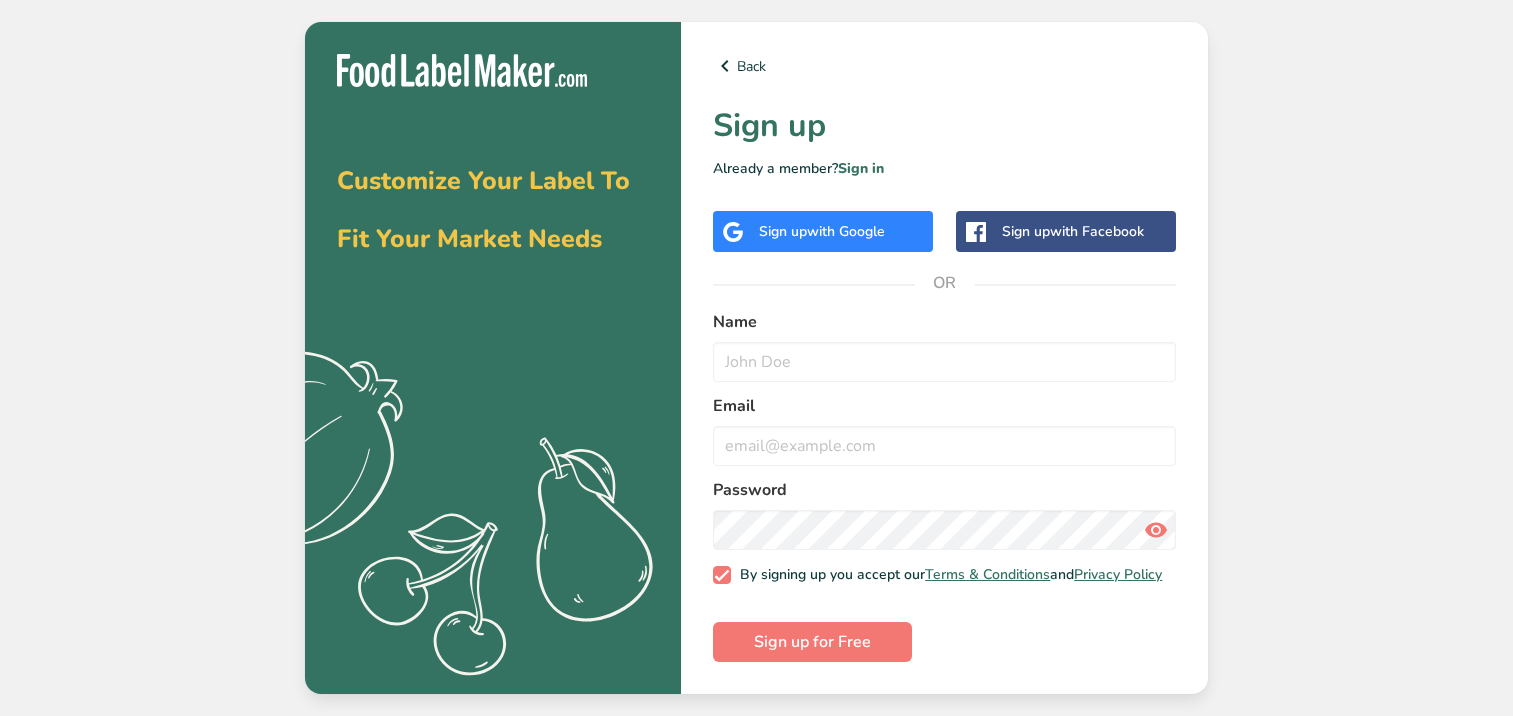 scroll, scrollTop: 0, scrollLeft: 0, axis: both 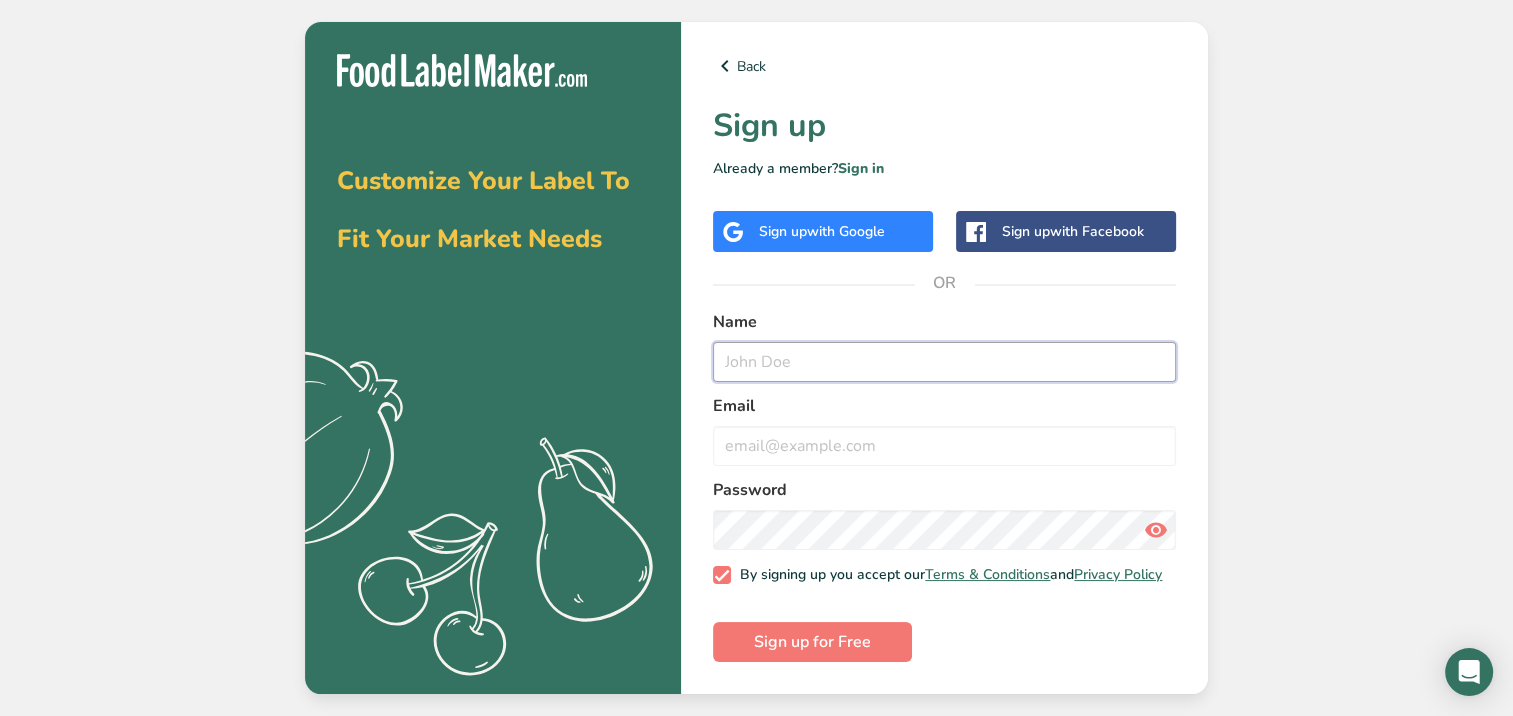 click at bounding box center (944, 362) 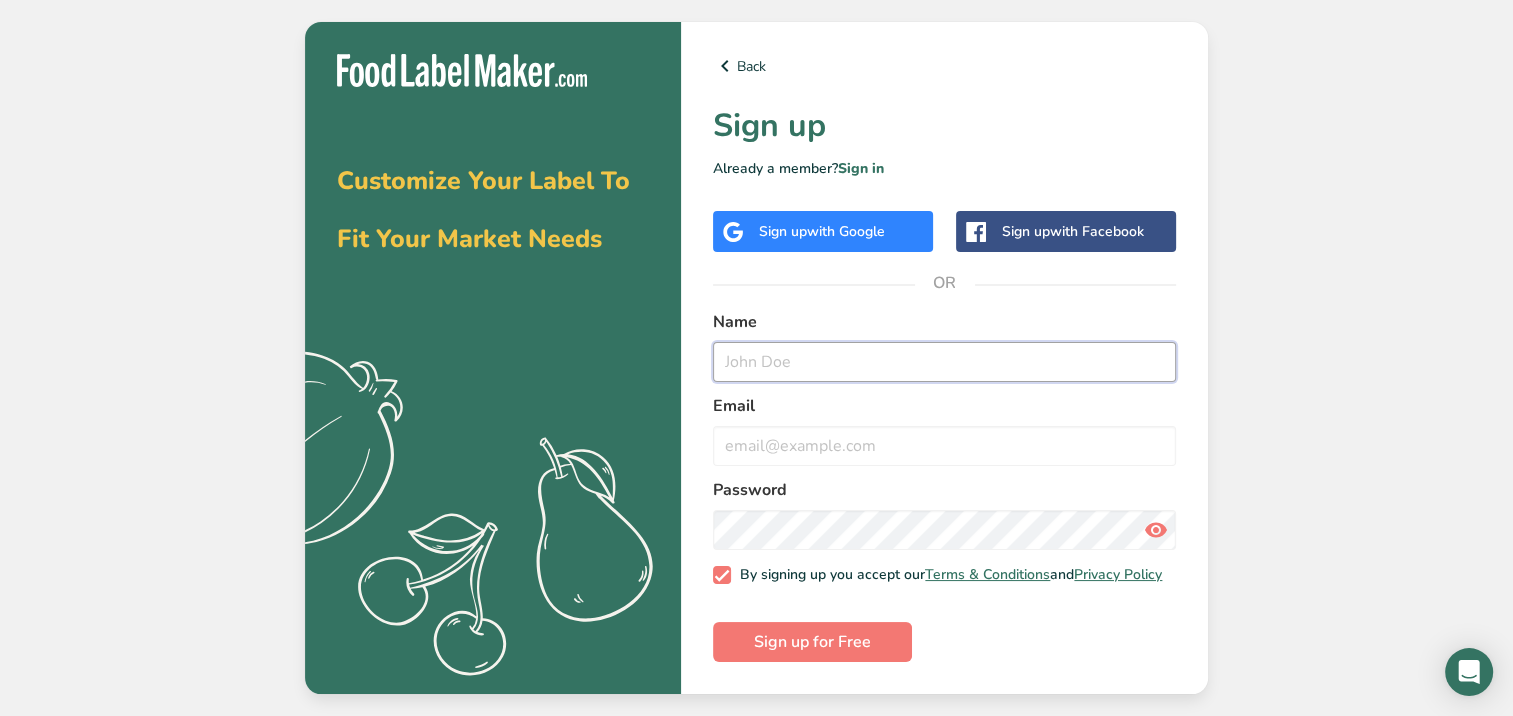 type on "[PERSON_NAME]" 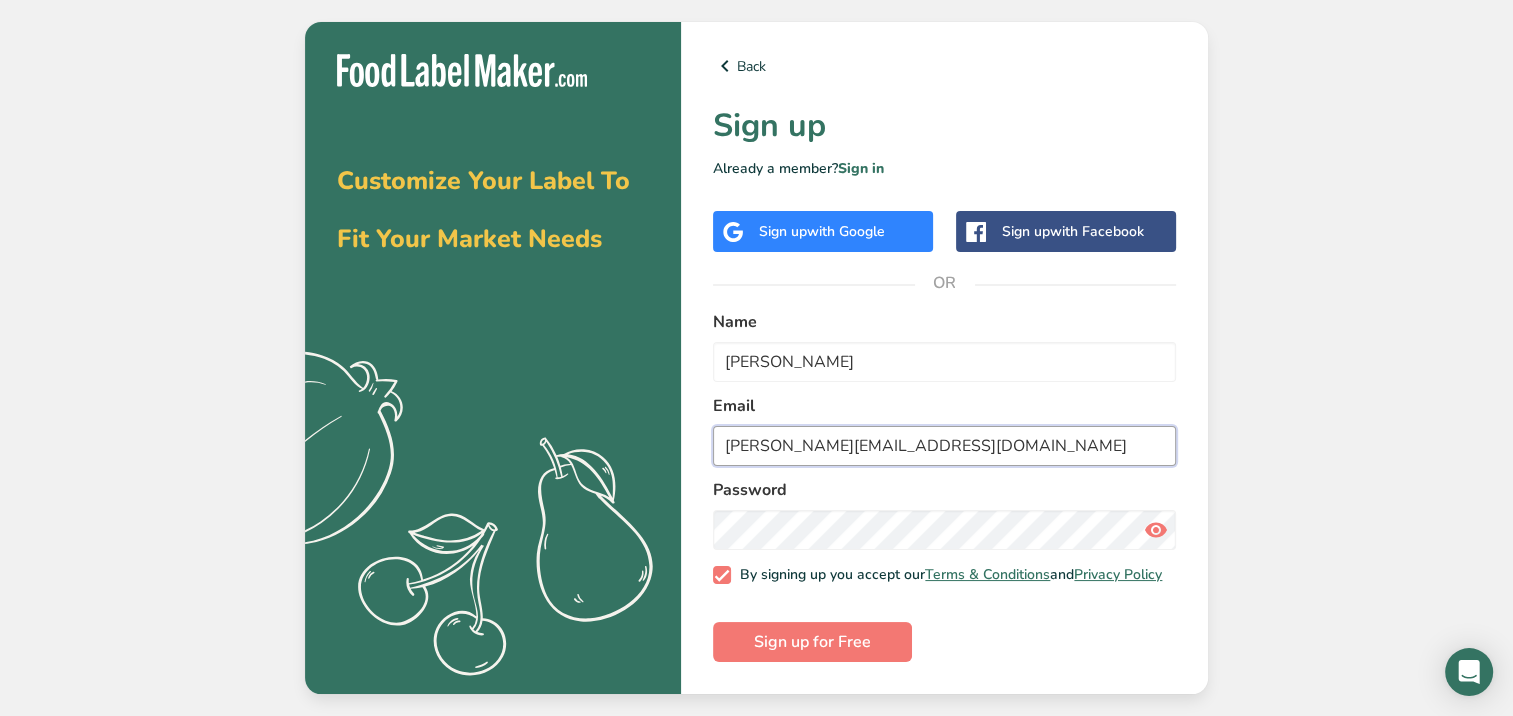 click on "[PERSON_NAME][EMAIL_ADDRESS][DOMAIN_NAME]" at bounding box center (944, 446) 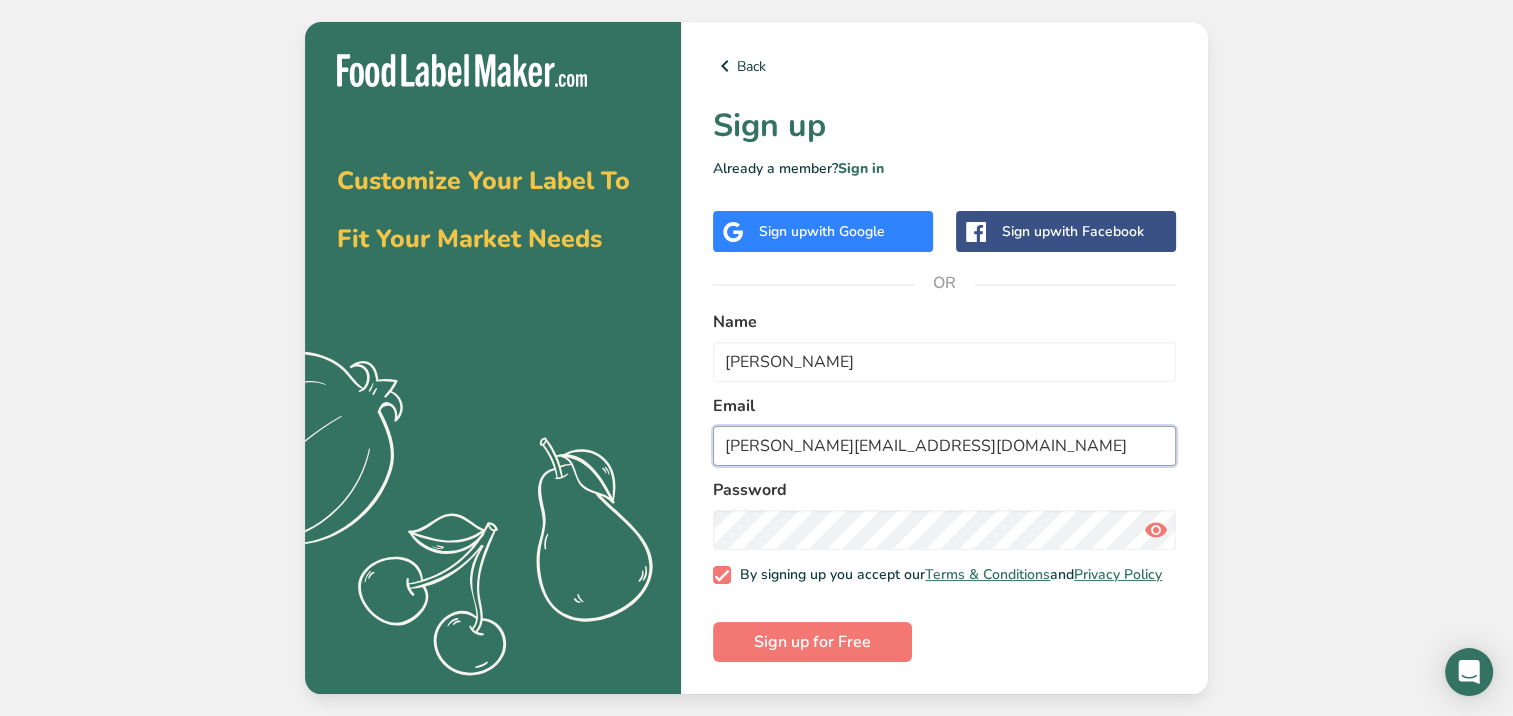 type on "[PERSON_NAME][EMAIL_ADDRESS][DOMAIN_NAME]" 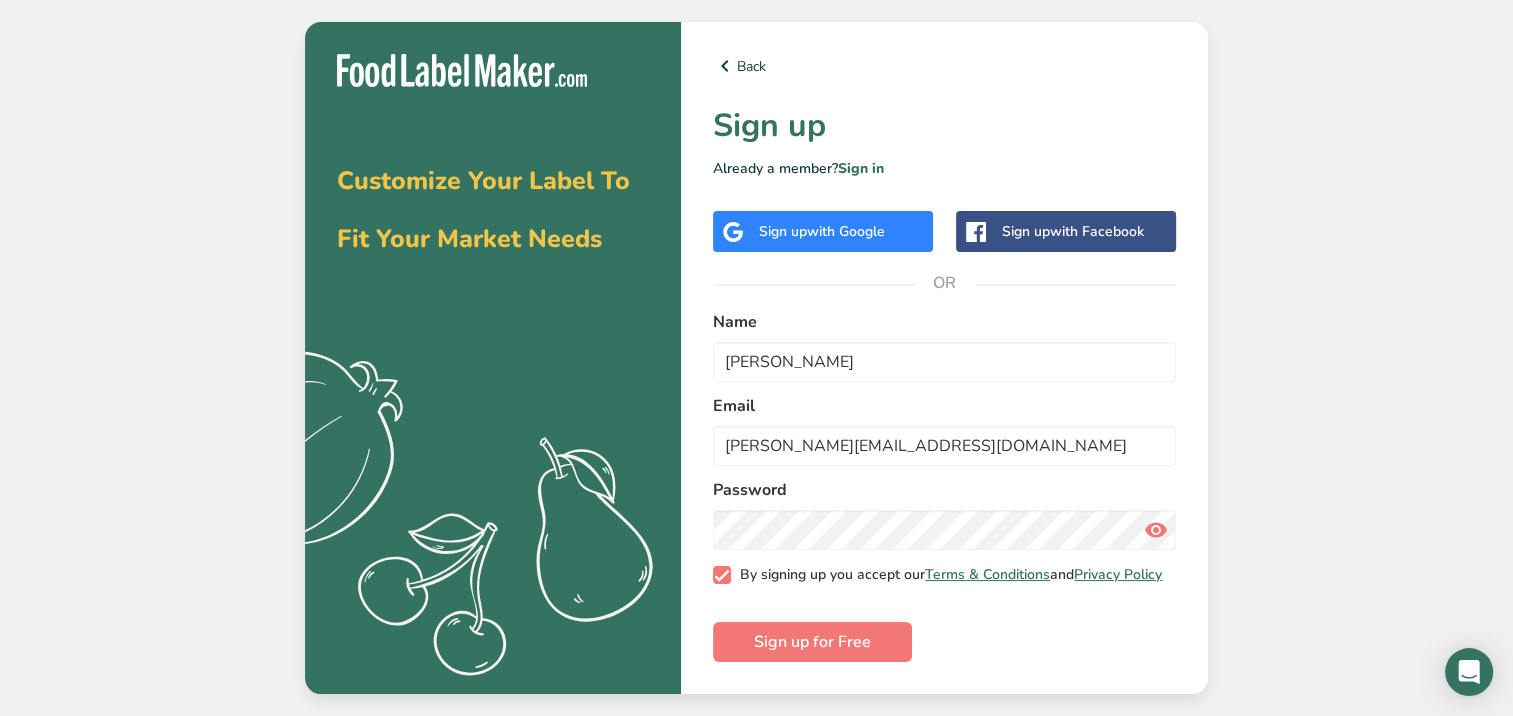 click at bounding box center [722, 575] 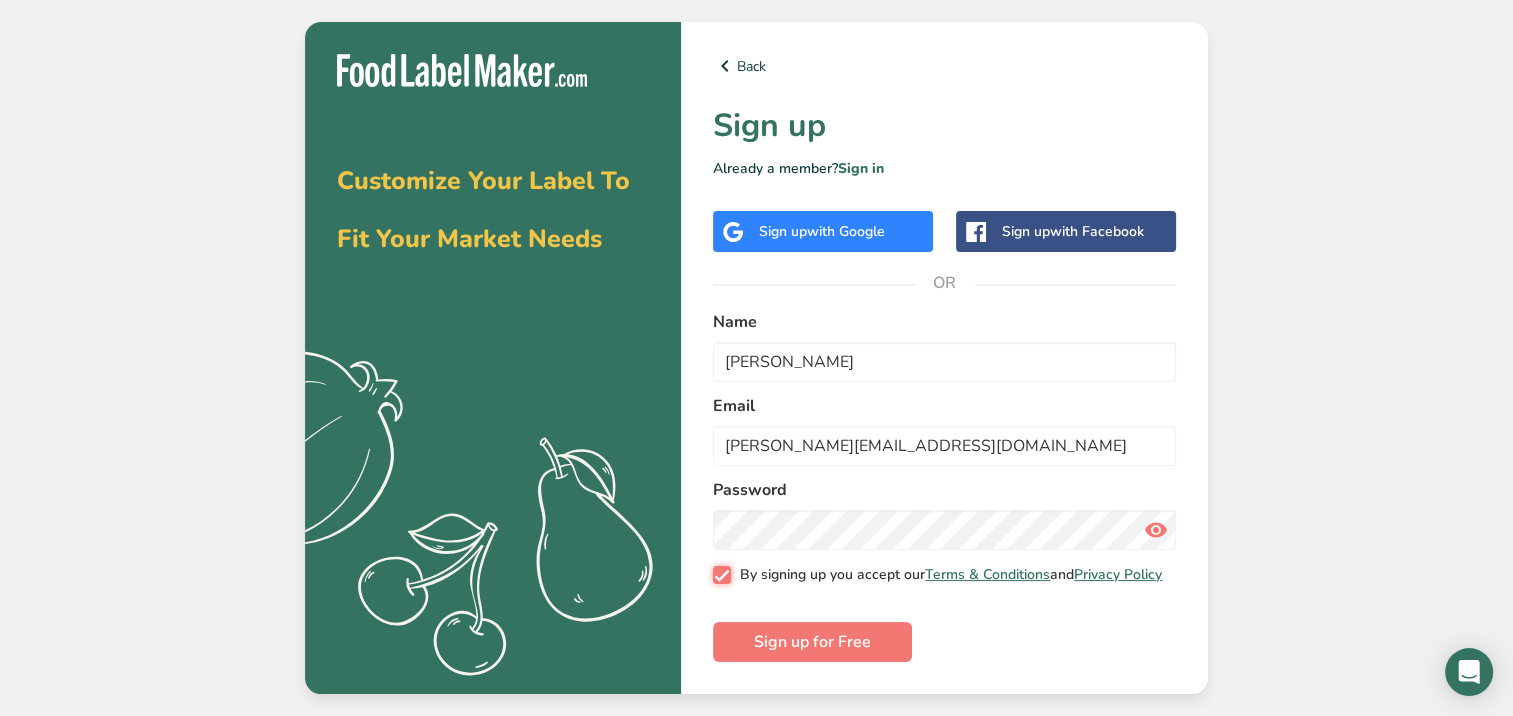 click on "By signing up you accept our
Terms & Conditions
and
Privacy Policy" at bounding box center [719, 575] 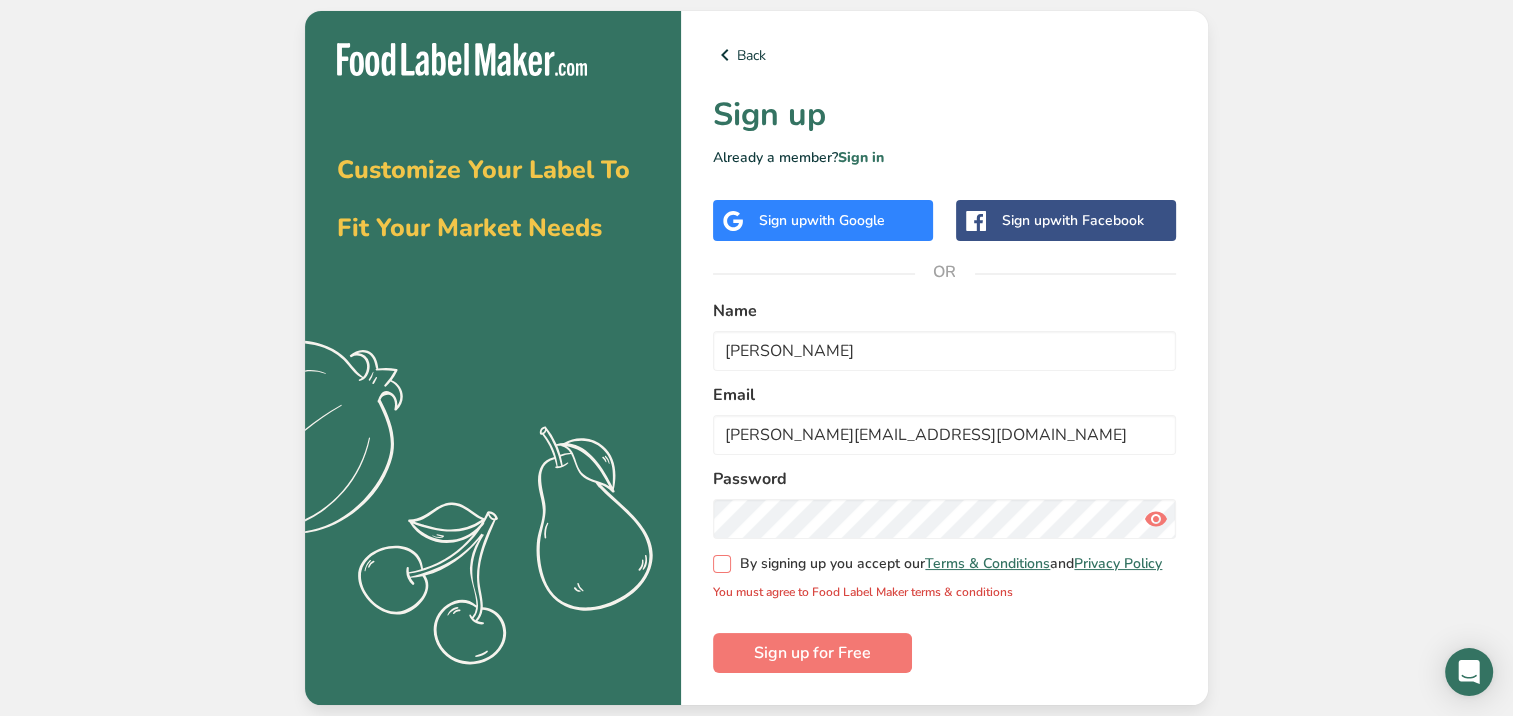 click at bounding box center (722, 564) 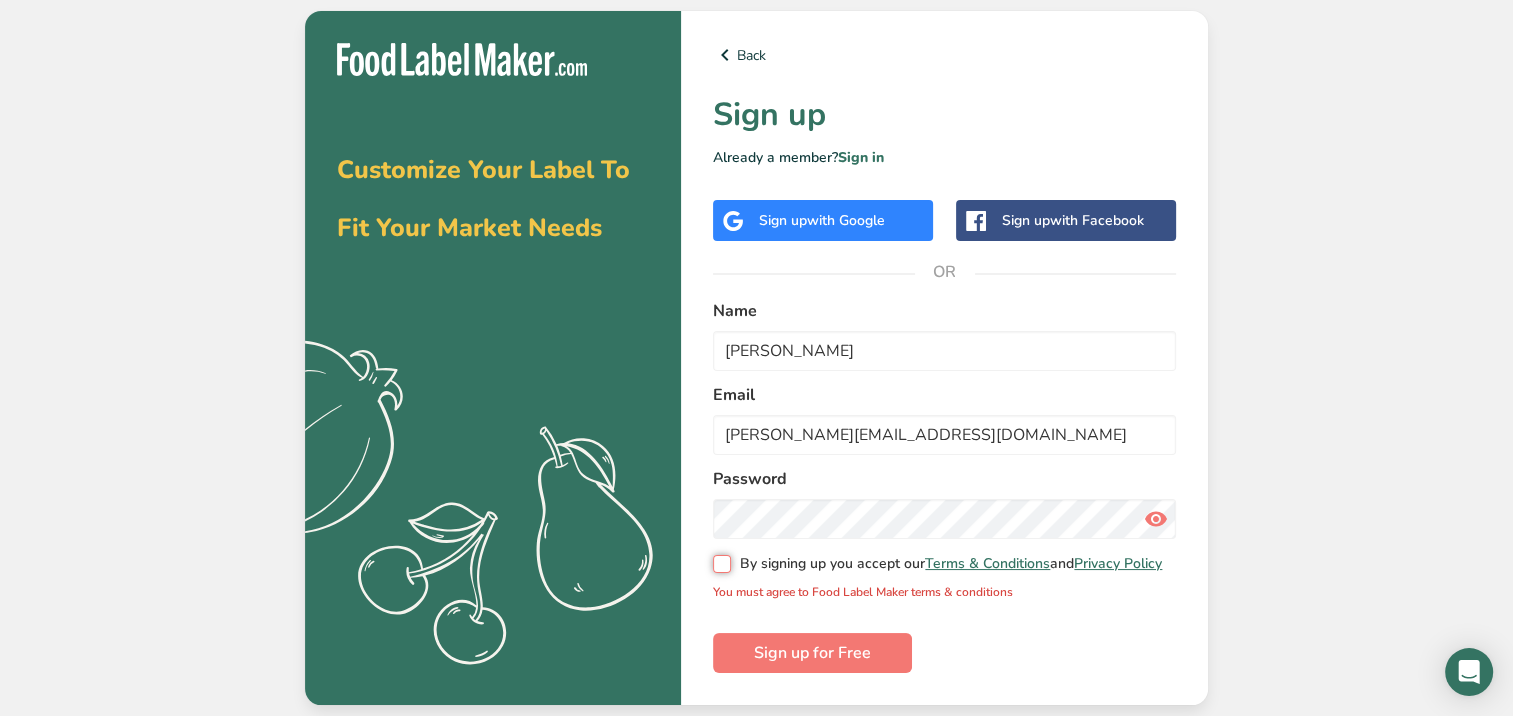 click on "By signing up you accept our
Terms & Conditions
and
Privacy Policy" at bounding box center [719, 564] 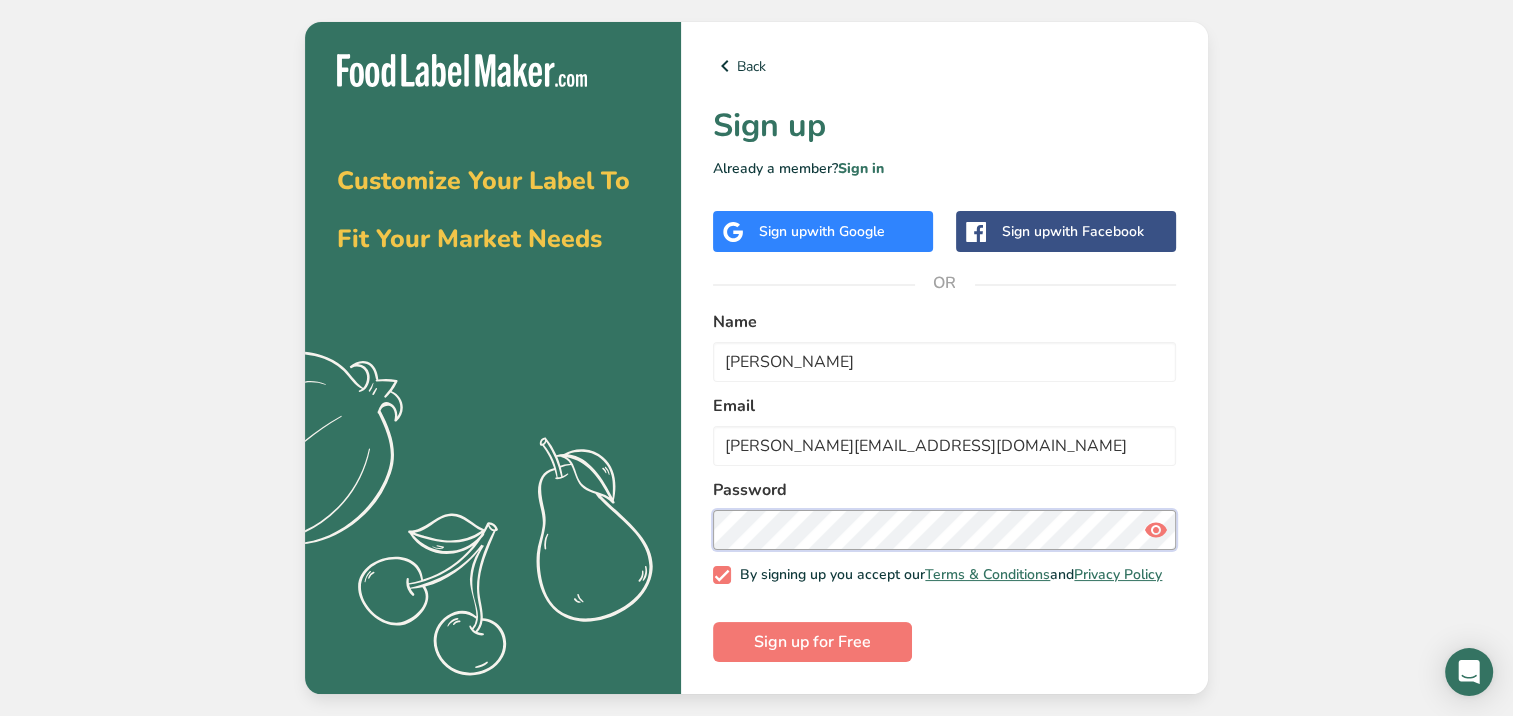 click on "Sign up for Free" at bounding box center [812, 642] 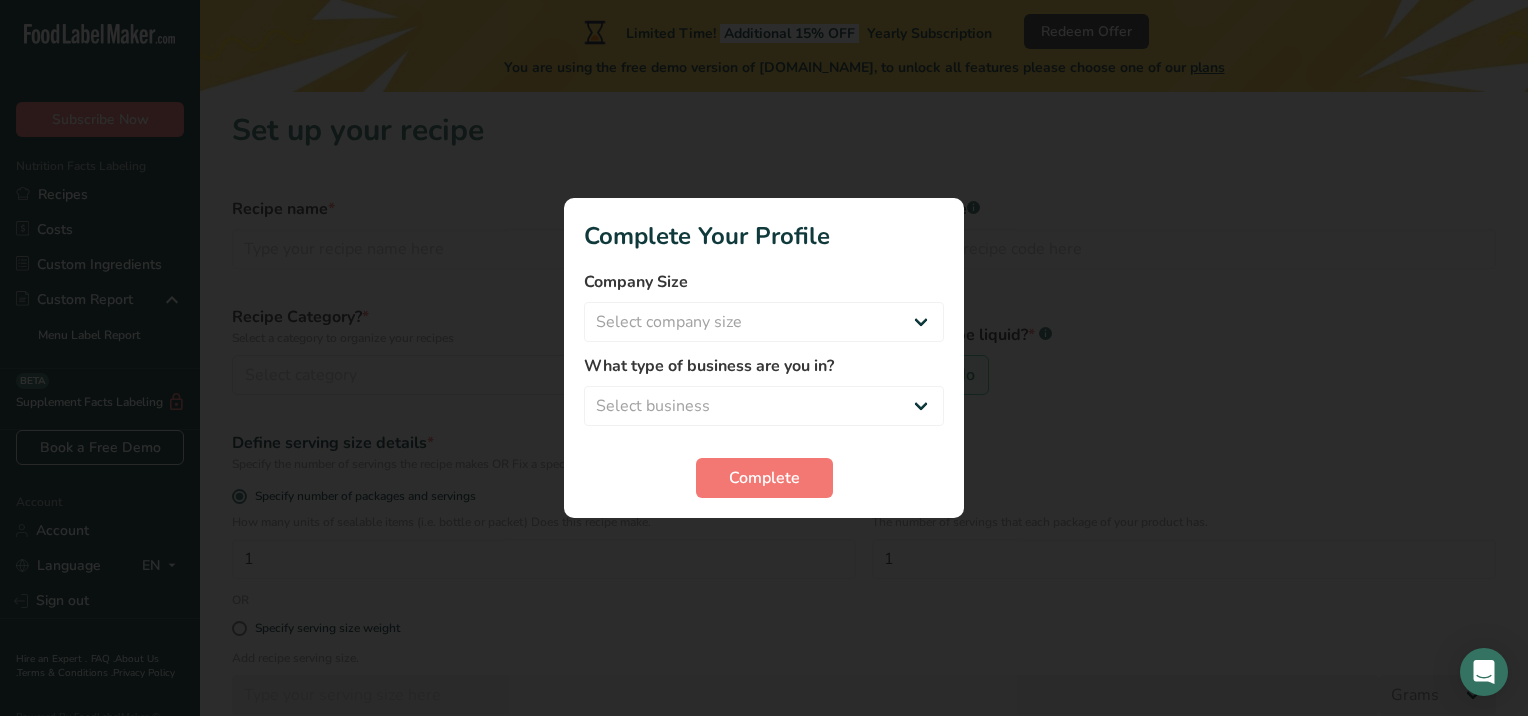 click on "Company Size  Select company size
Fewer than 10 Employees
10 to 50 Employees
51 to 500 Employees
Over 500 Employees" at bounding box center [764, 306] 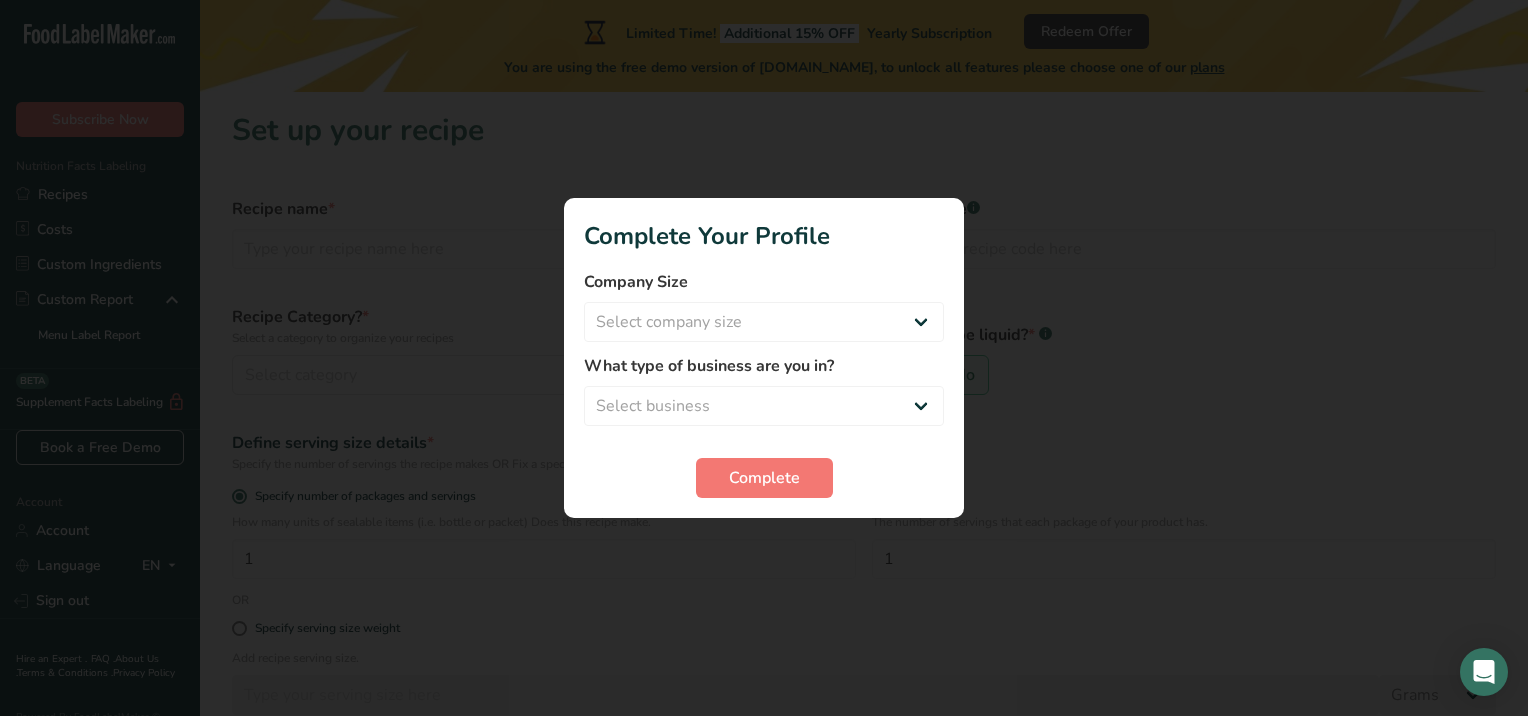 click on "Company Size  Select company size
Fewer than 10 Employees
10 to 50 Employees
51 to 500 Employees
Over 500 Employees
What type of business are you in?  Select business
Packaged Food Manufacturer
Restaurant & Cafe
Bakery
Meal Plans & Catering Company
Nutritionist
Food Blogger
Personal Trainer
Other
Complete" at bounding box center [764, 384] 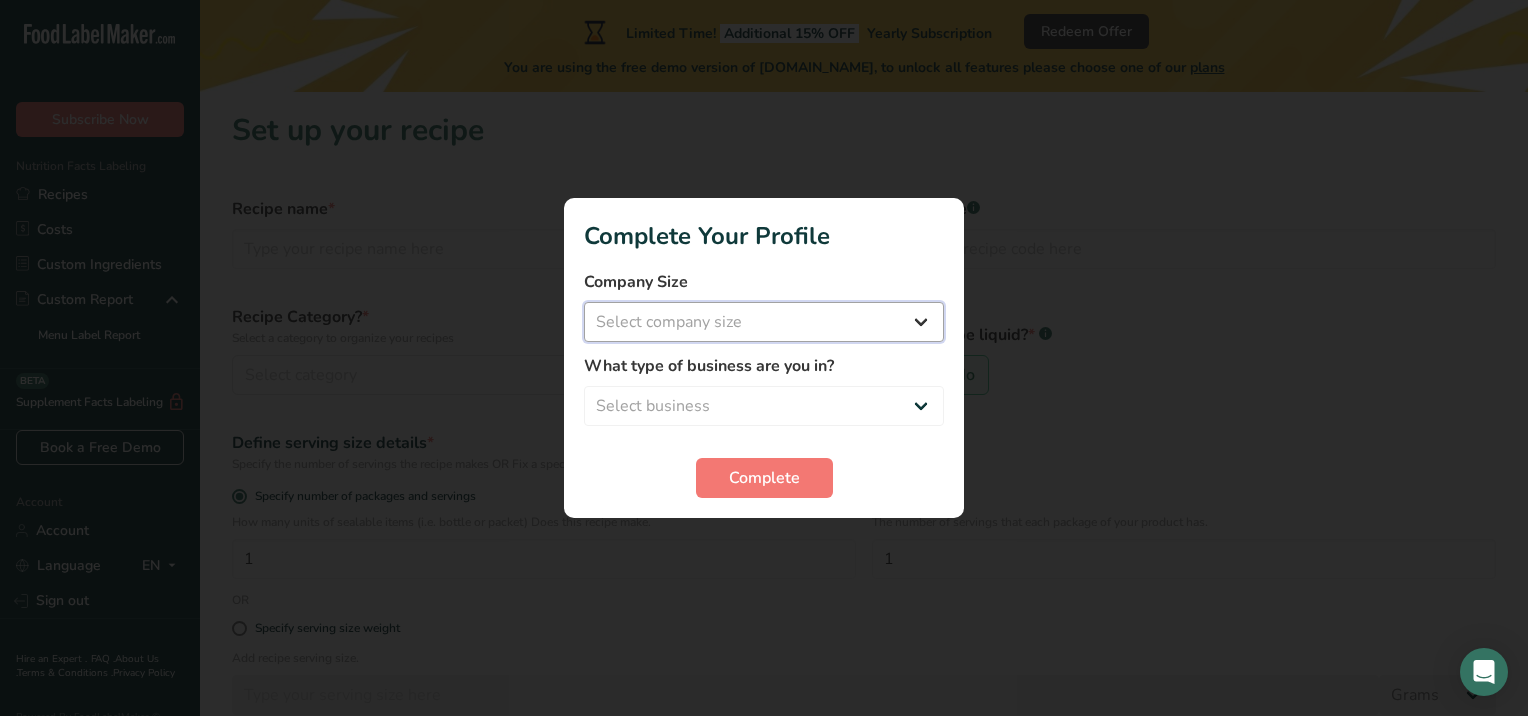 click on "Select company size
Fewer than 10 Employees
10 to 50 Employees
51 to 500 Employees
Over 500 Employees" at bounding box center (764, 322) 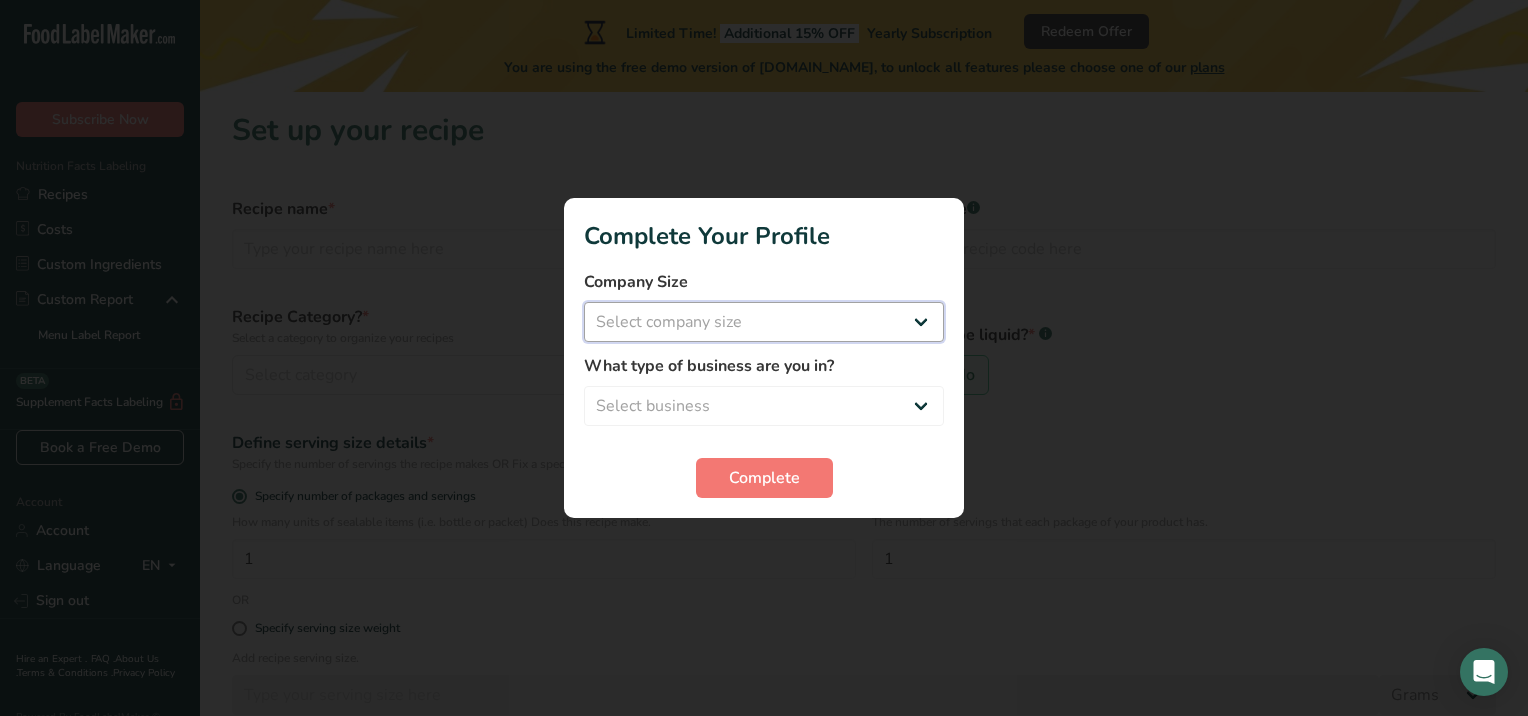 select on "1" 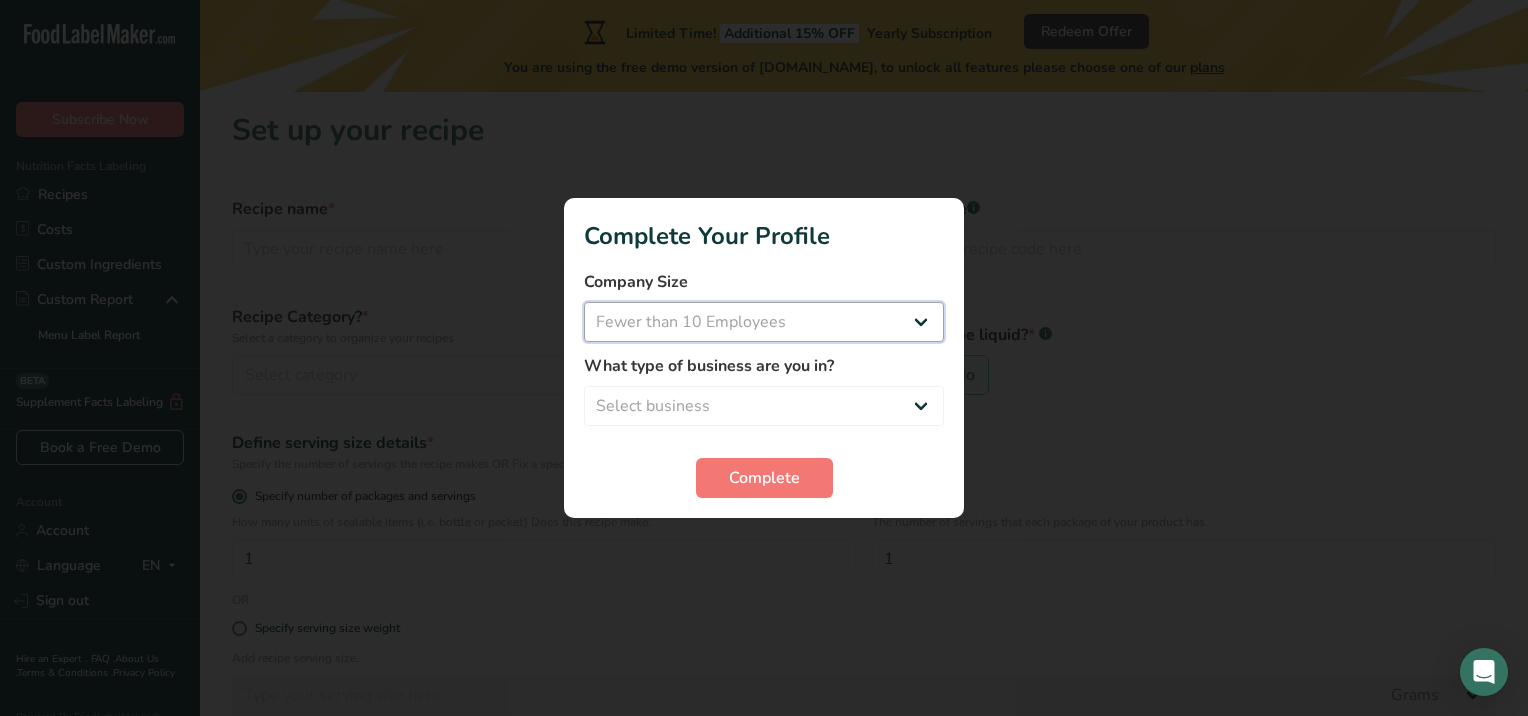 click on "Select company size
Fewer than 10 Employees
10 to 50 Employees
51 to 500 Employees
Over 500 Employees" at bounding box center (764, 322) 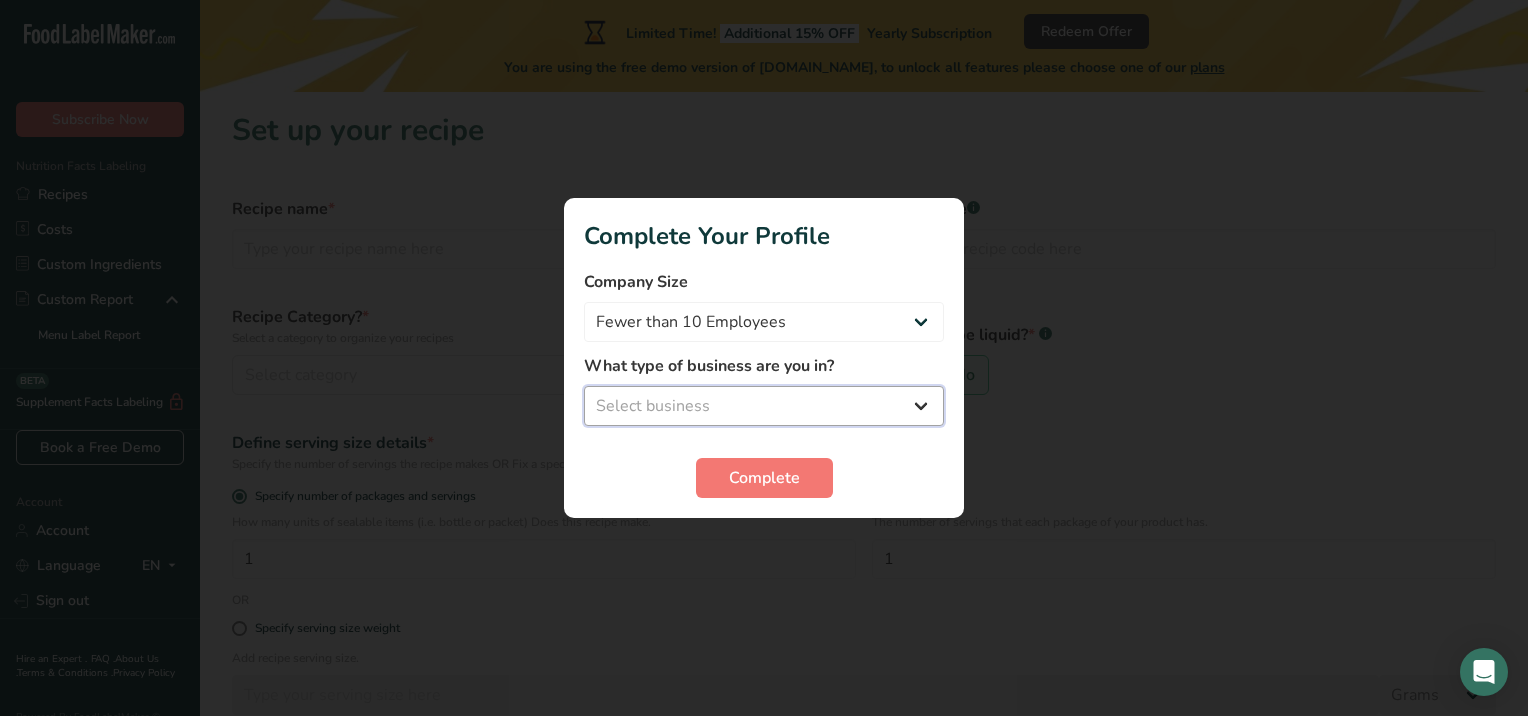 click on "Select business
Packaged Food Manufacturer
Restaurant & Cafe
Bakery
Meal Plans & Catering Company
Nutritionist
Food Blogger
Personal Trainer
Other" at bounding box center [764, 406] 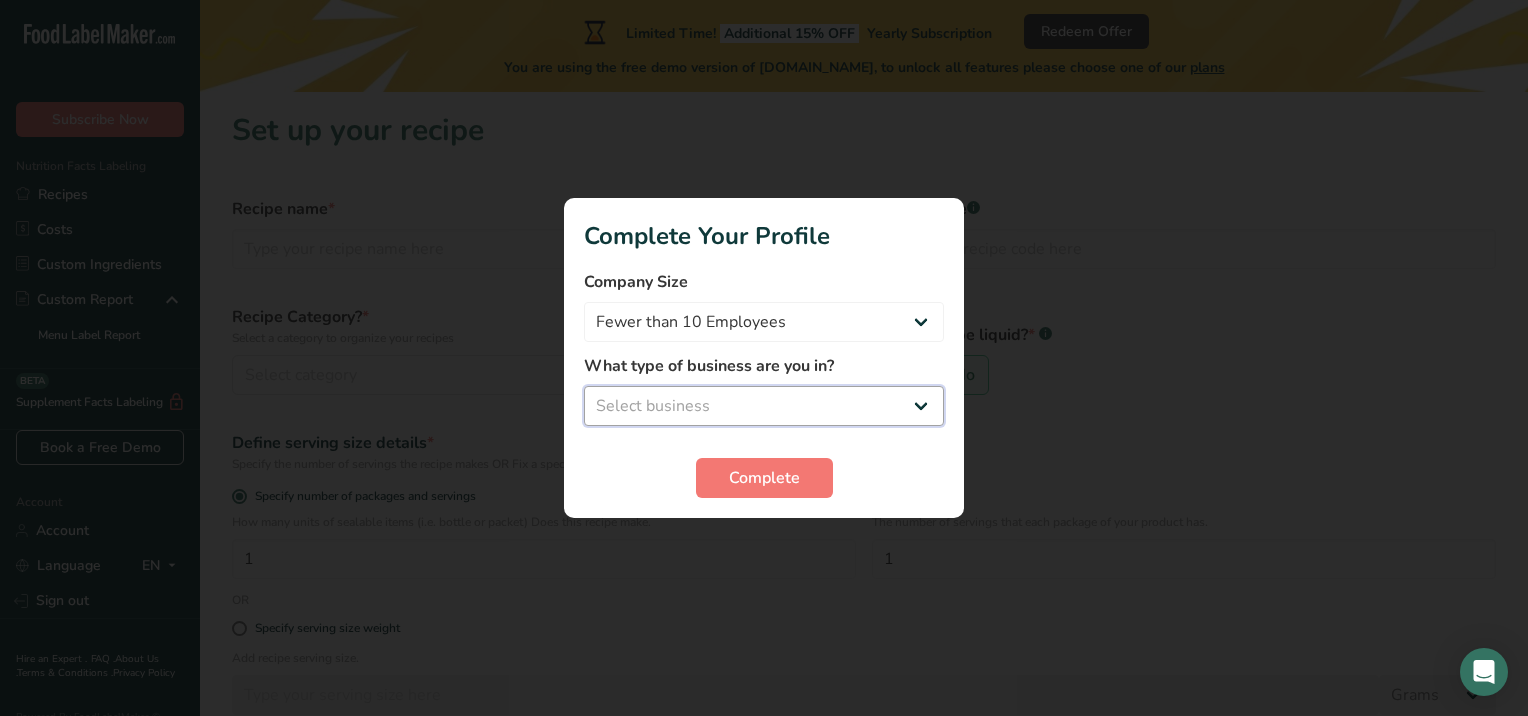 select on "2" 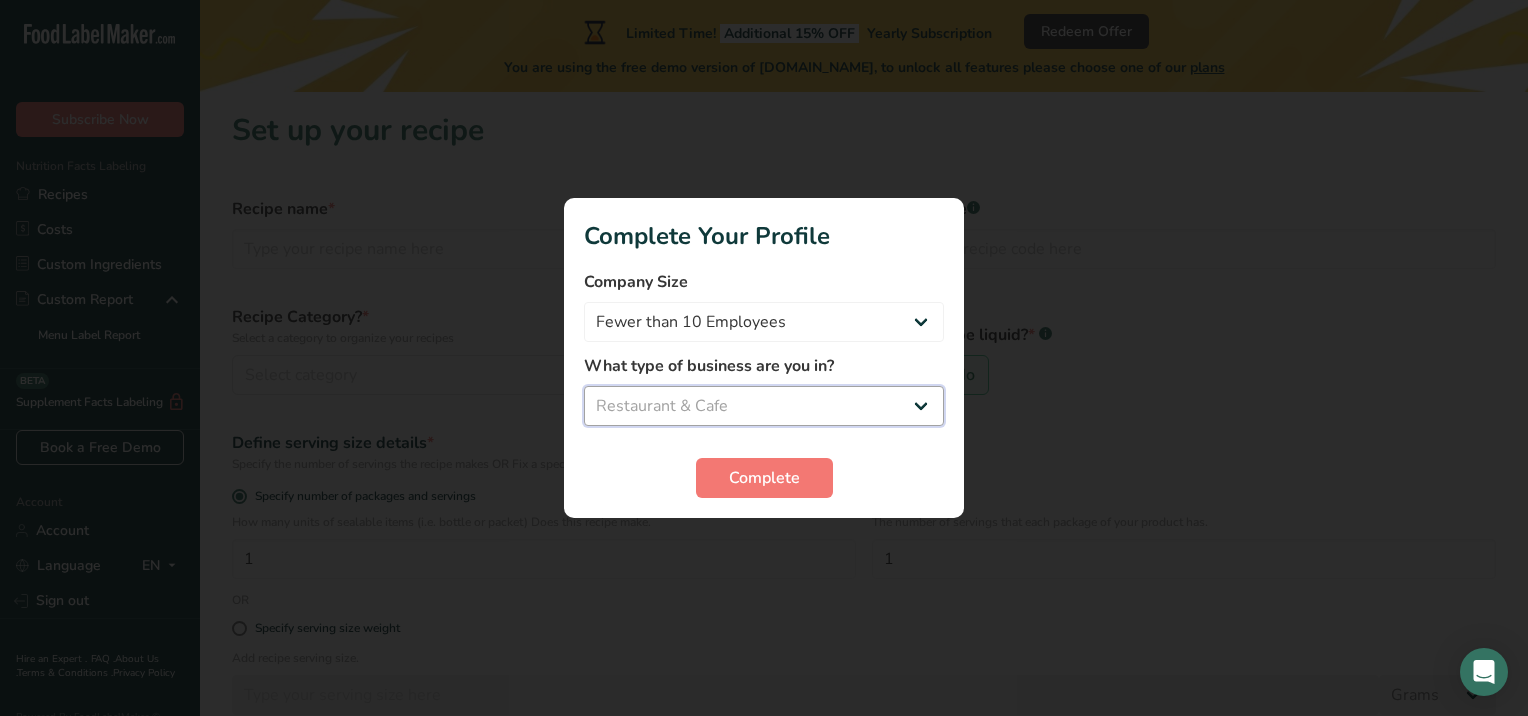 click on "Select business
Packaged Food Manufacturer
Restaurant & Cafe
Bakery
Meal Plans & Catering Company
Nutritionist
Food Blogger
Personal Trainer
Other" at bounding box center (764, 406) 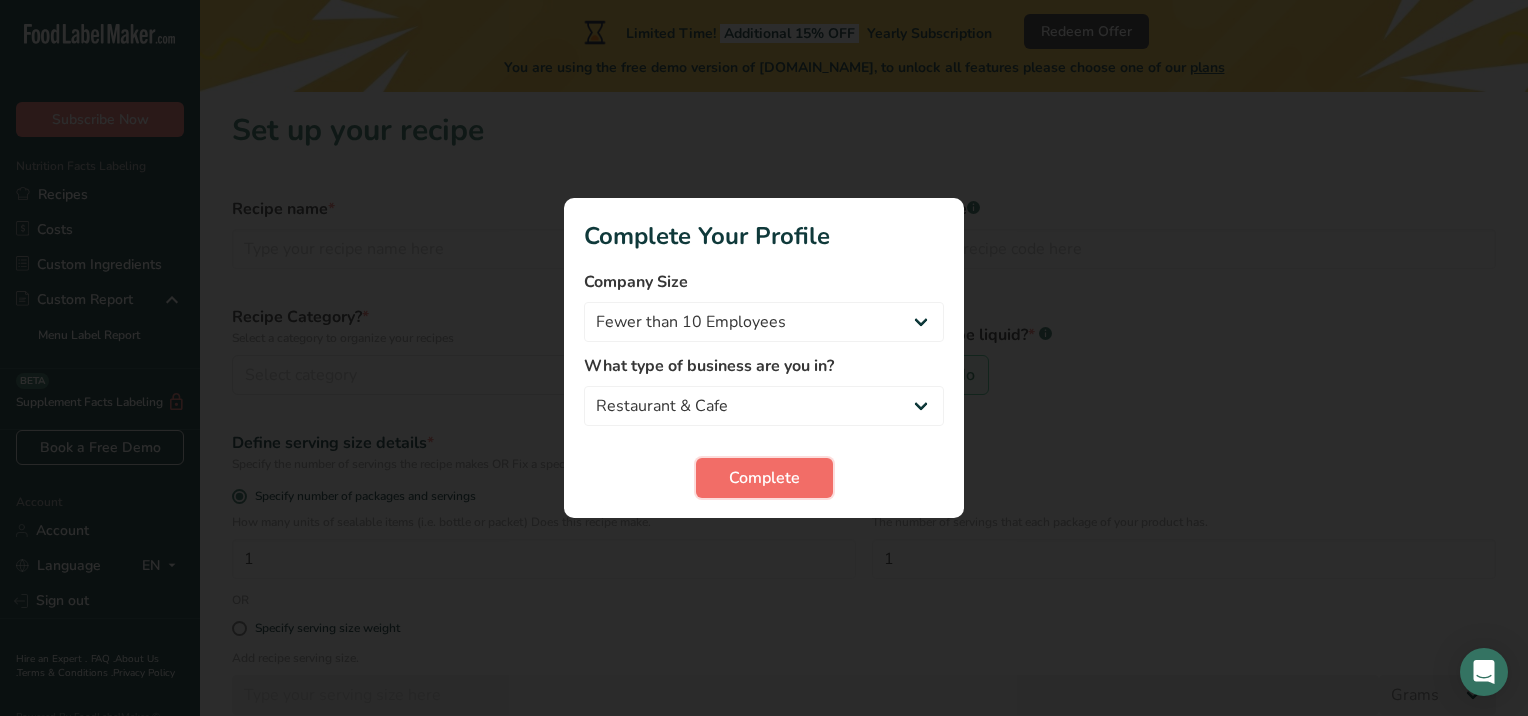 click on "Complete" at bounding box center [764, 478] 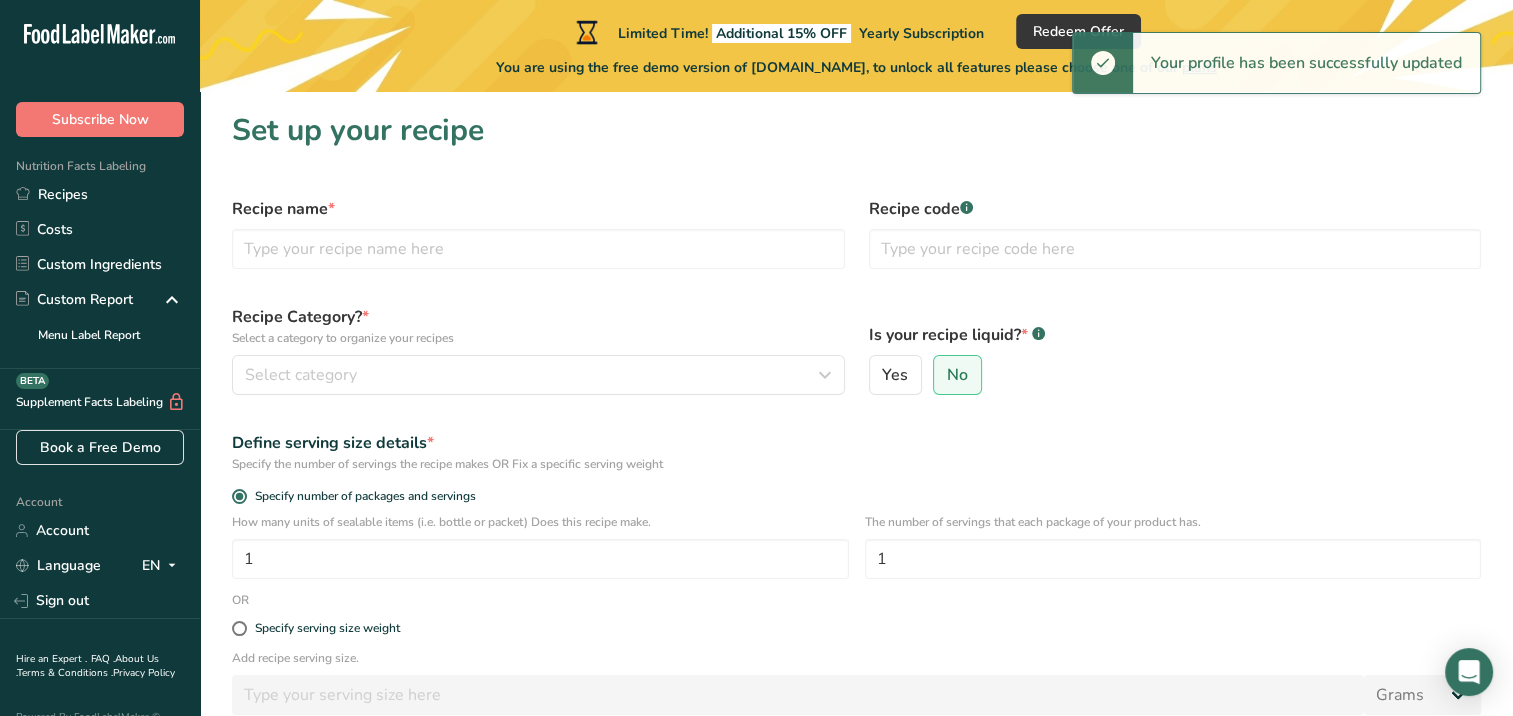 click on "Recipe name *" at bounding box center (538, 233) 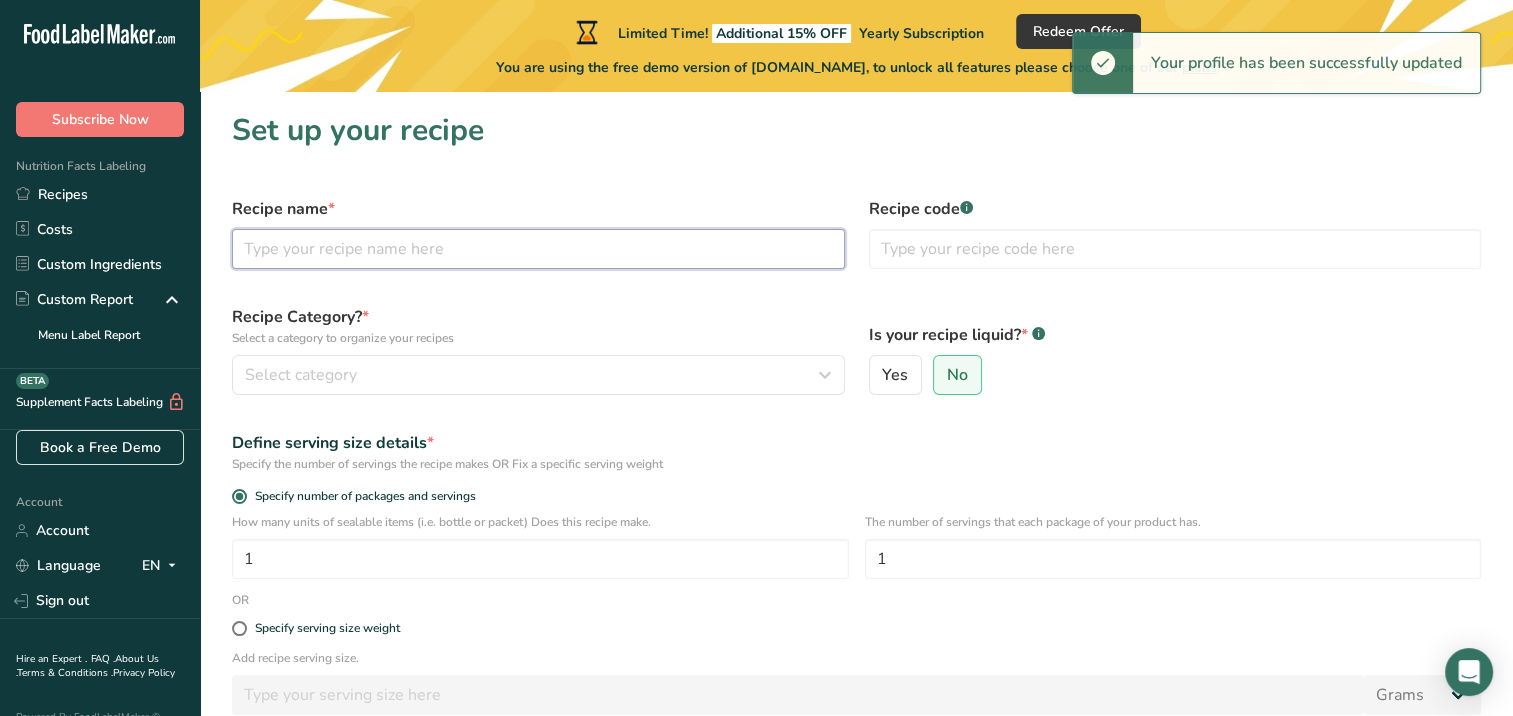 click at bounding box center [538, 249] 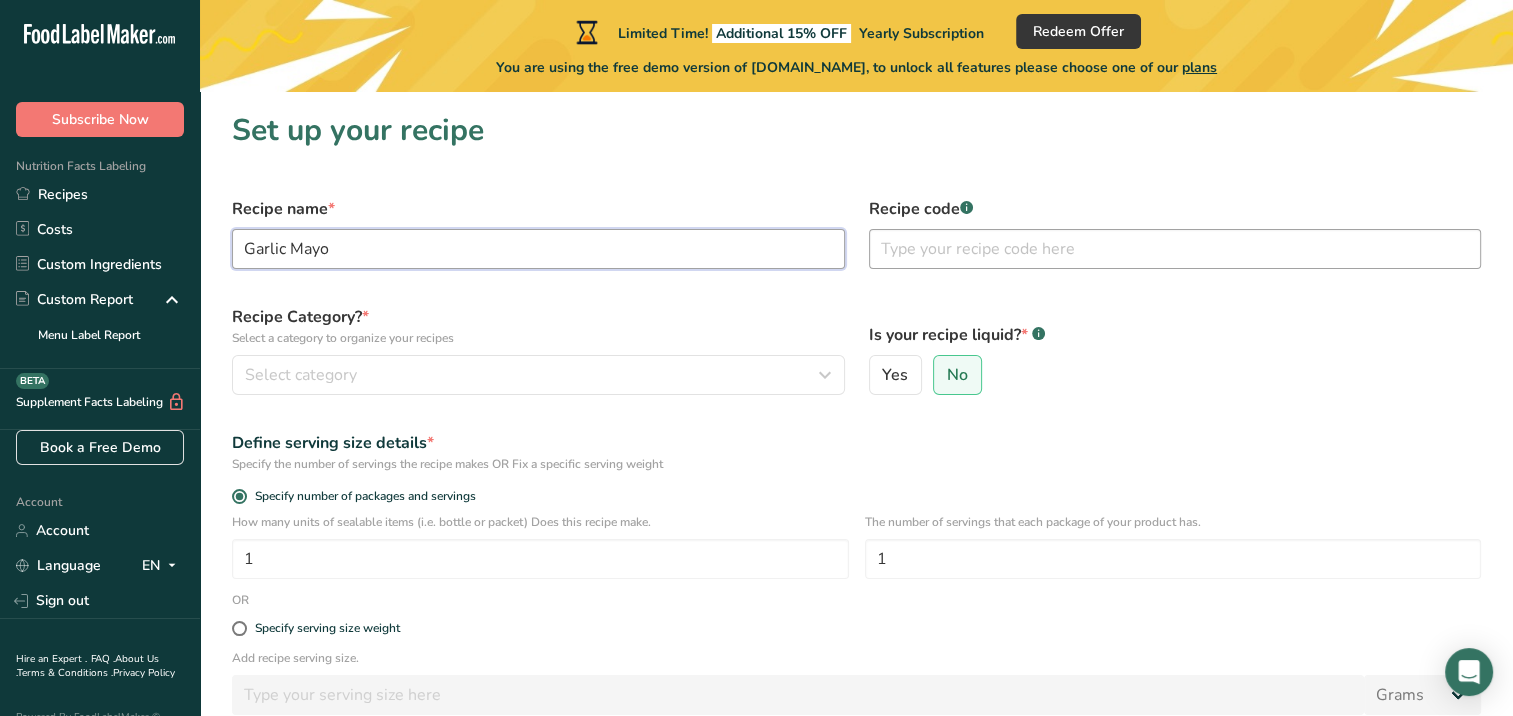 type on "Garlic Mayo" 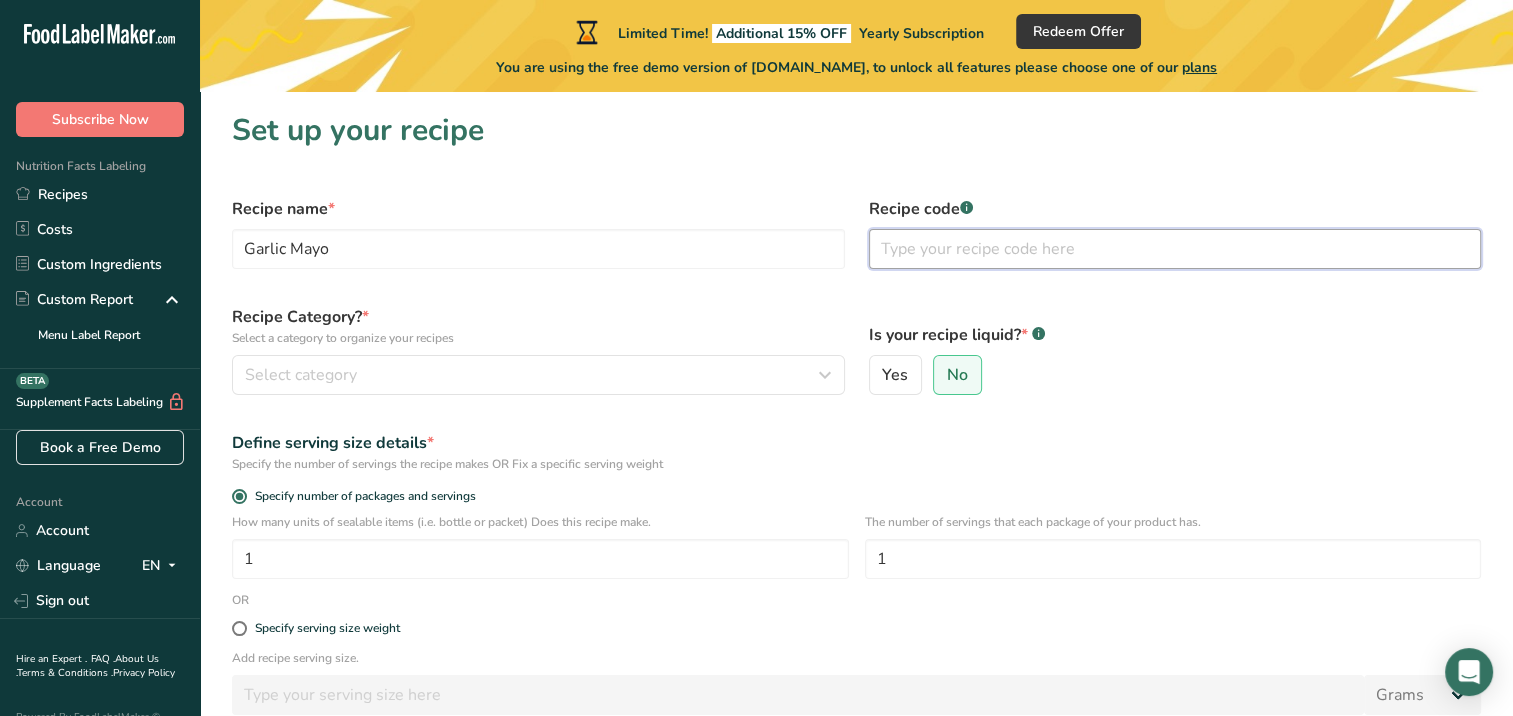 click at bounding box center [1175, 249] 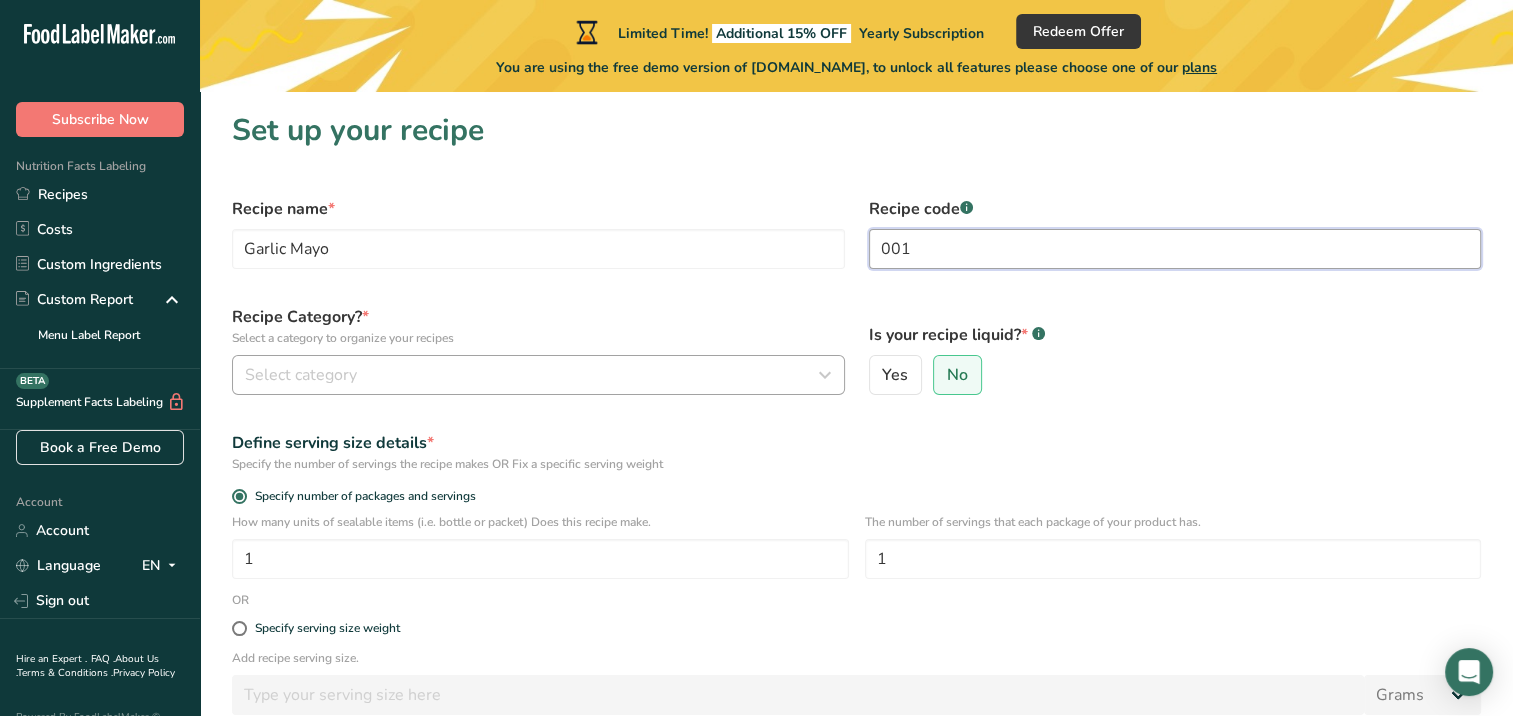 type on "001" 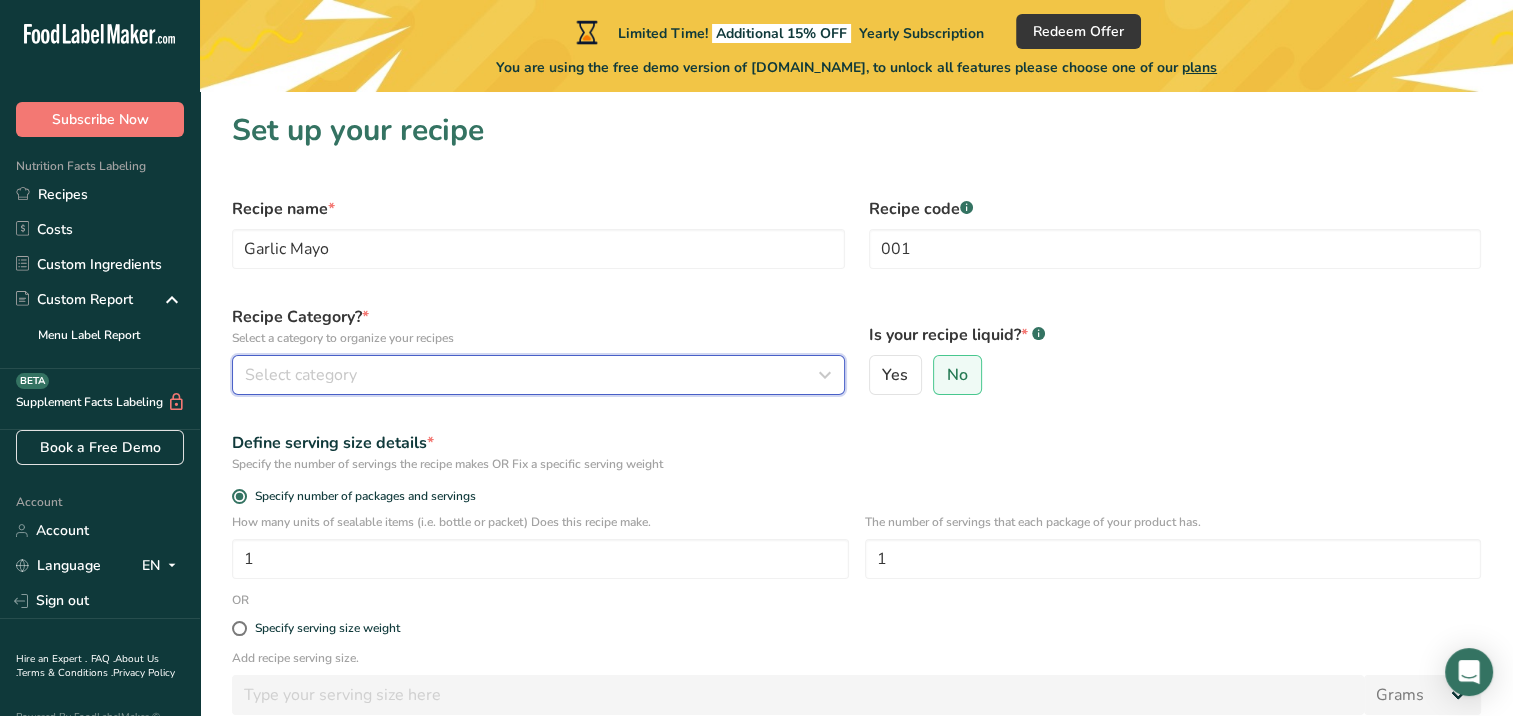 click on "Select category" at bounding box center (538, 375) 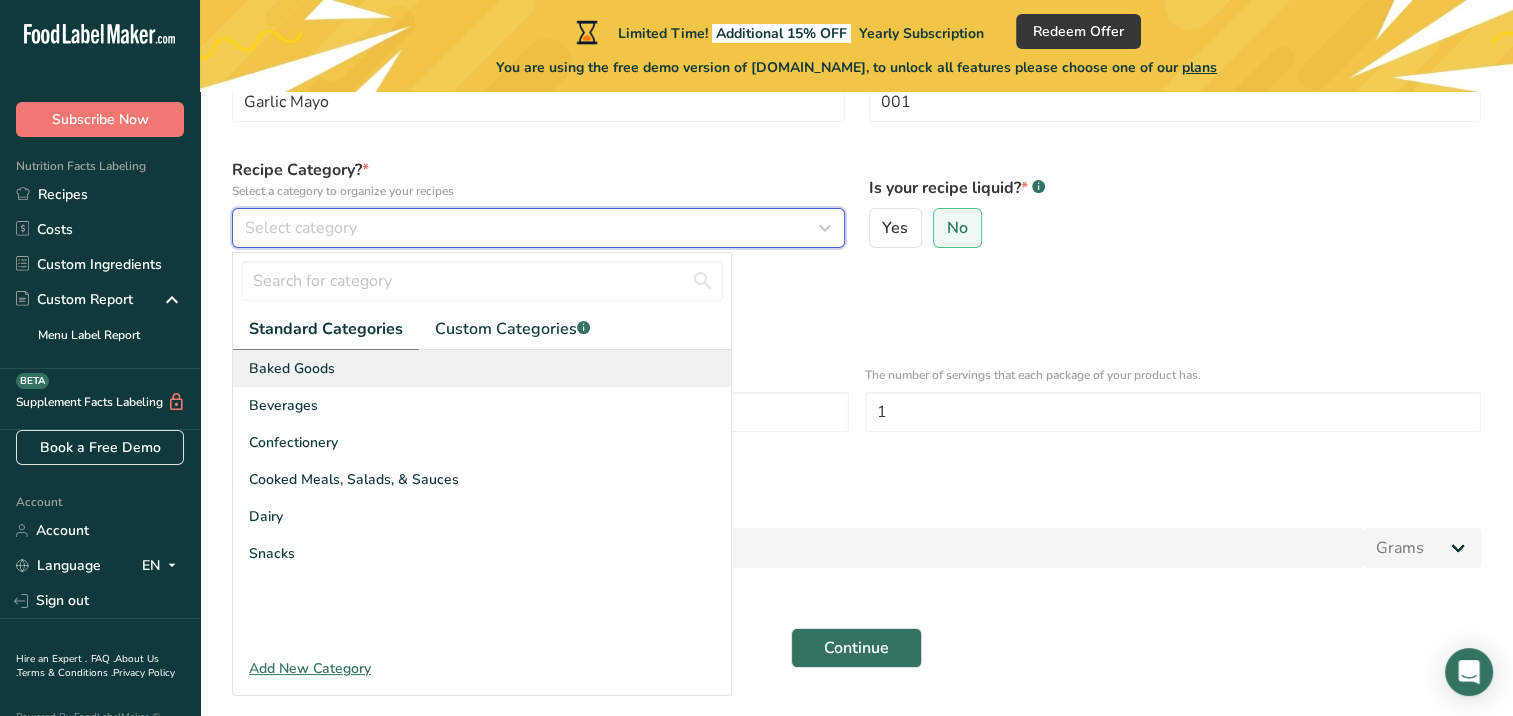 scroll, scrollTop: 195, scrollLeft: 0, axis: vertical 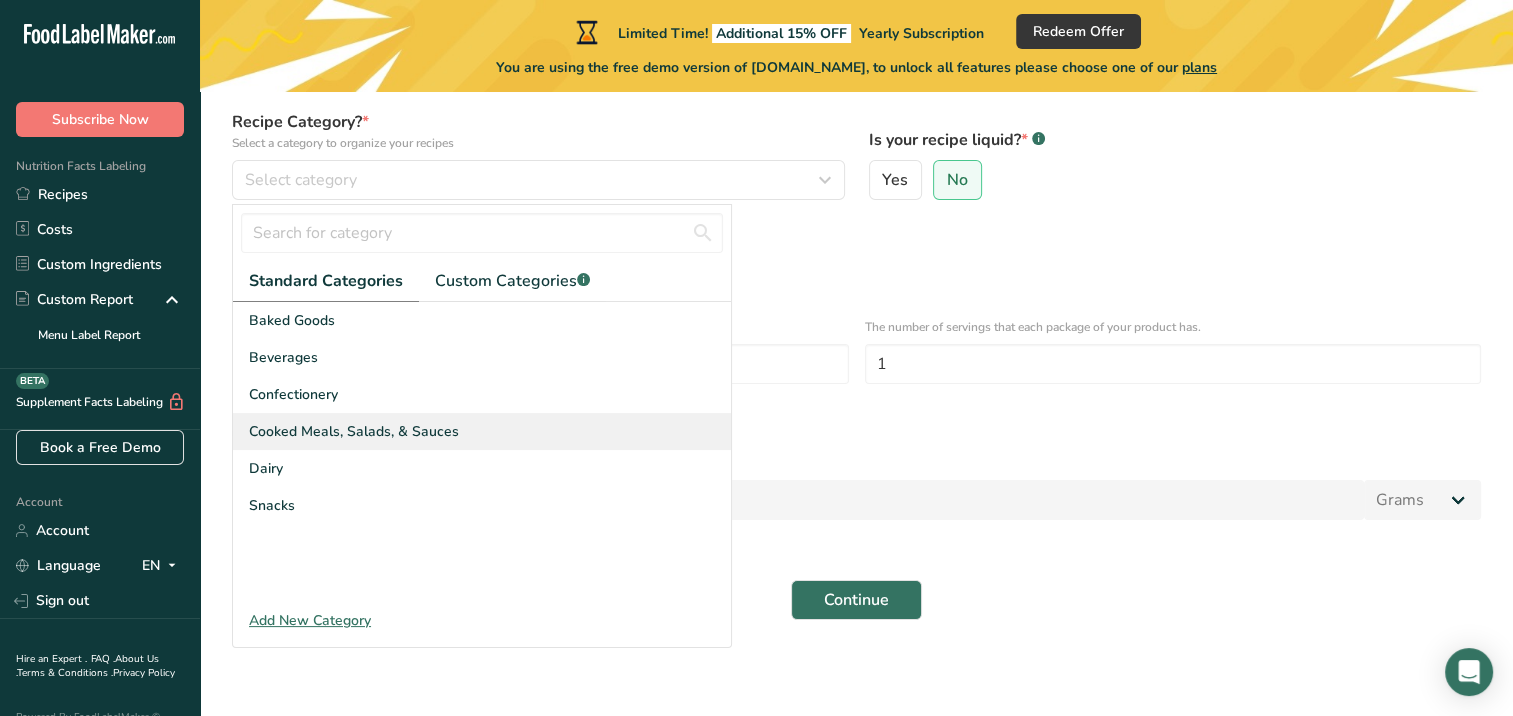 click on "Cooked Meals, Salads, & Sauces" at bounding box center [354, 431] 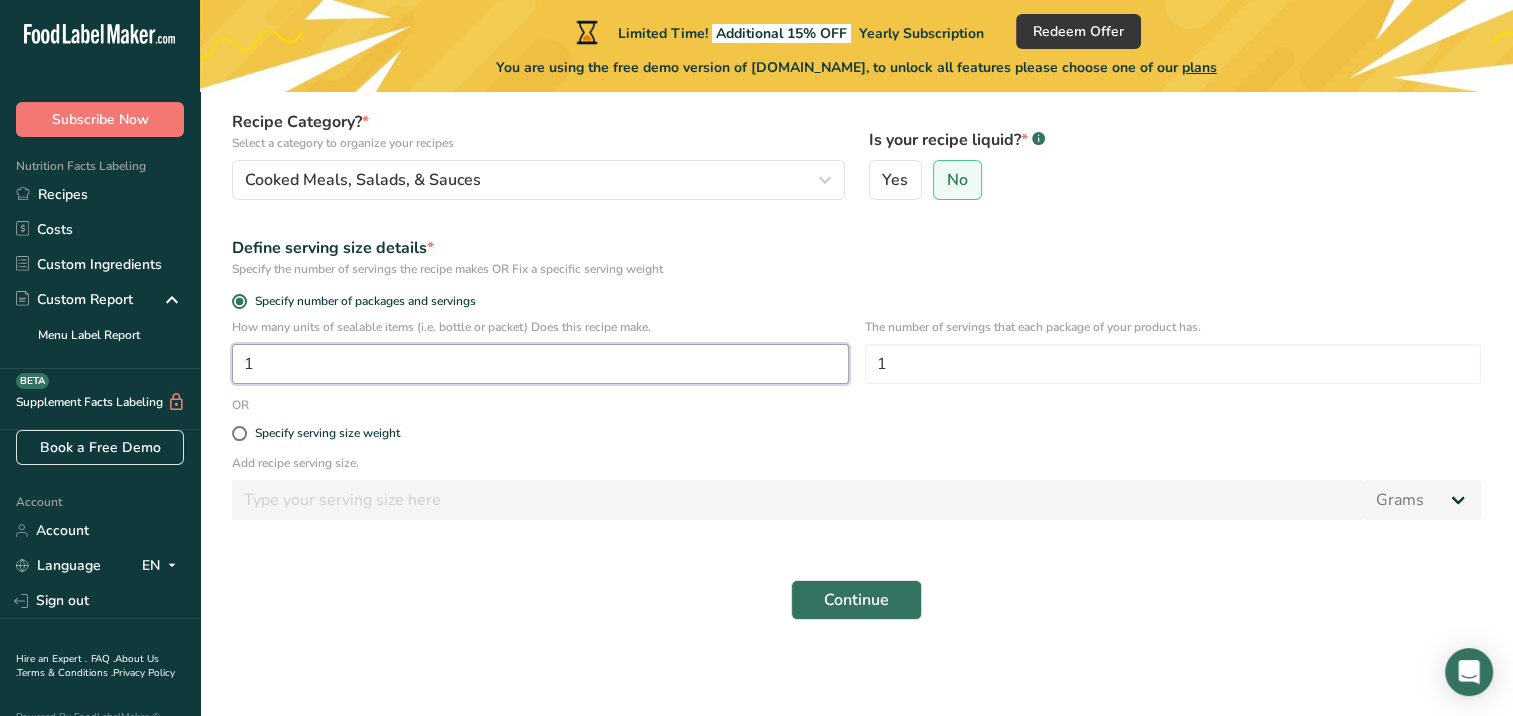 click on "1" at bounding box center [540, 364] 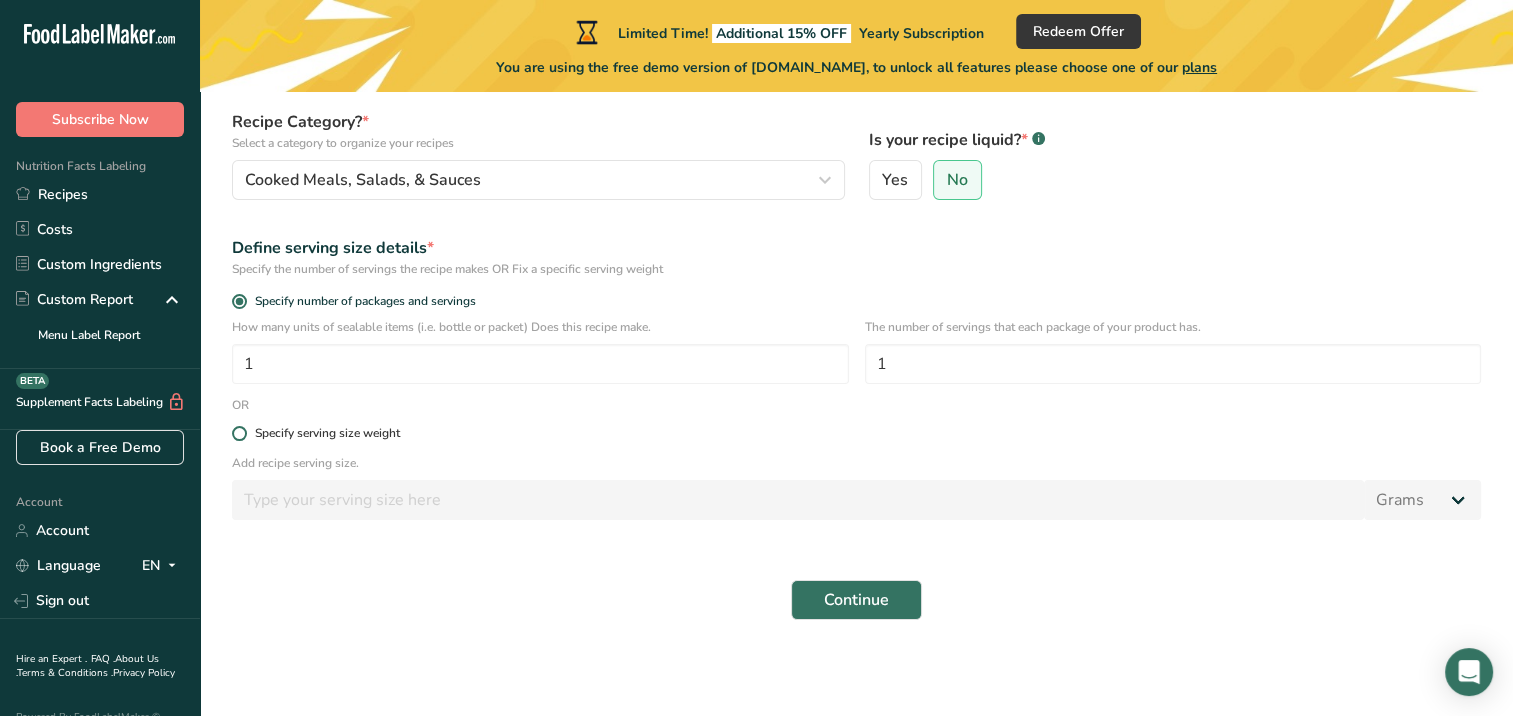click on "Specify serving size weight" at bounding box center (323, 433) 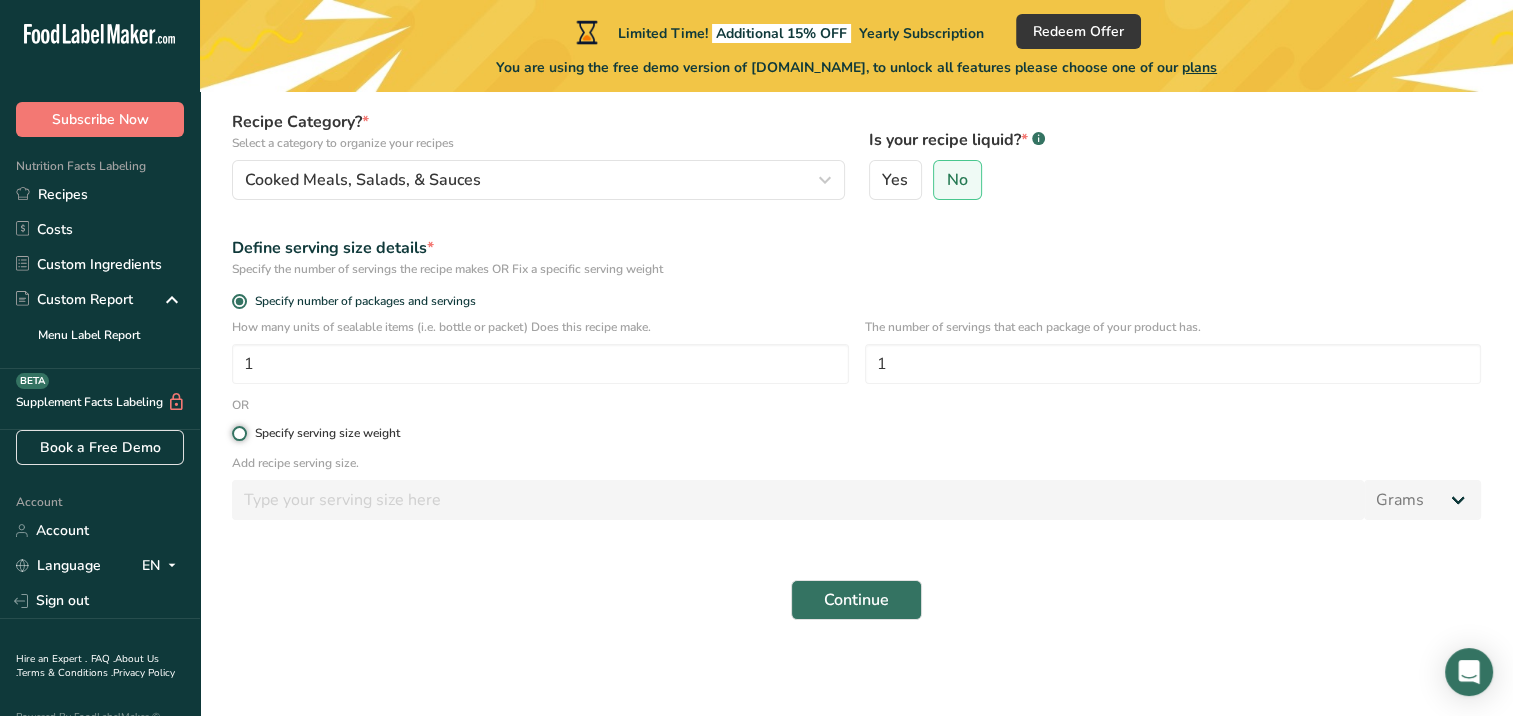 click on "Specify serving size weight" at bounding box center [238, 433] 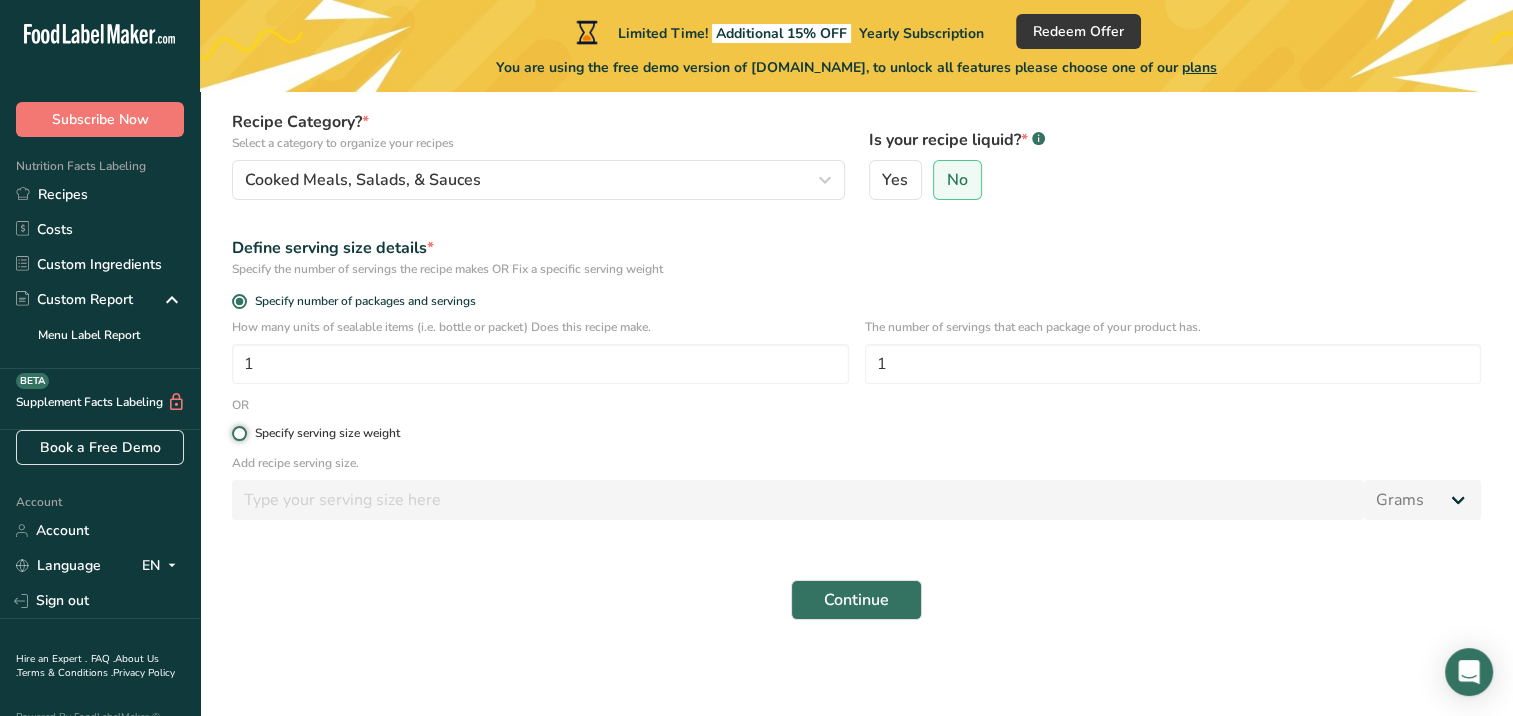 radio on "true" 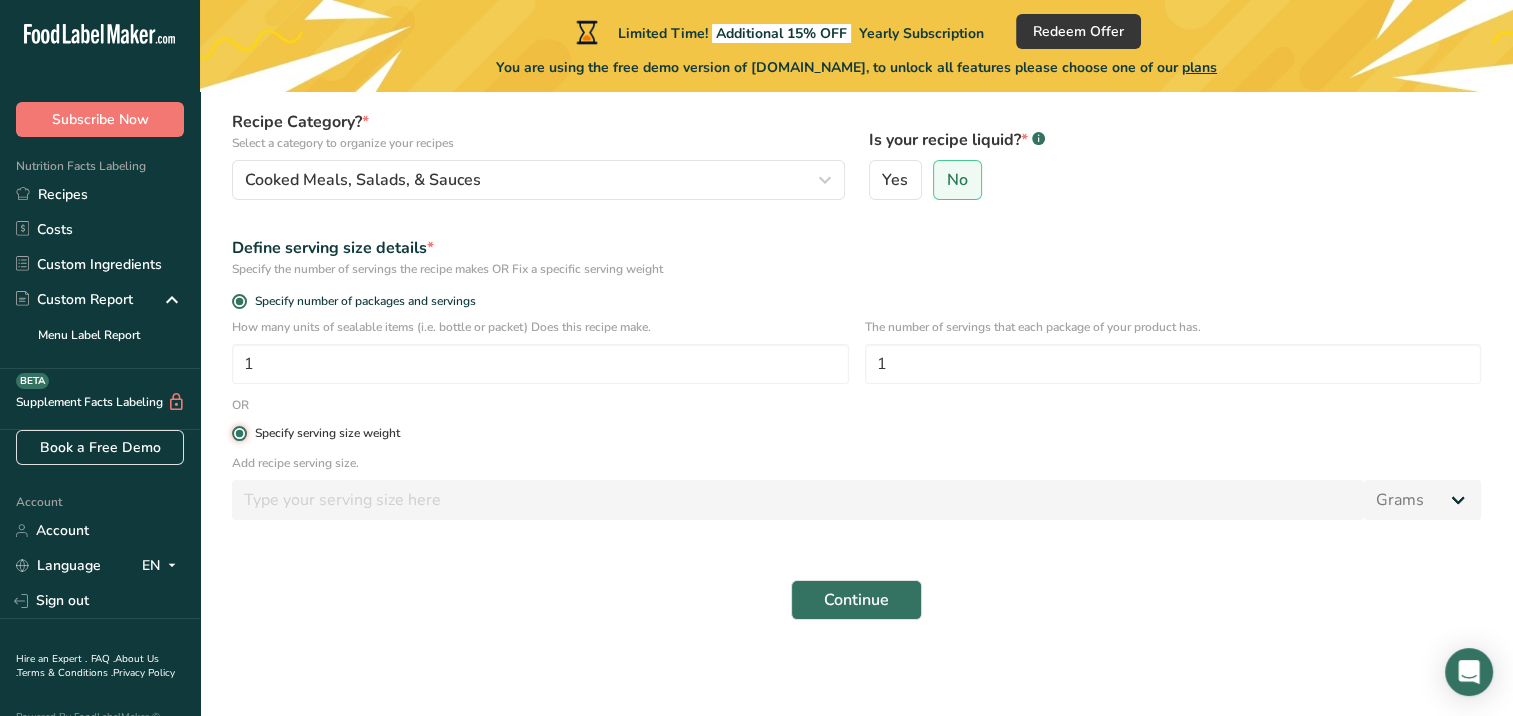 radio on "false" 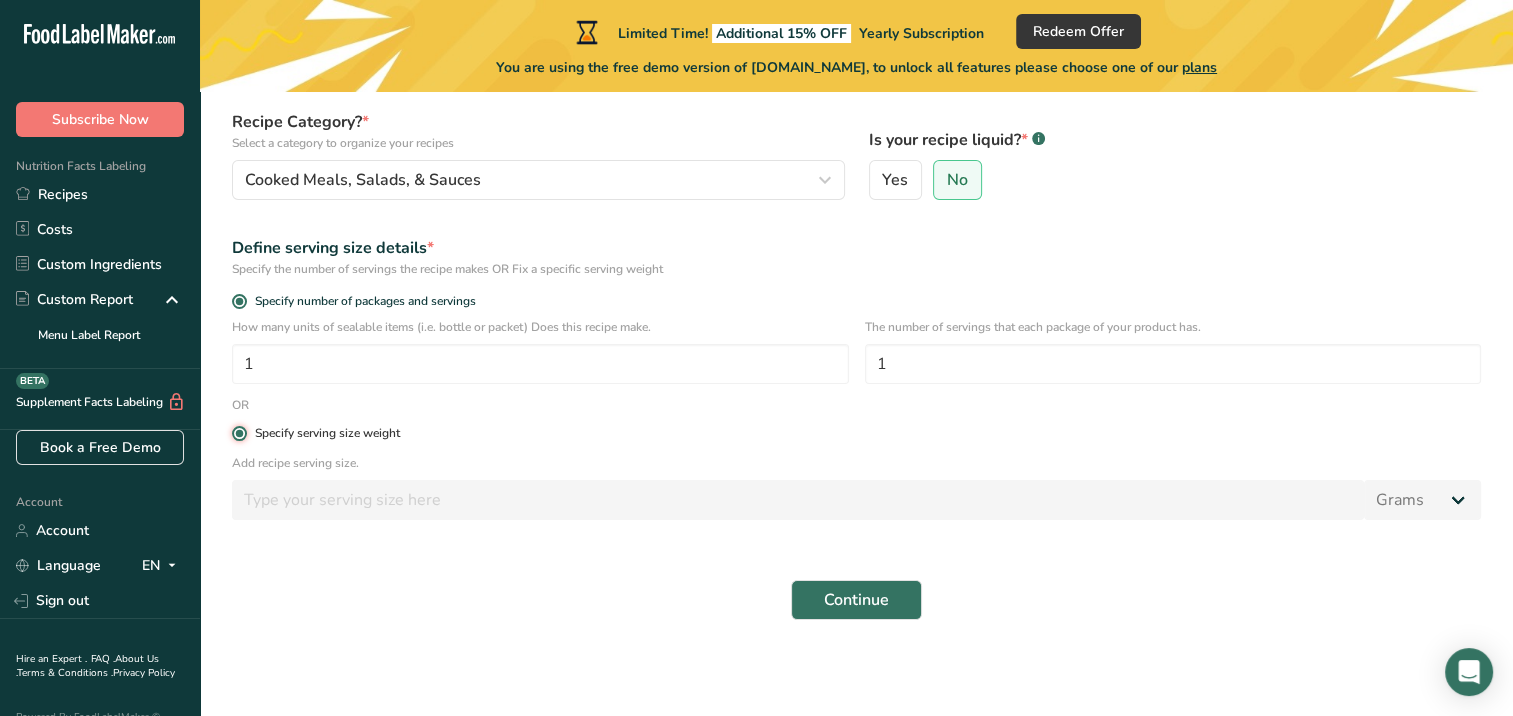 type 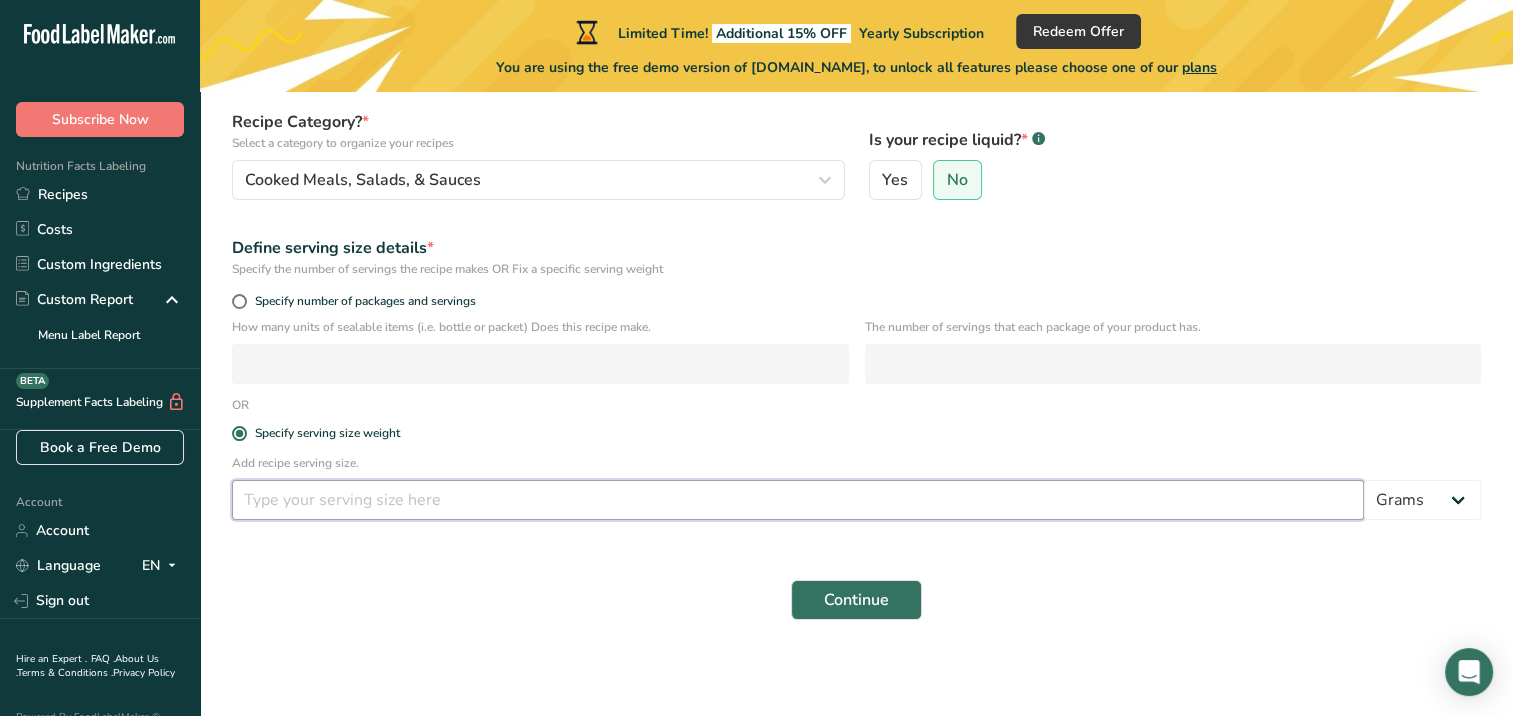 click at bounding box center (798, 500) 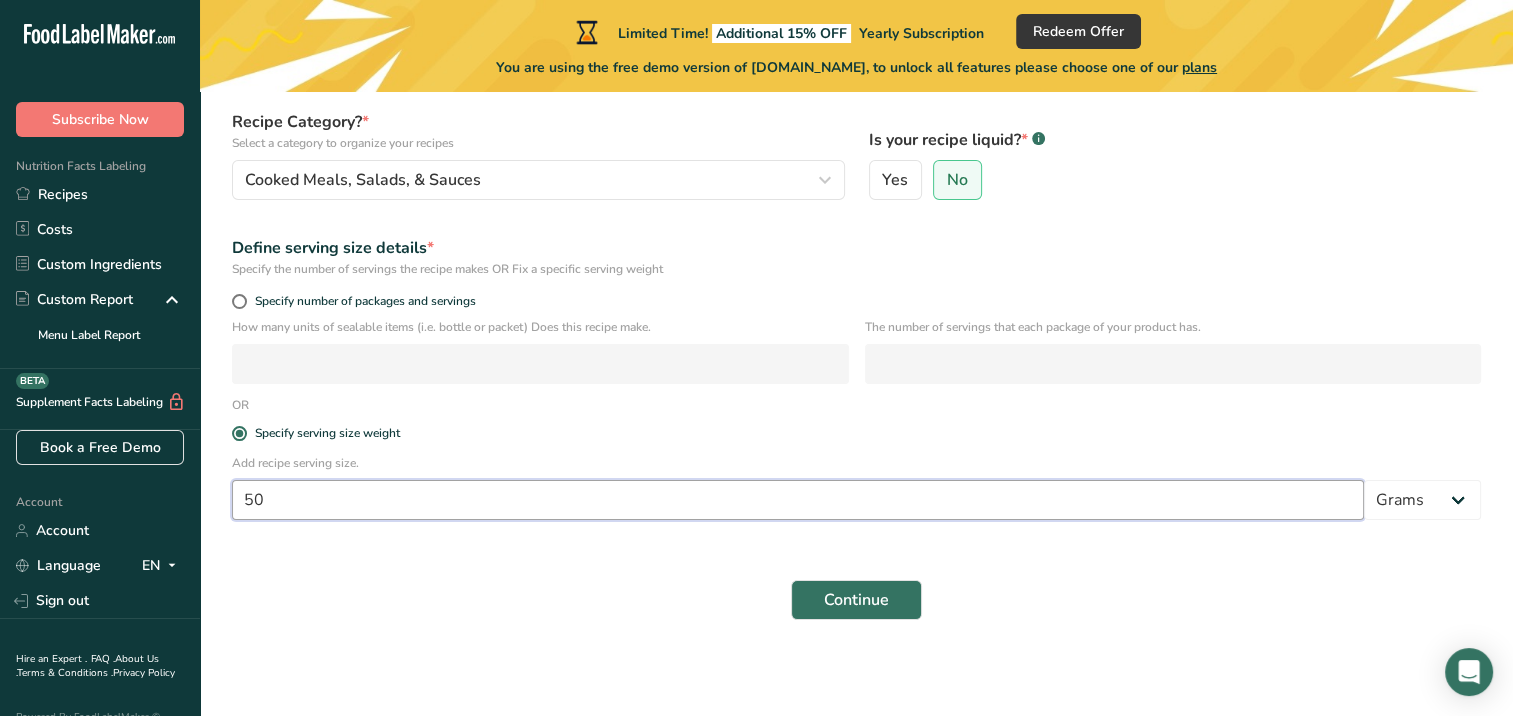 type on "50" 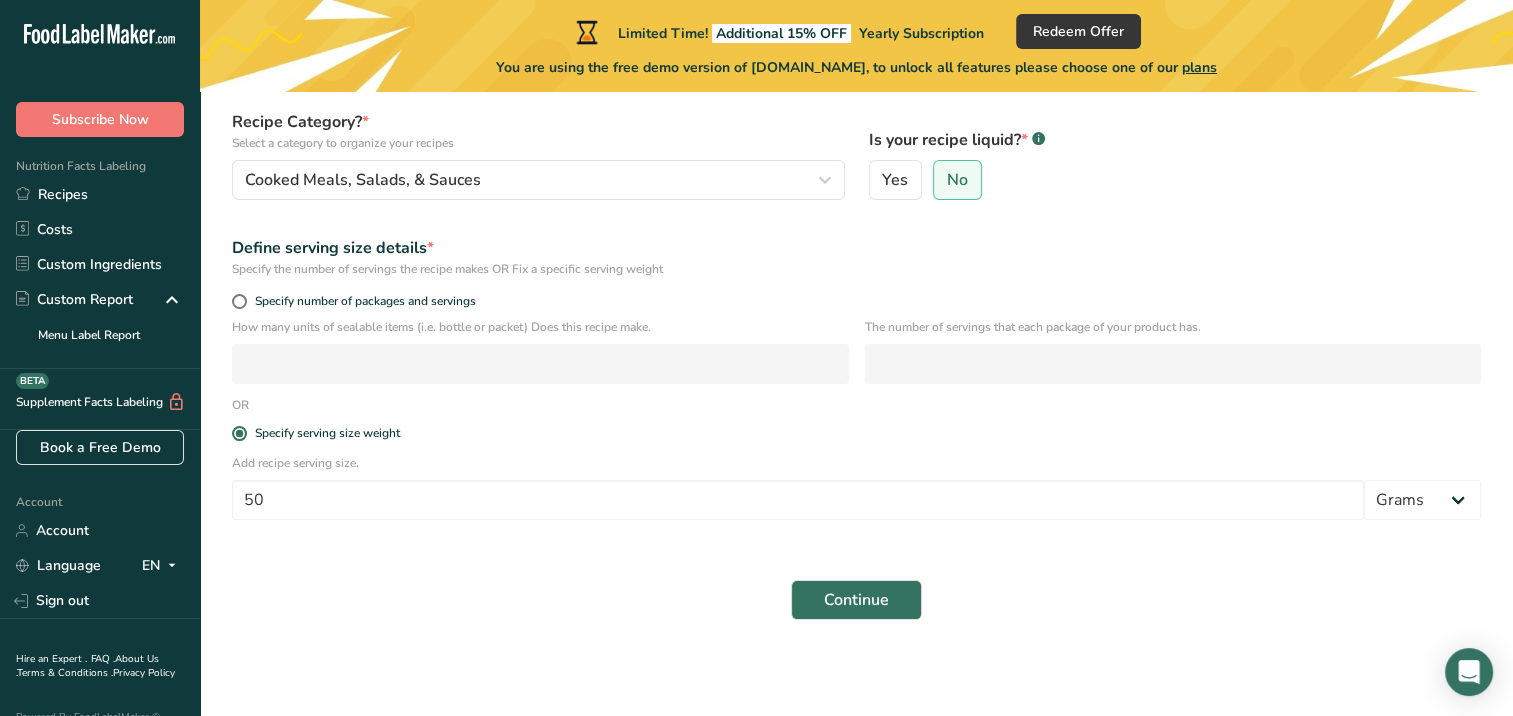 click on "Continue" at bounding box center (856, 600) 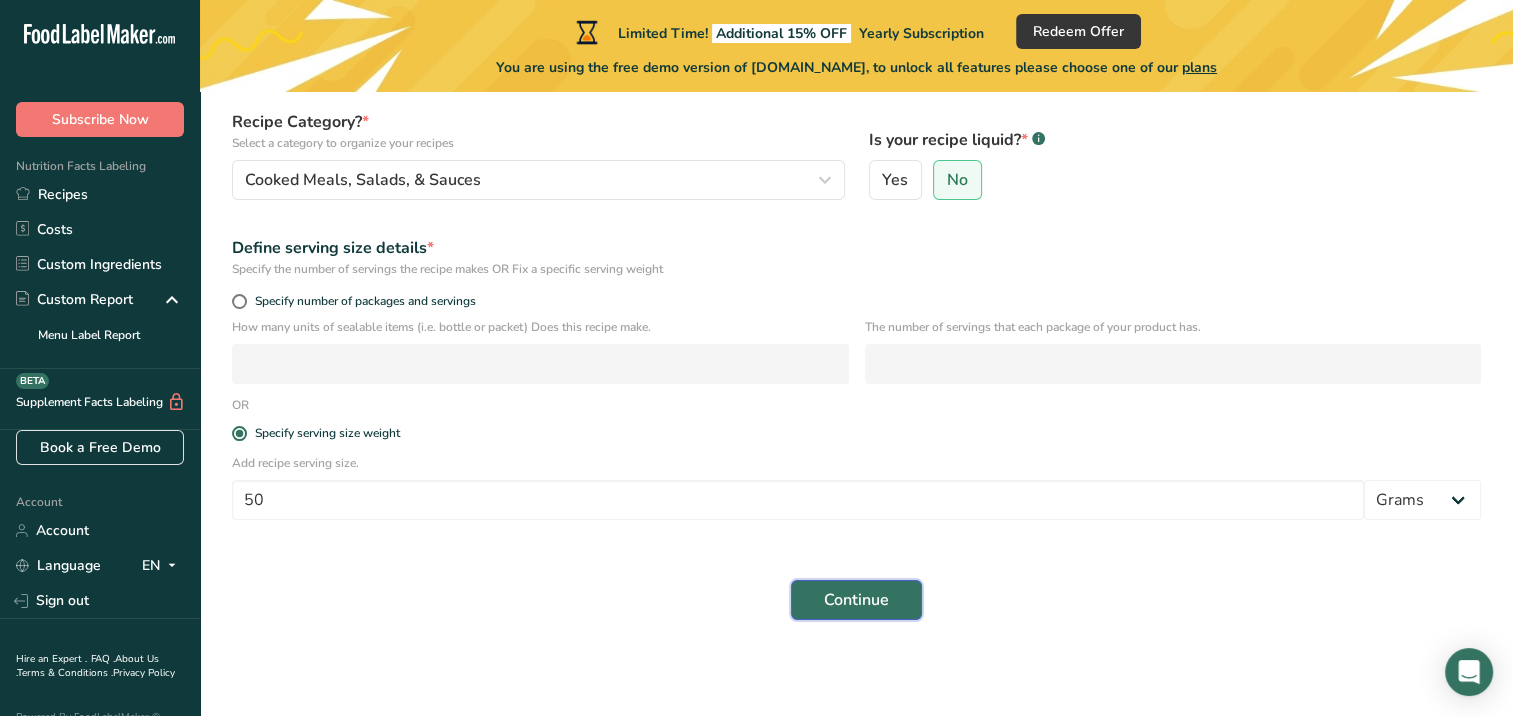 click on "Continue" at bounding box center [856, 600] 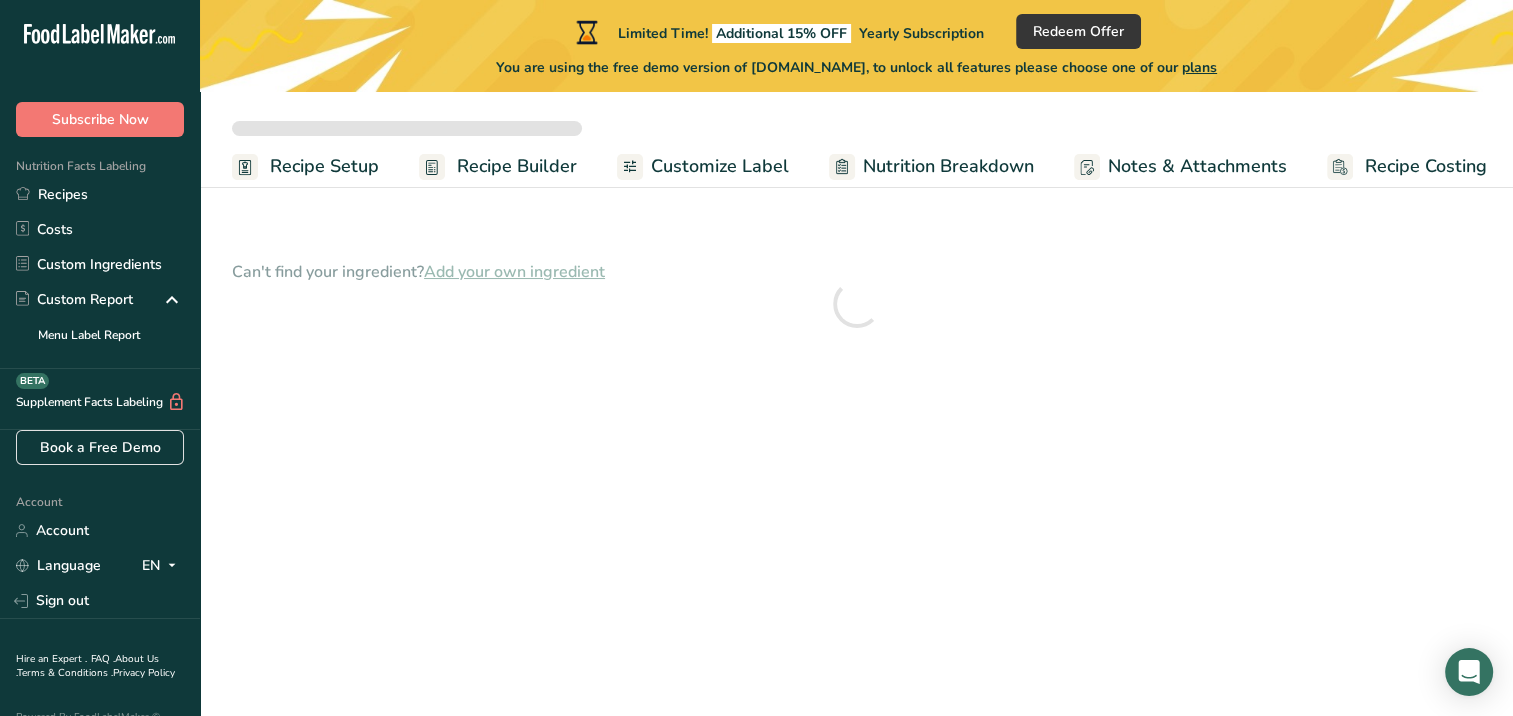scroll, scrollTop: 0, scrollLeft: 0, axis: both 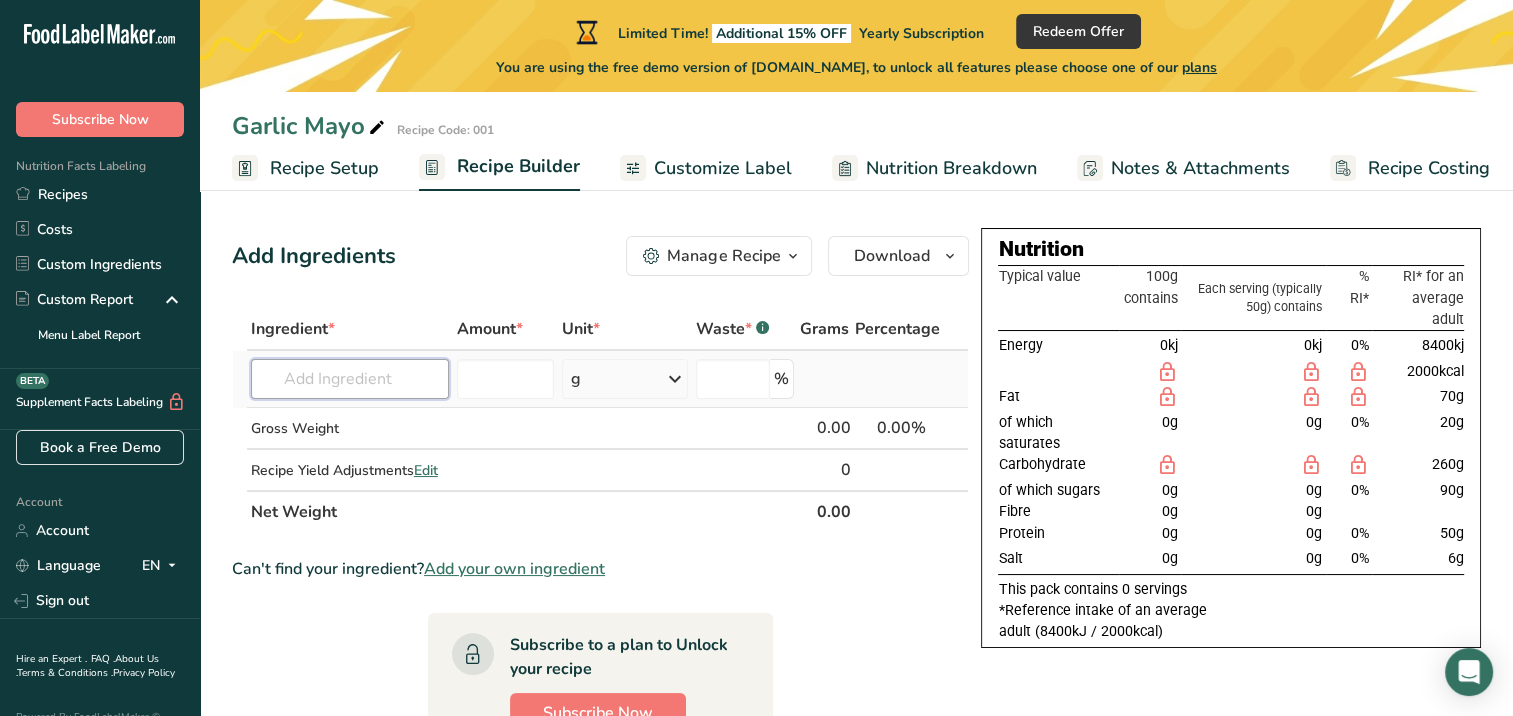 click at bounding box center (350, 379) 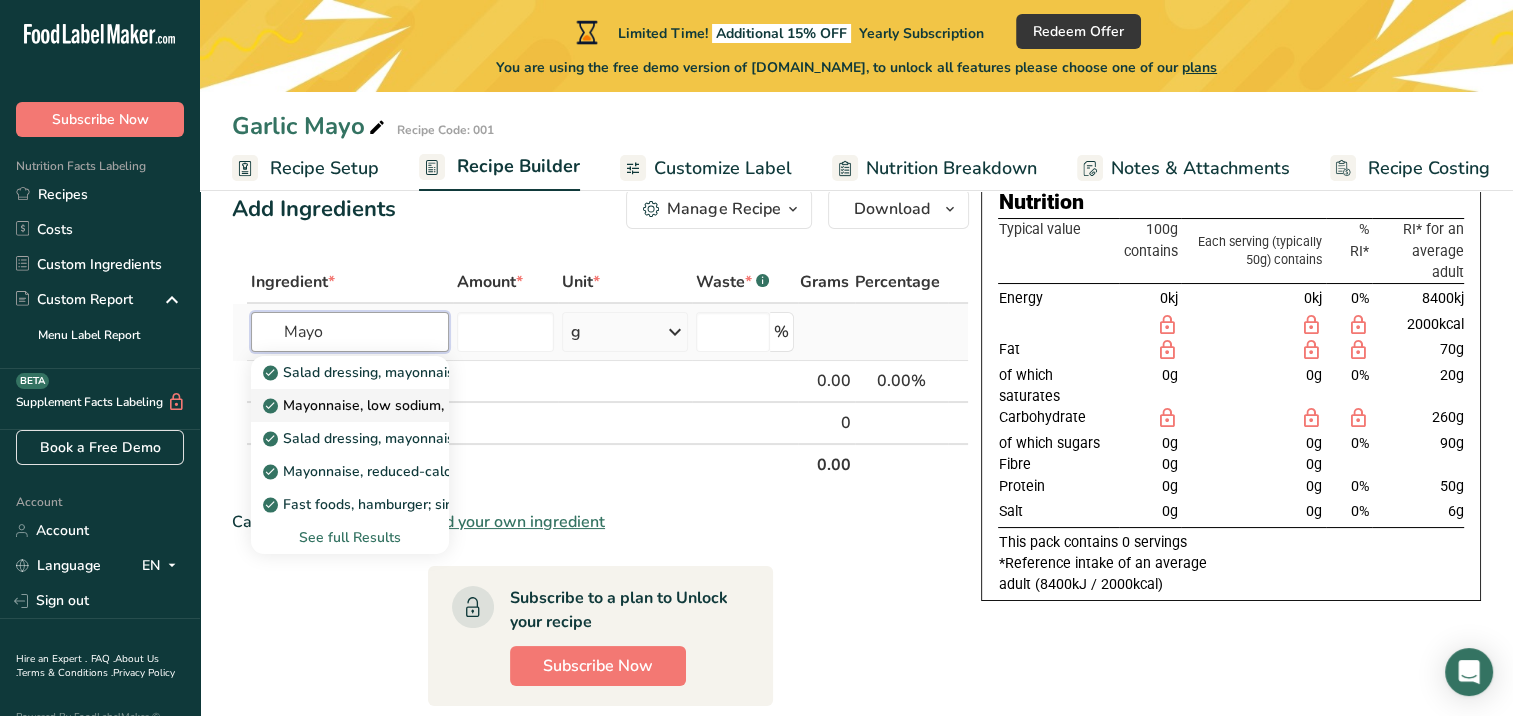 scroll, scrollTop: 0, scrollLeft: 0, axis: both 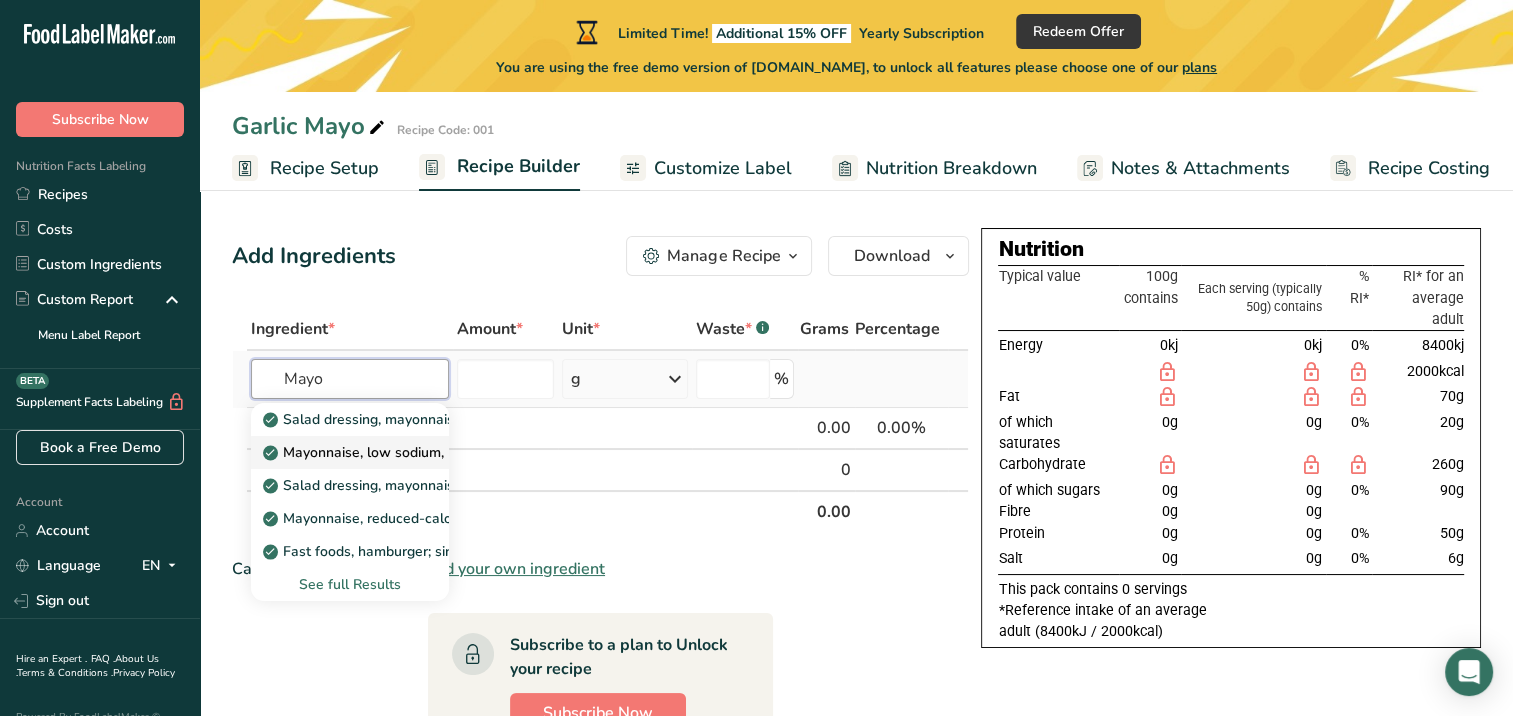 type on "Mayo" 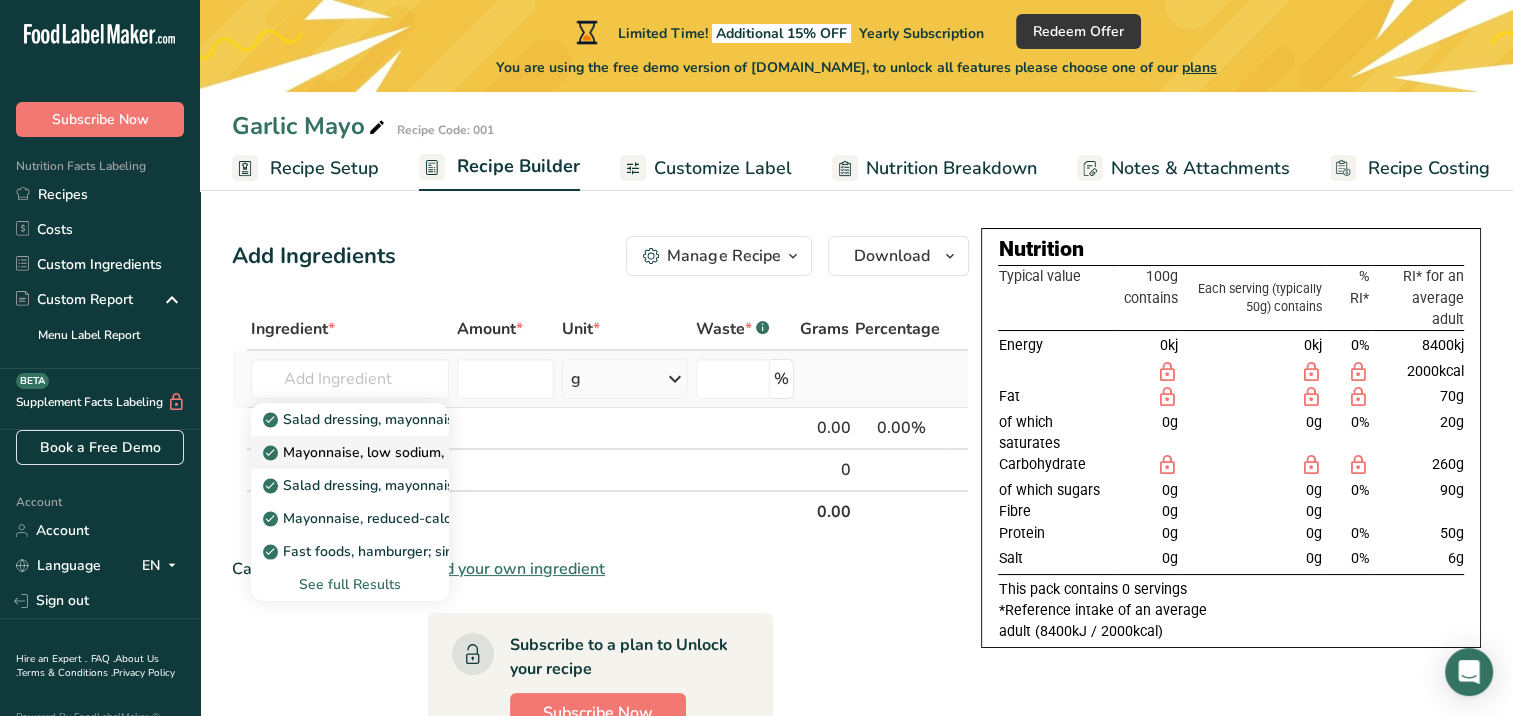 click on "Mayonnaise, low sodium, low calorie or diet" at bounding box center [415, 452] 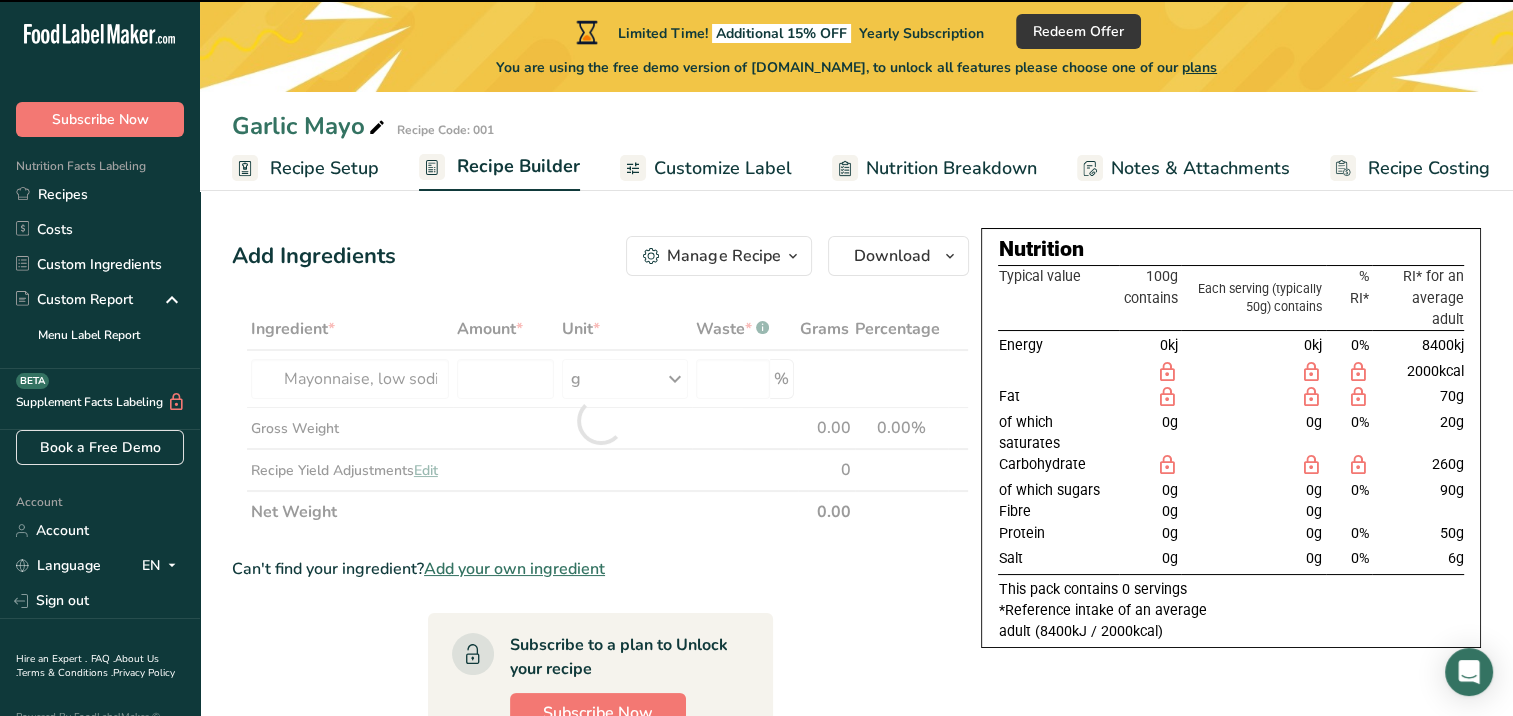 type on "0" 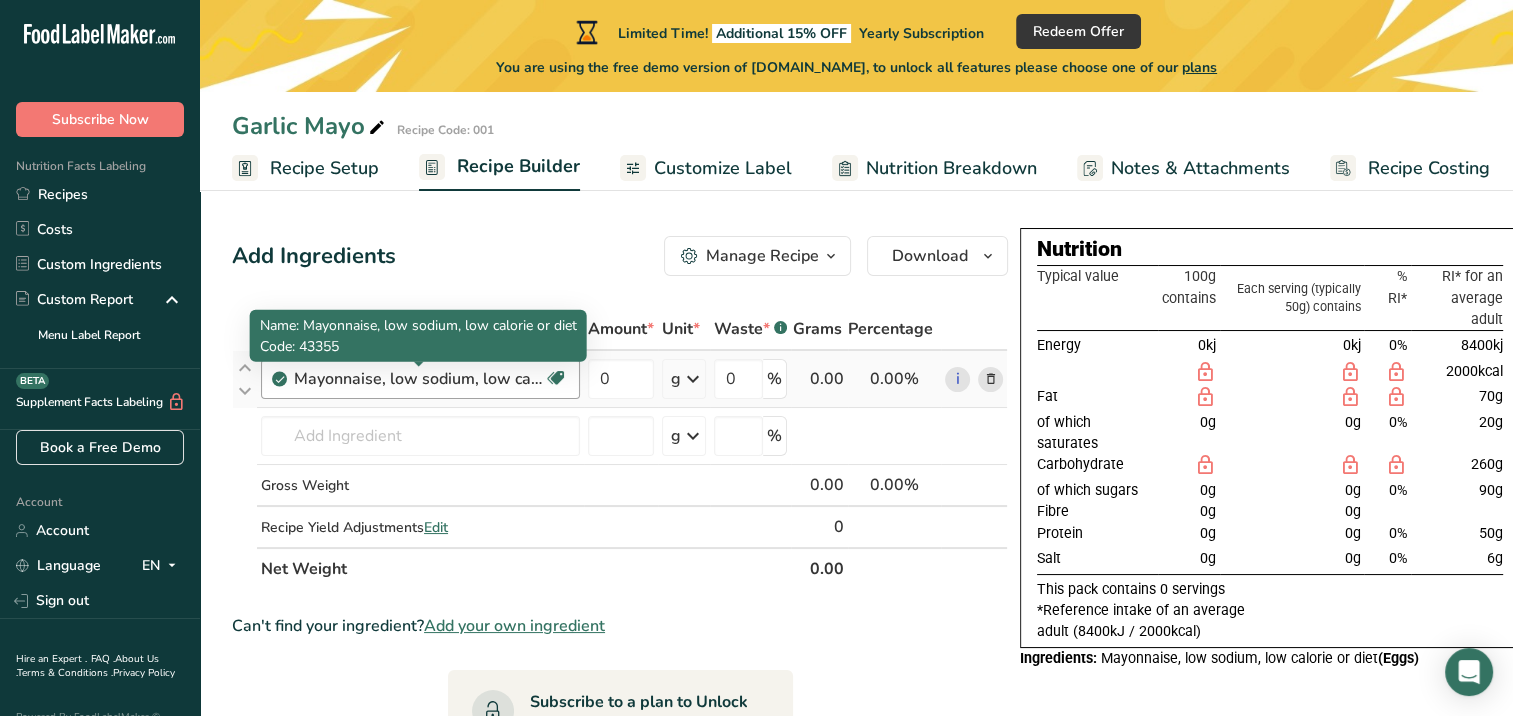 click on "Mayonnaise, low sodium, low calorie or diet" at bounding box center (419, 379) 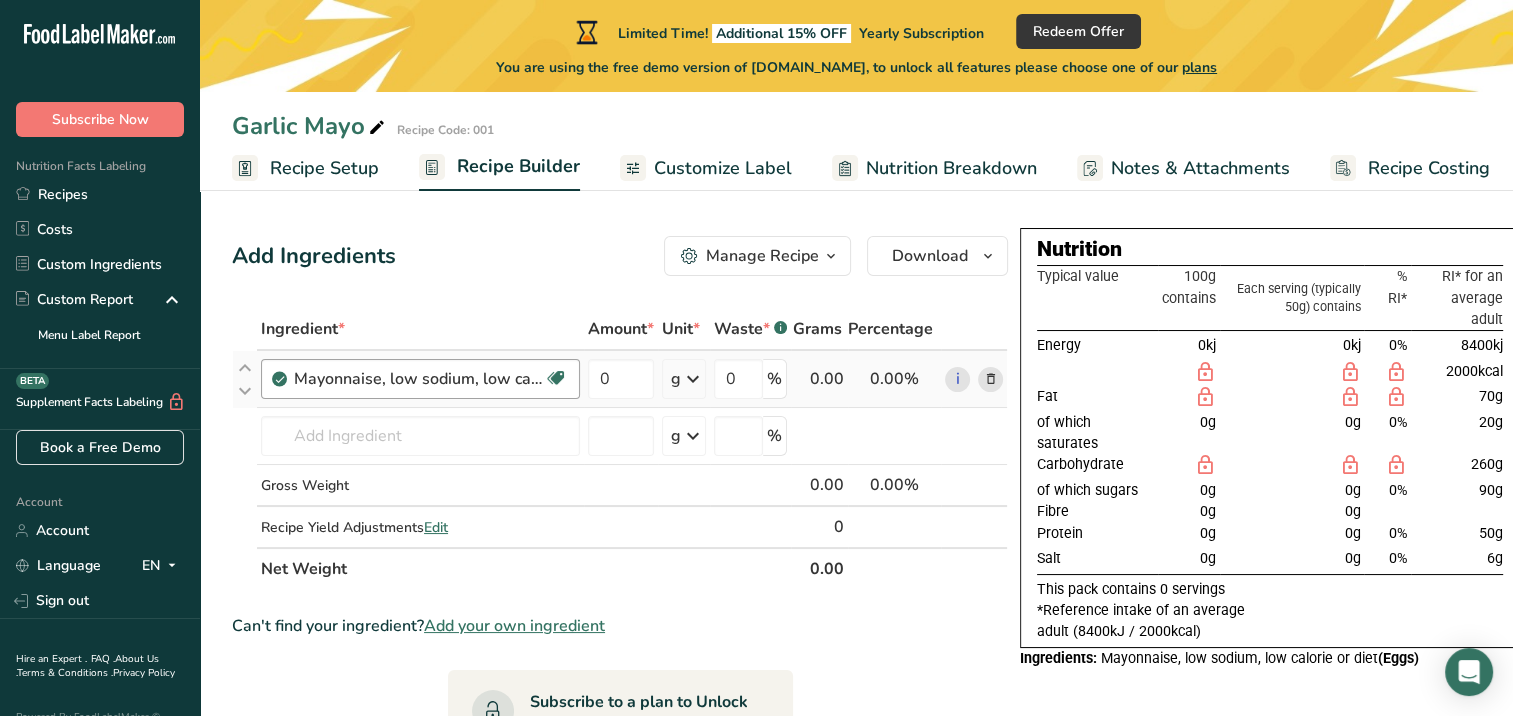 click on "Mayonnaise, low sodium, low calorie or diet" at bounding box center [419, 379] 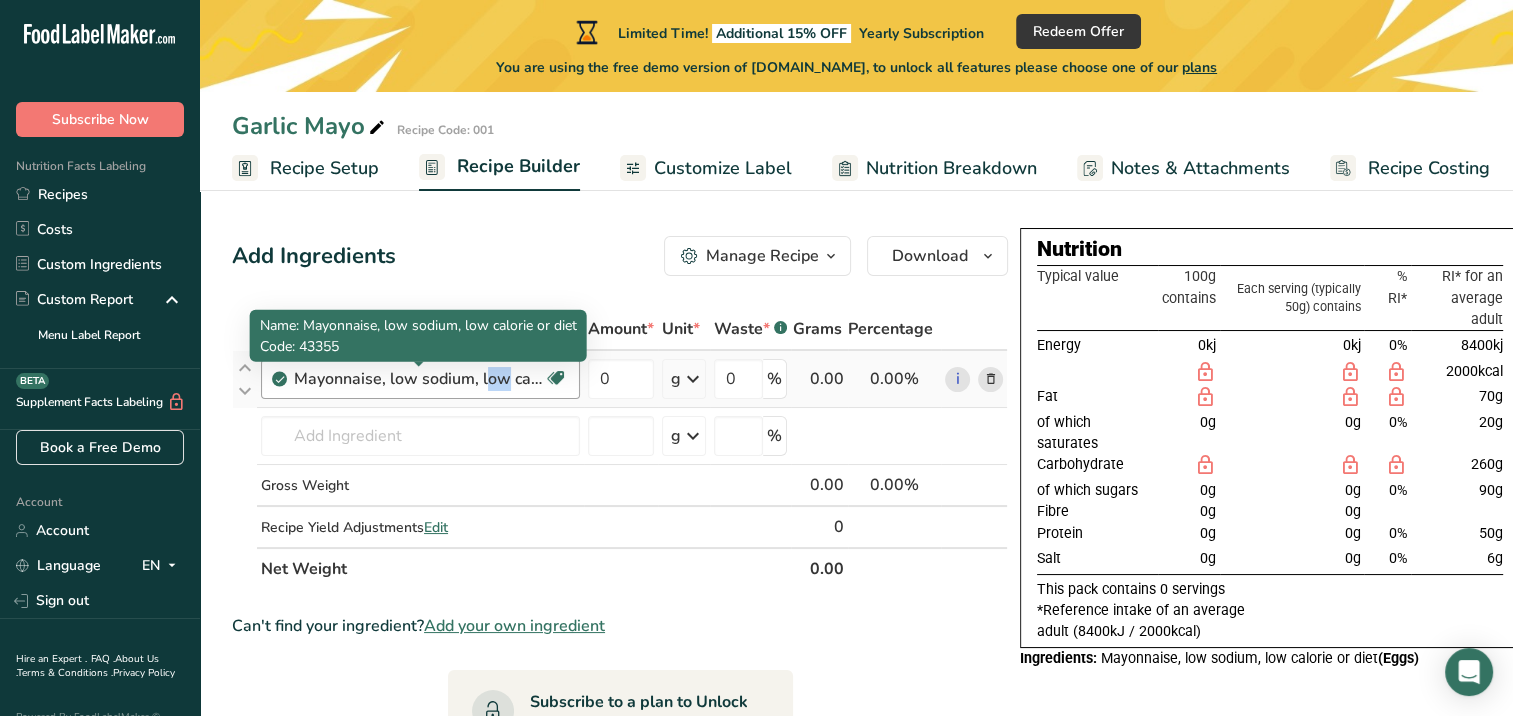 click on "Mayonnaise, low sodium, low calorie or diet" at bounding box center [419, 379] 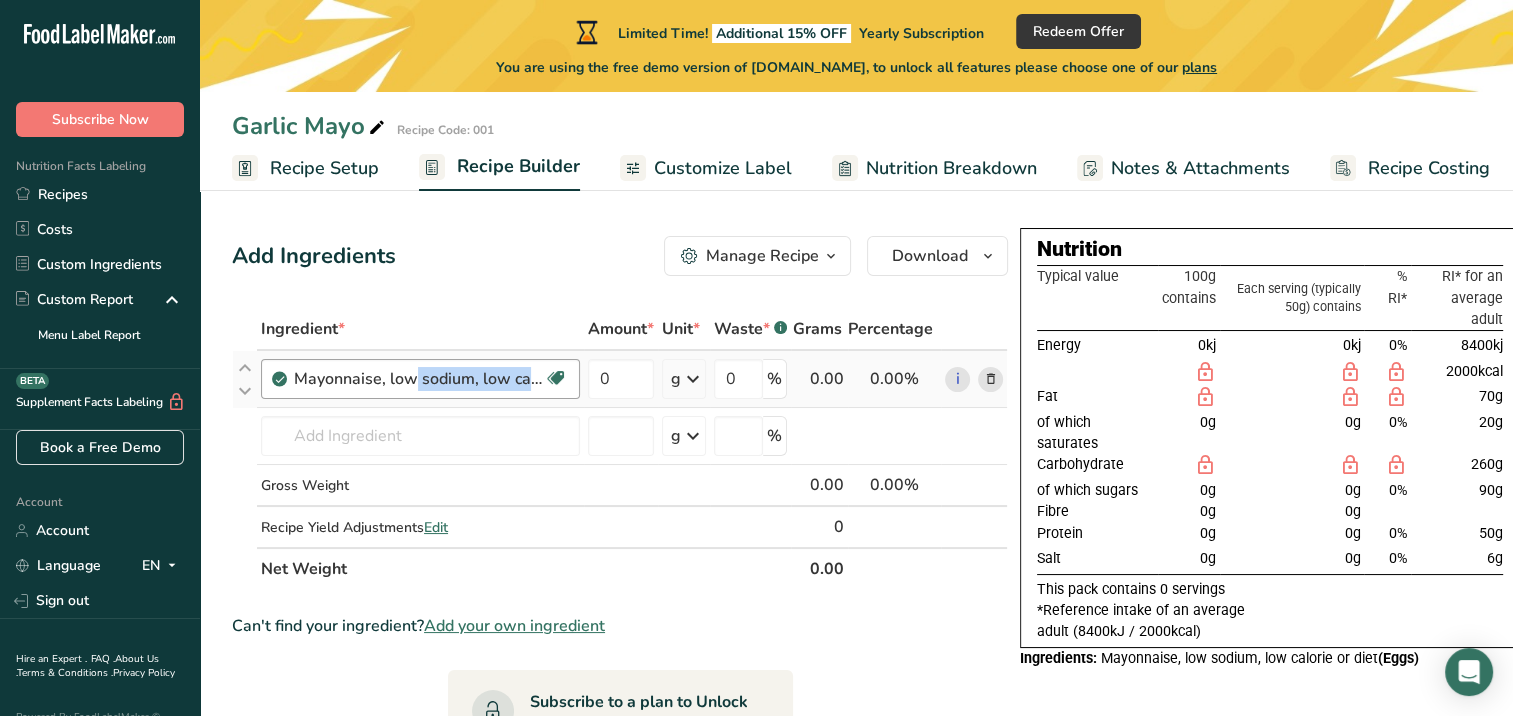 click on "Mayonnaise, low sodium, low calorie or diet" at bounding box center [419, 379] 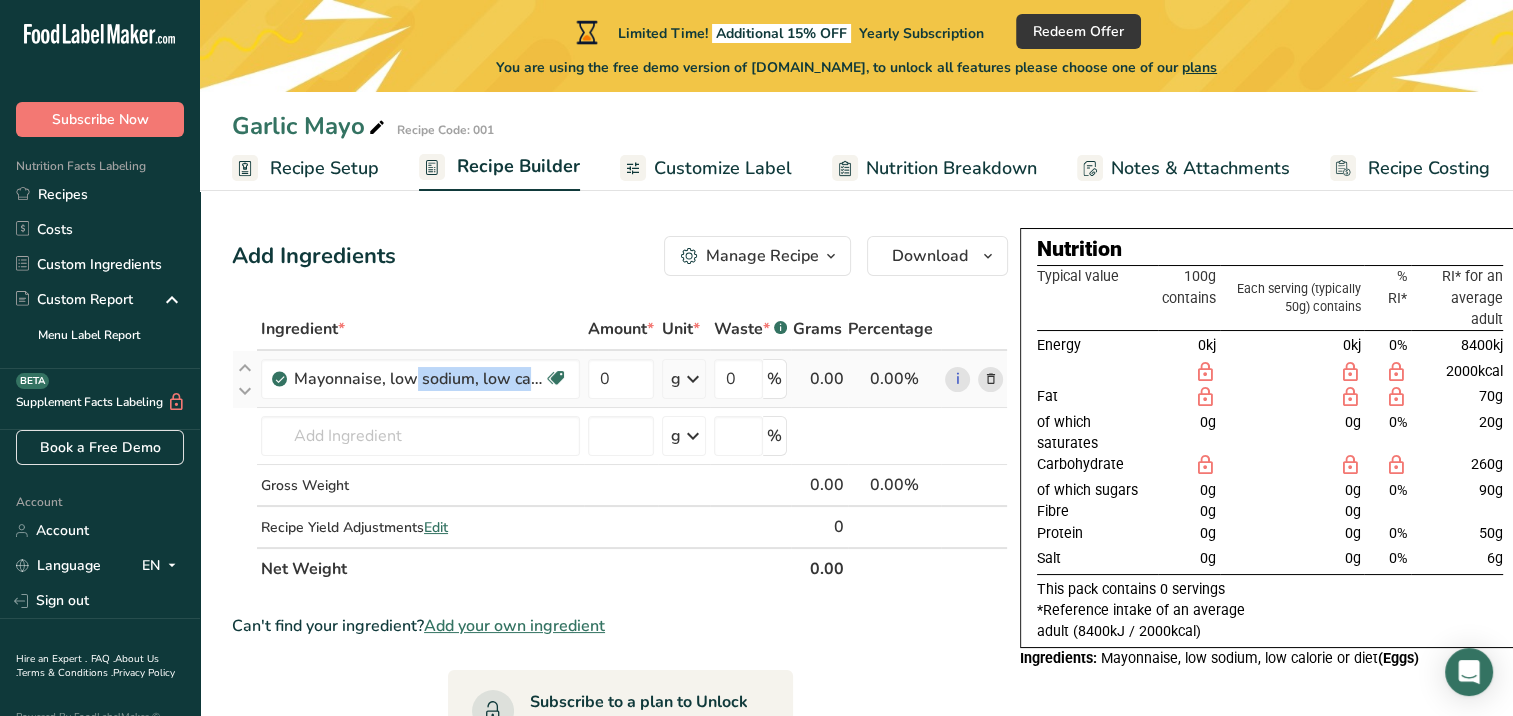 click at bounding box center [991, 379] 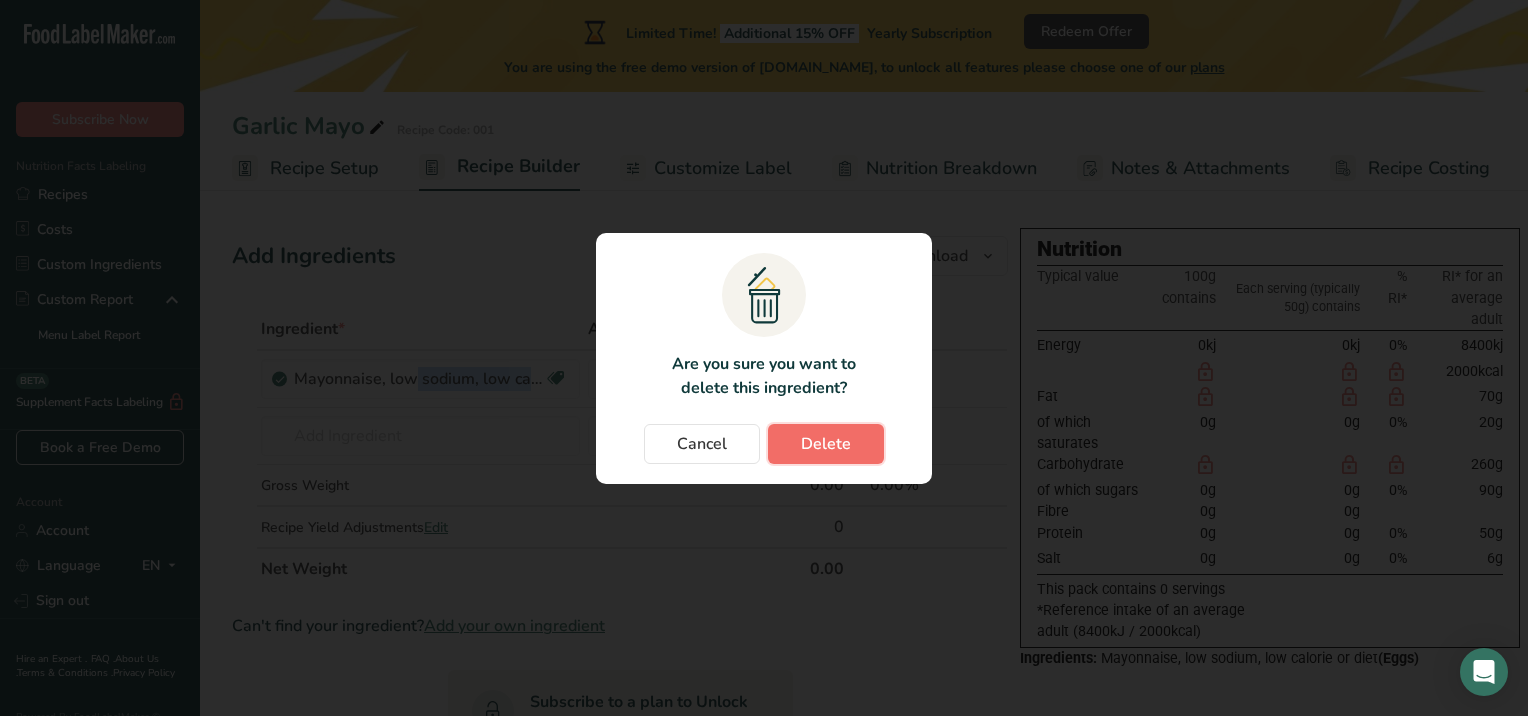 click on "Delete" at bounding box center [826, 444] 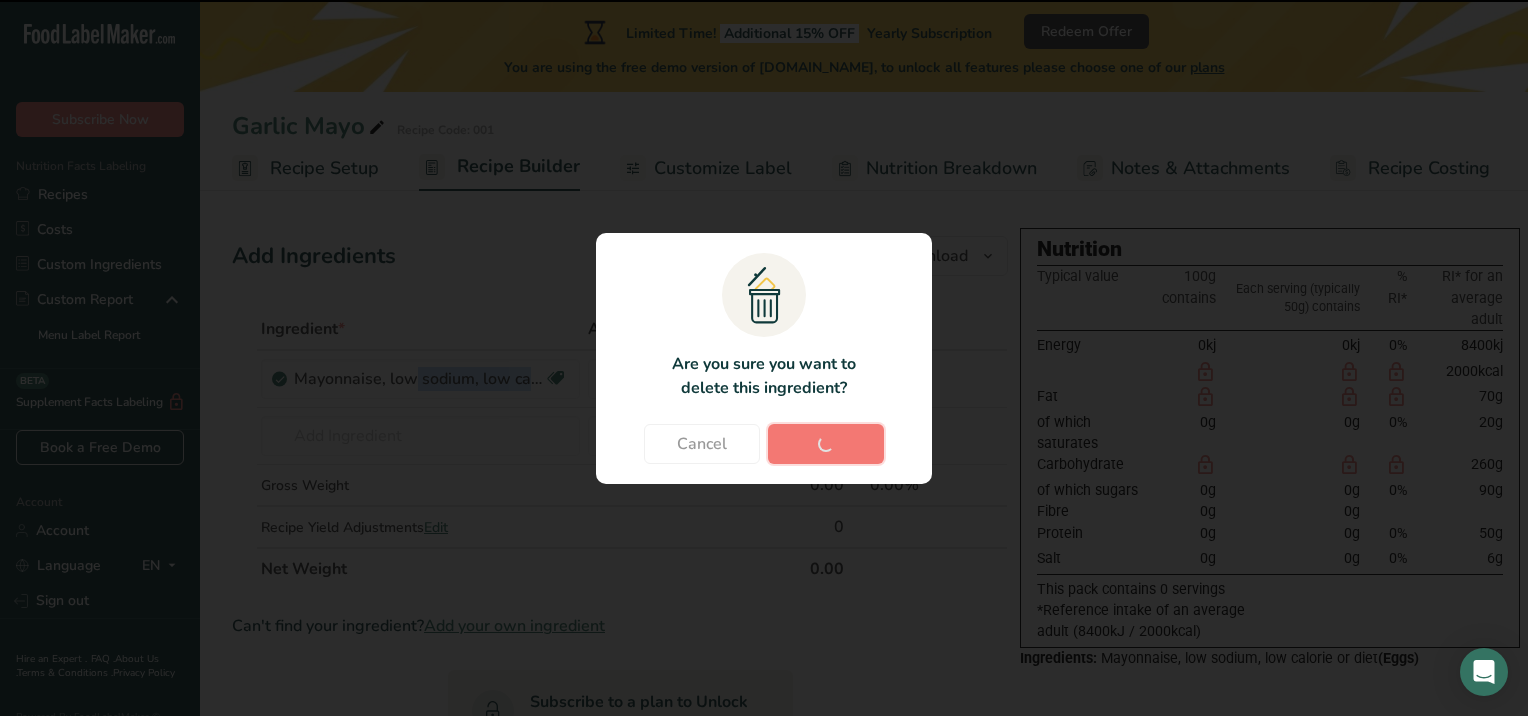 type 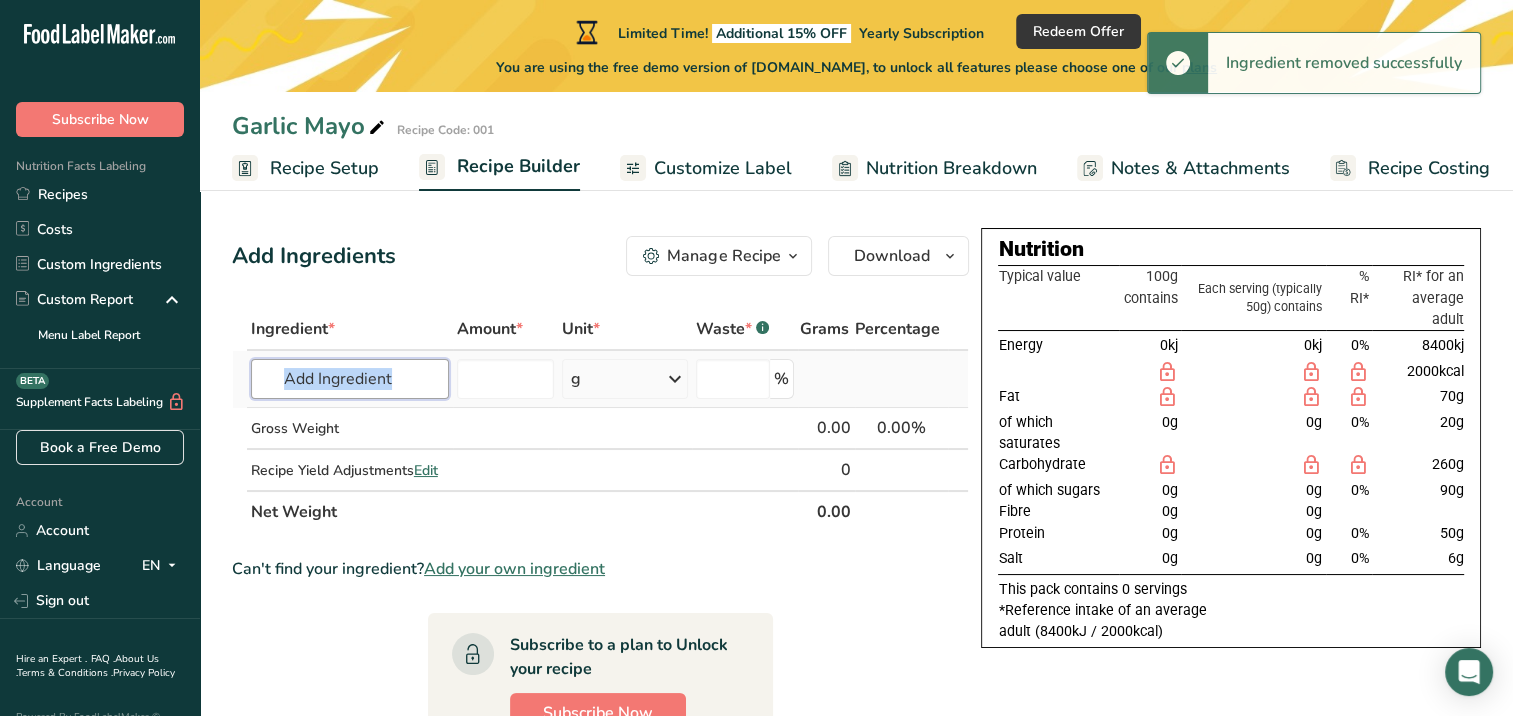 click at bounding box center (350, 379) 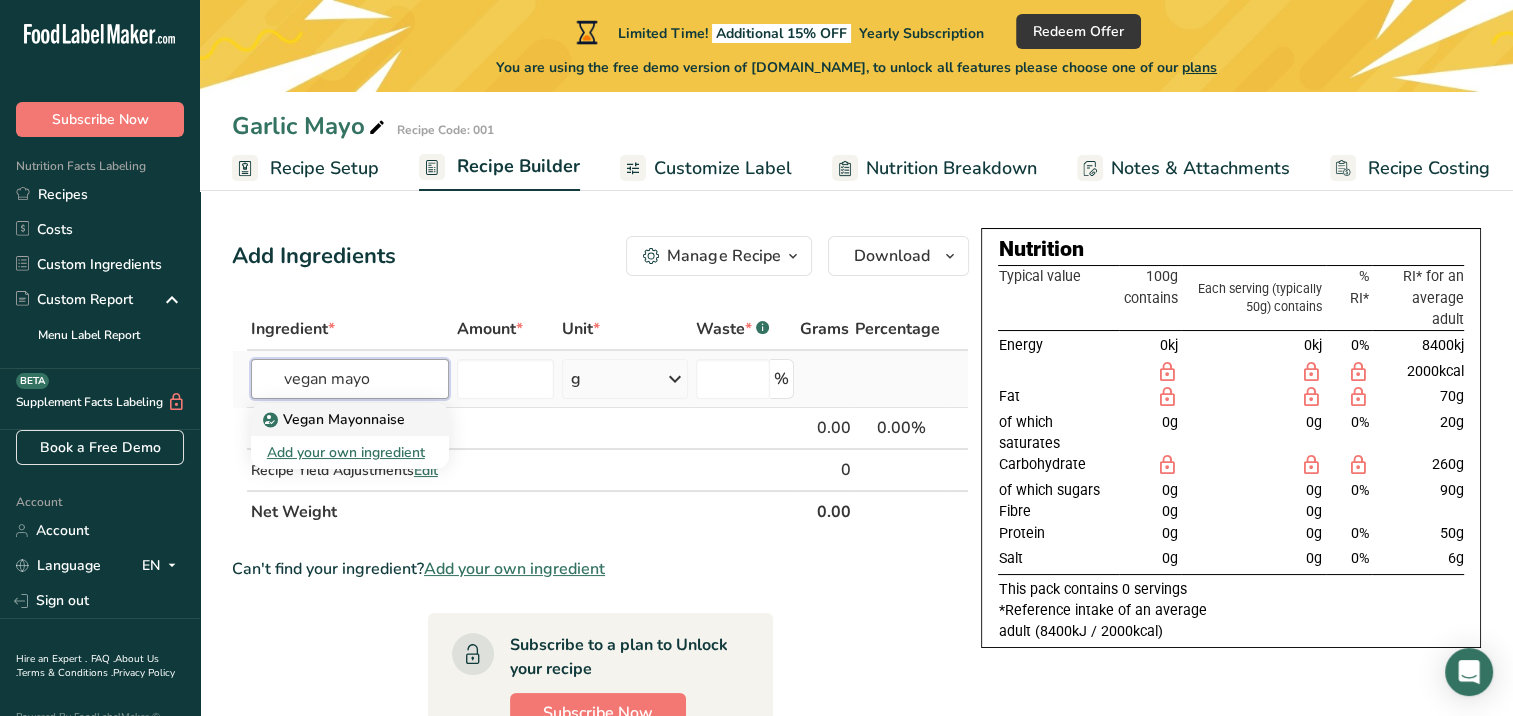 type on "vegan mayo" 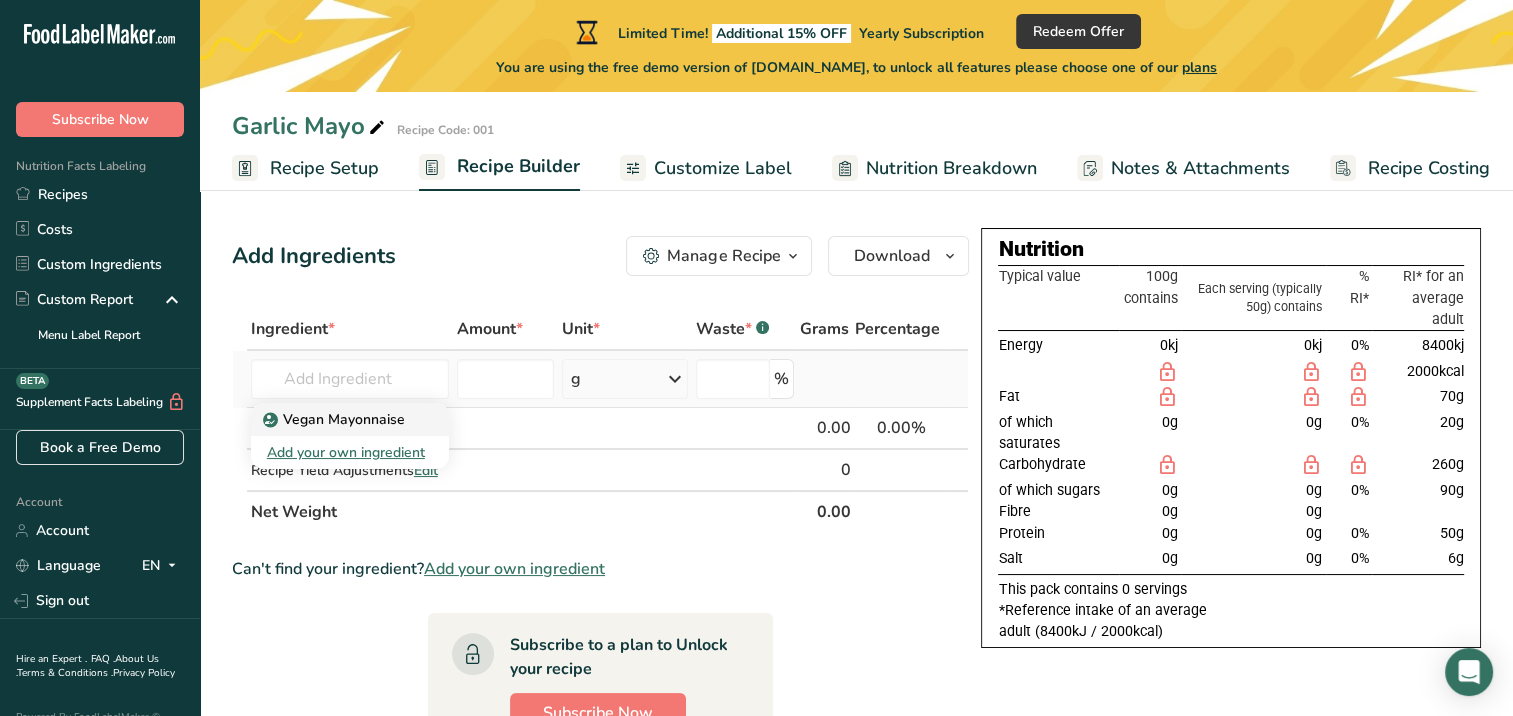 click on "Vegan Mayonnaise" at bounding box center [336, 419] 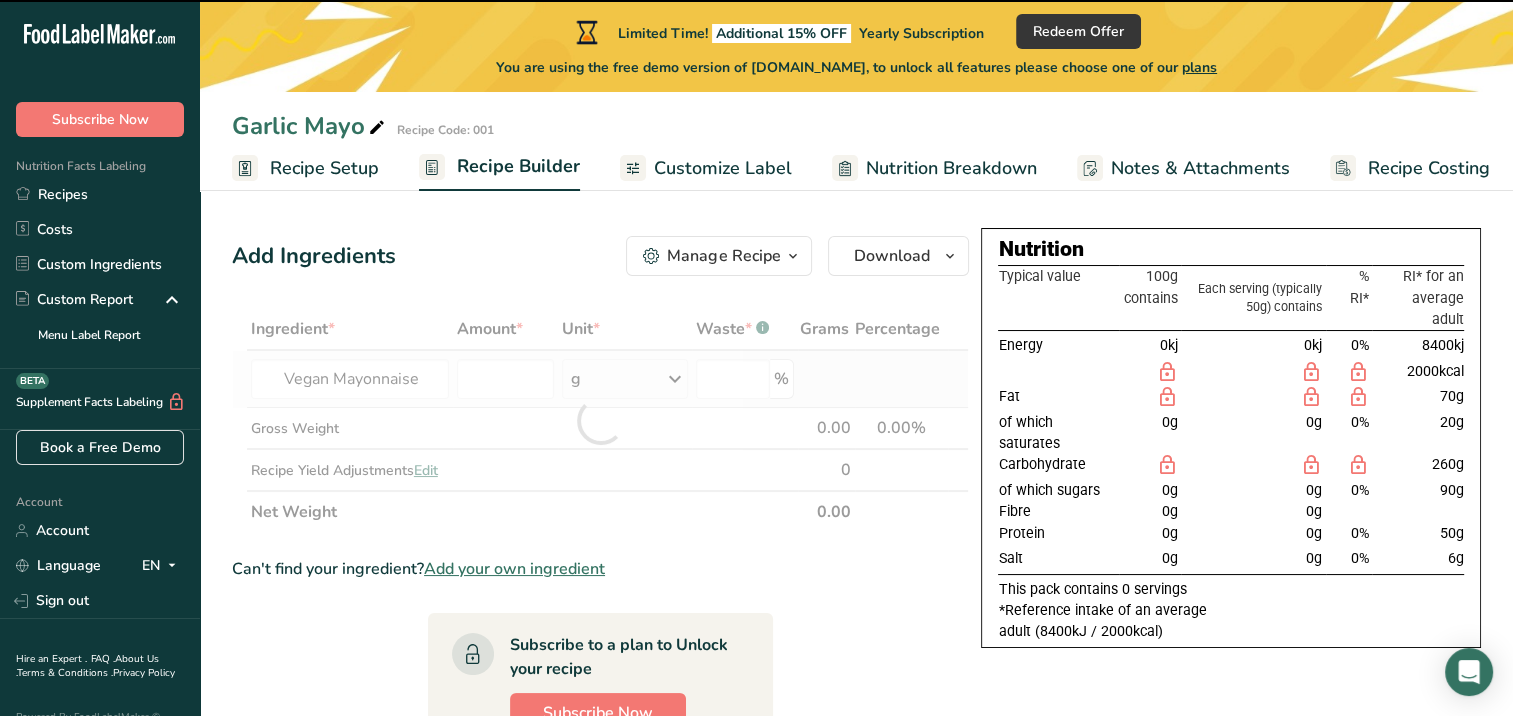 type on "0" 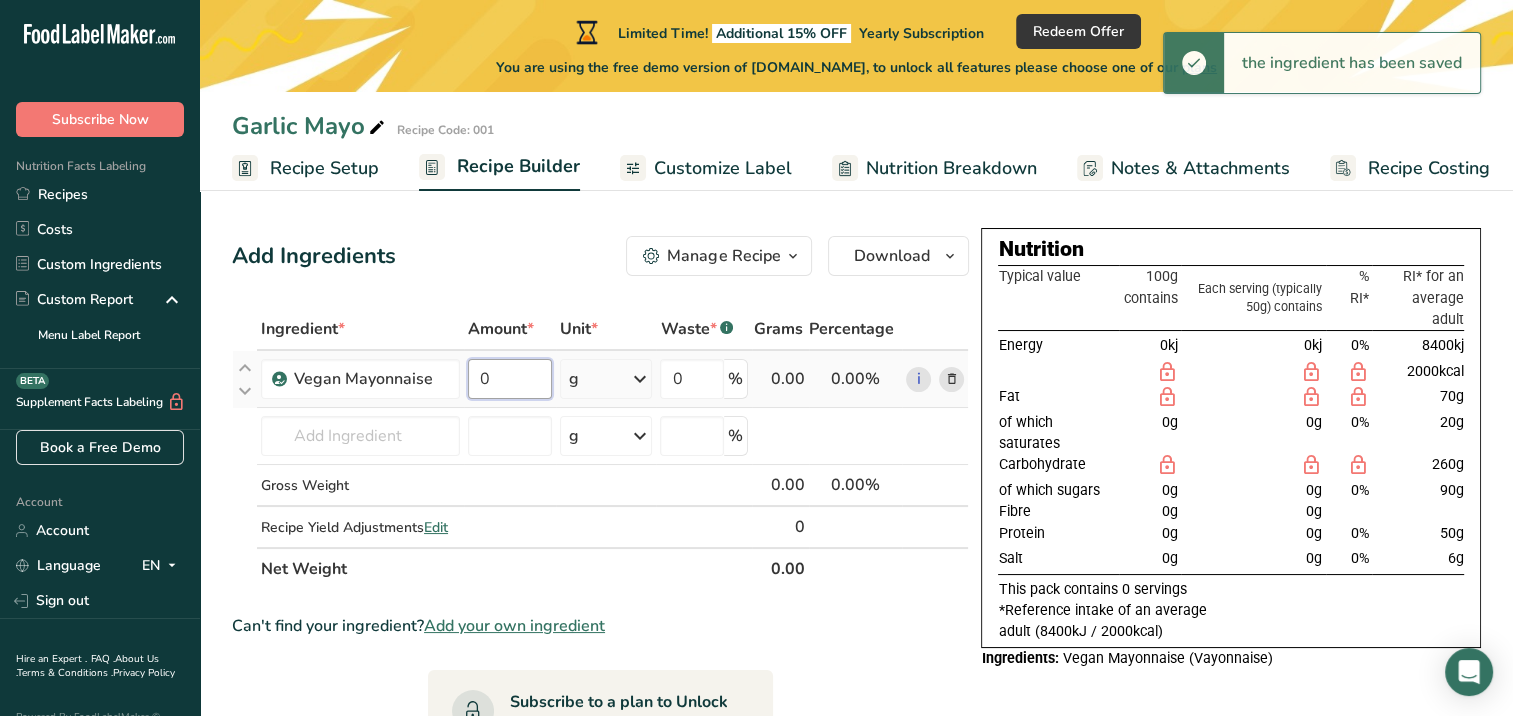 click on "0" at bounding box center [510, 379] 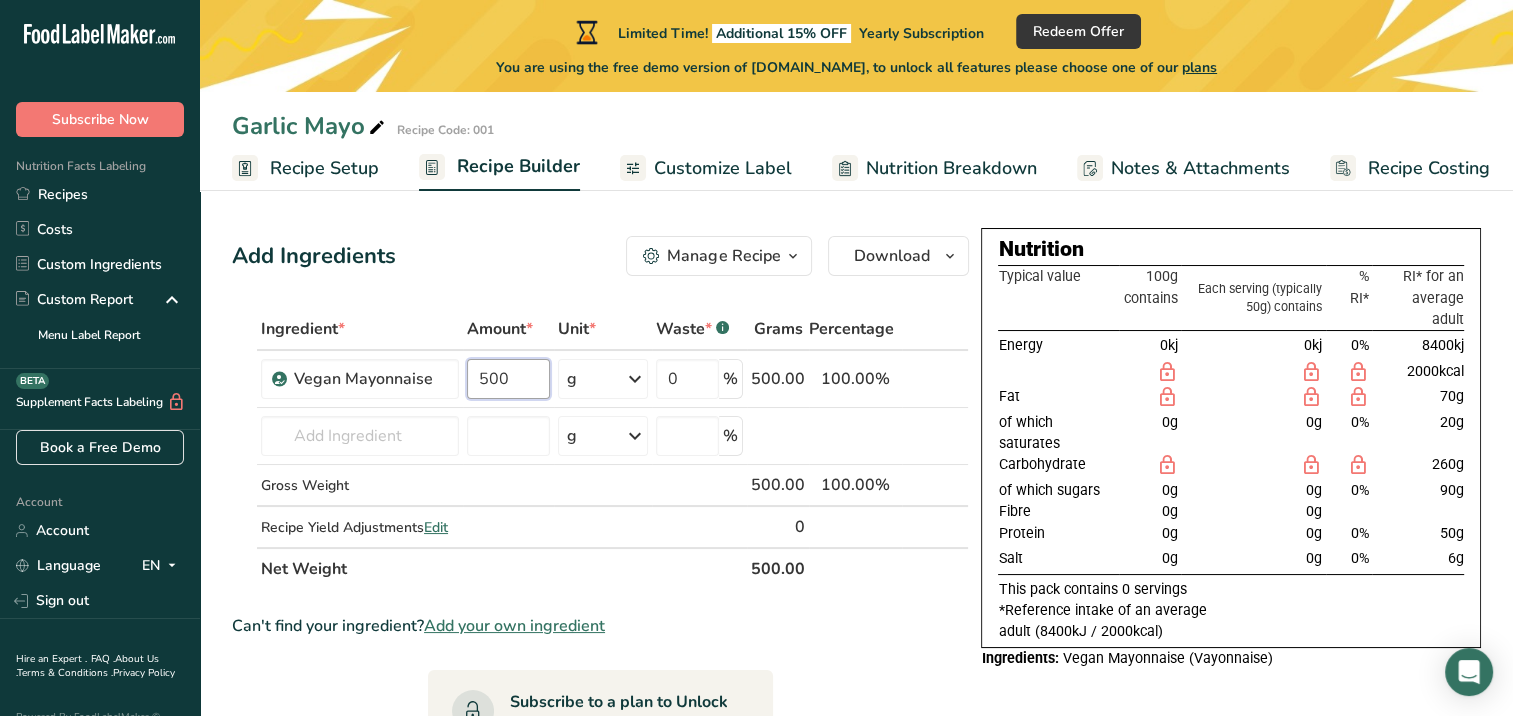 type on "500" 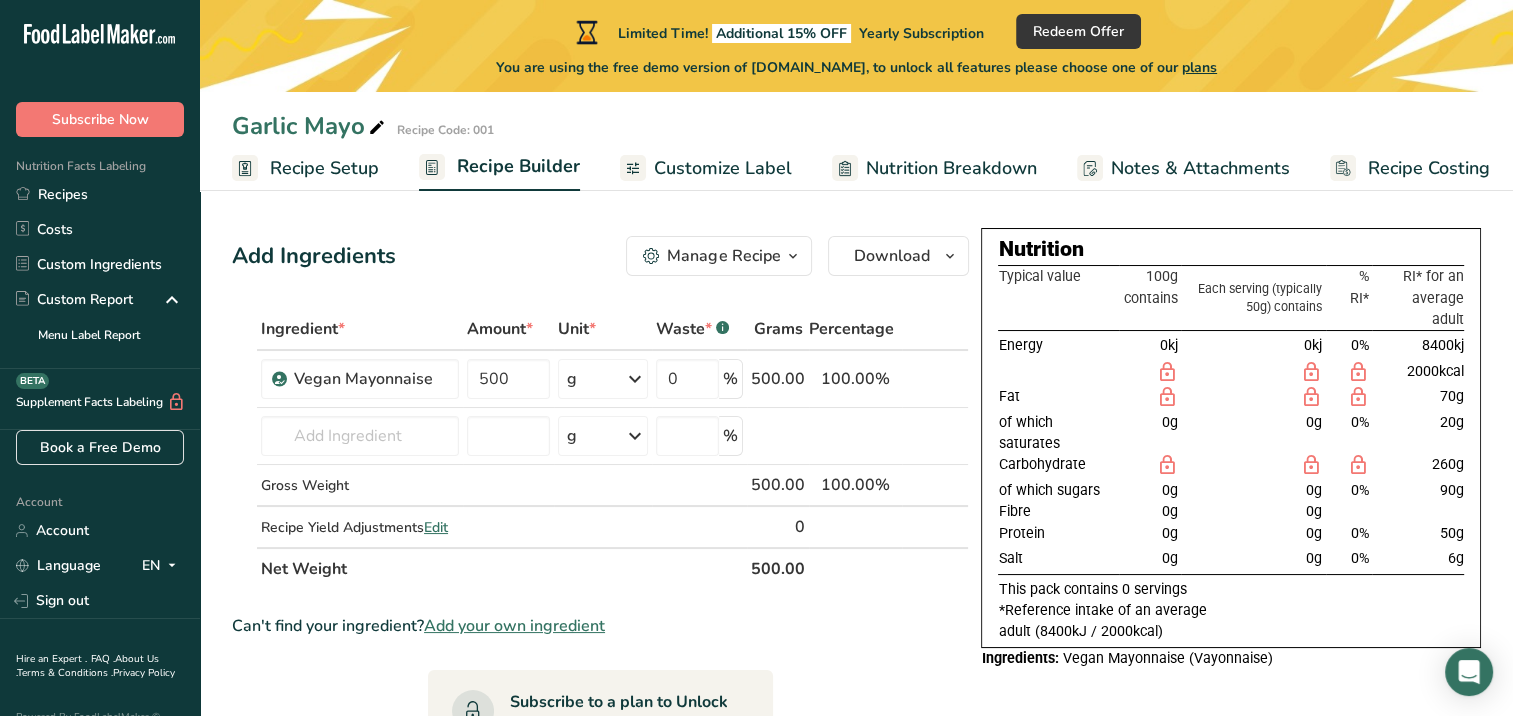 click on "Ingredient *
Amount *
Unit *
Waste *   .a-a{fill:#347362;}.b-a{fill:#fff;}          Grams
Percentage
Vegan Mayonnaise
500
g
Weight Units
g
kg
mg
See more
Volume Units
l
Volume units require a density conversion. If you know your ingredient's density enter it below. Otherwise, click on "RIA" our AI Regulatory bot - she will be able to help you
lb/ft3
g/cm3
Confirm
mL
Volume units require a density conversion. If you know your ingredient's density enter it below. Otherwise, click on "RIA" our AI Regulatory bot - she will be able to help you
lb/ft3" at bounding box center (600, 449) 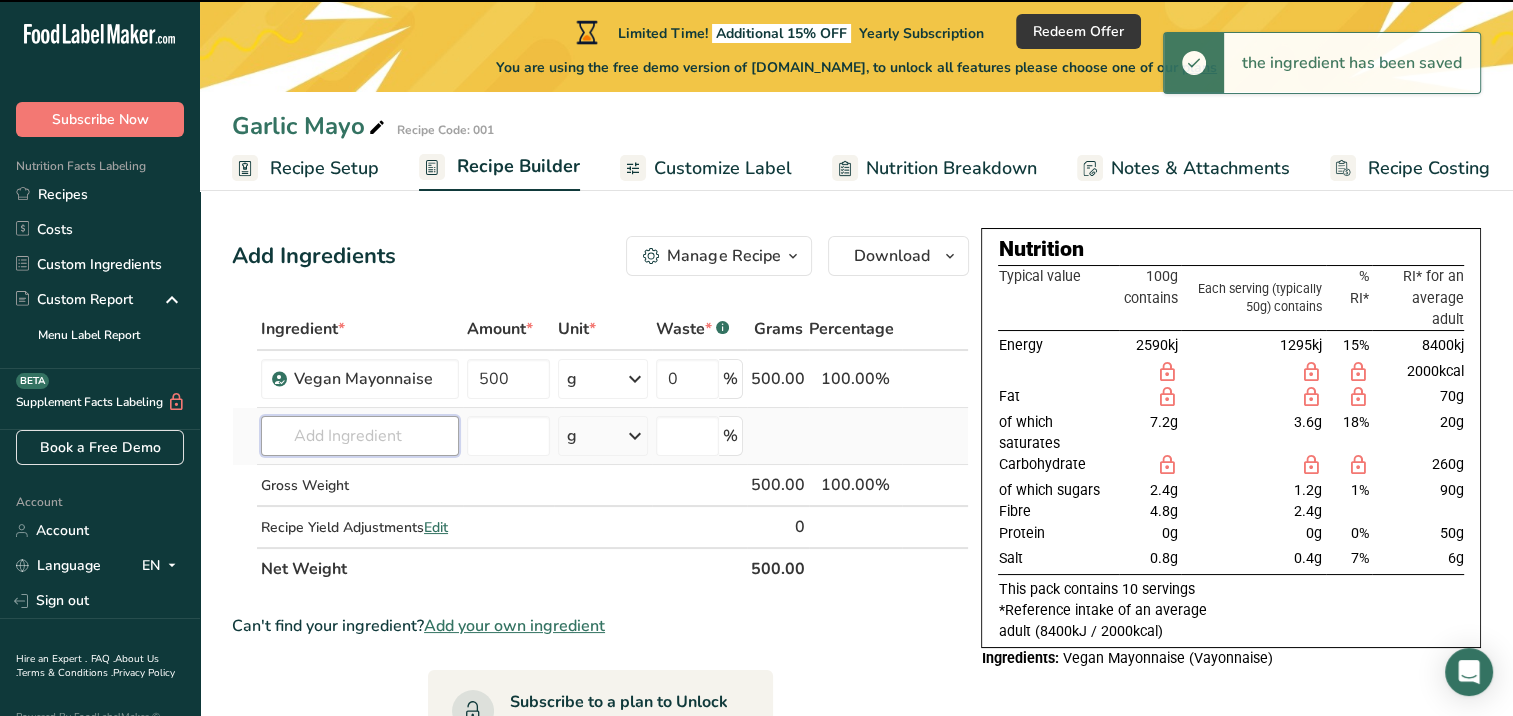 click at bounding box center (360, 436) 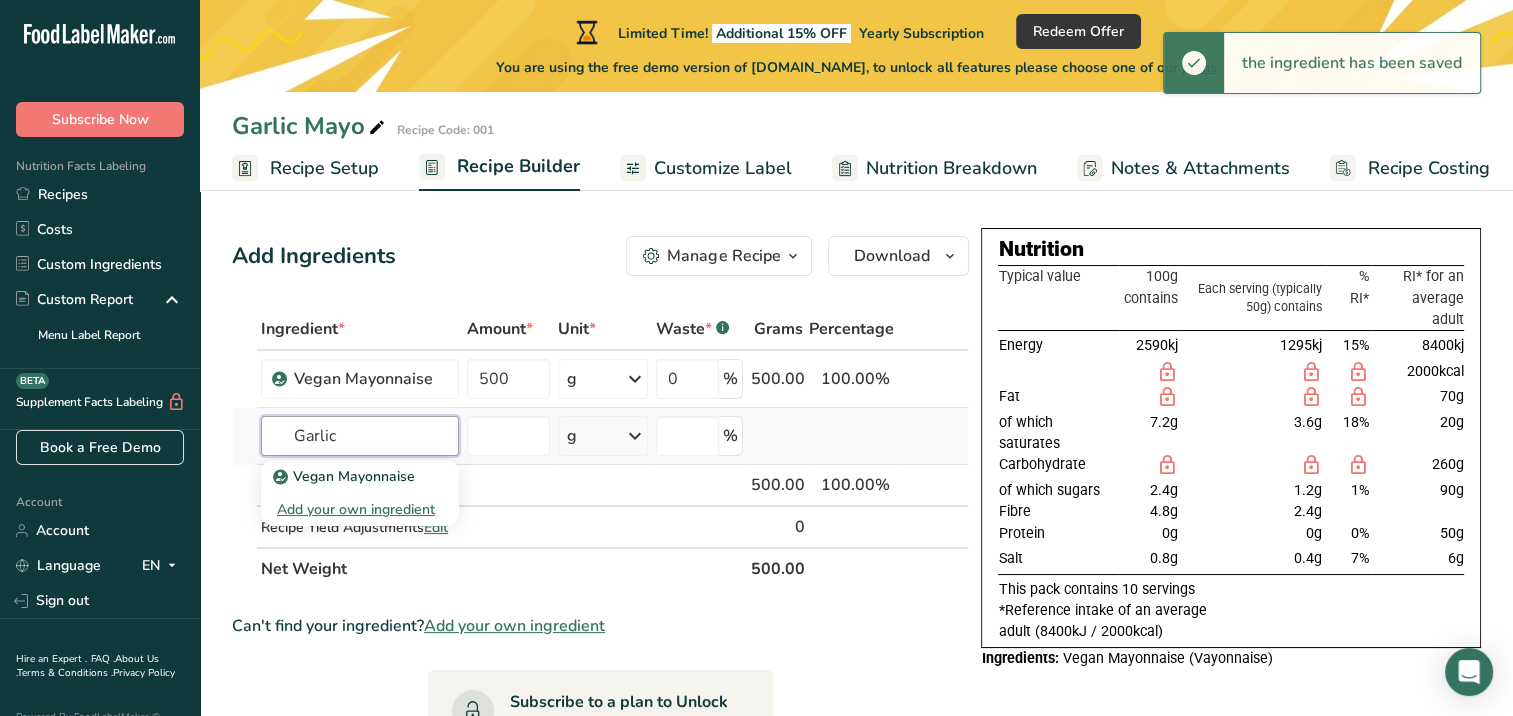click on "Garlic" at bounding box center (360, 436) 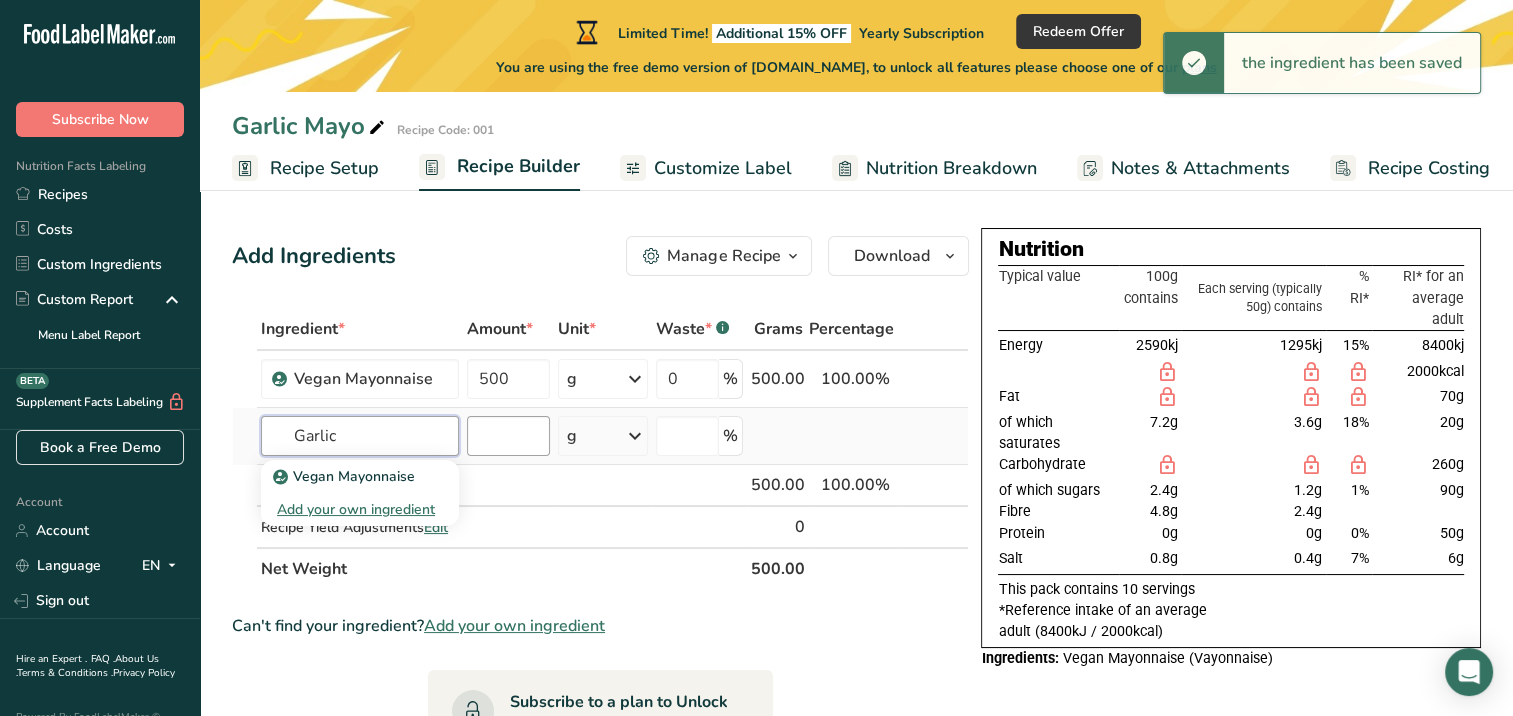type on "Garlic" 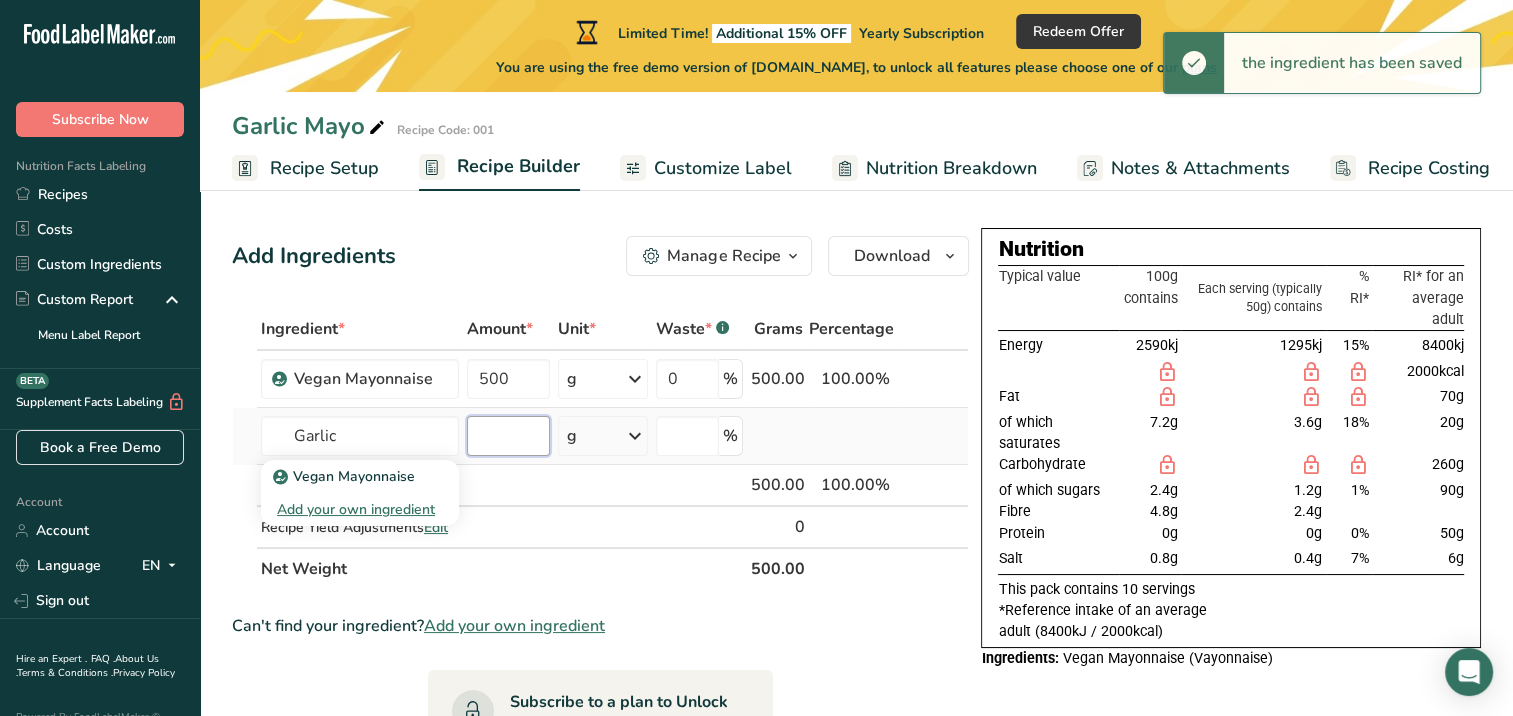 type 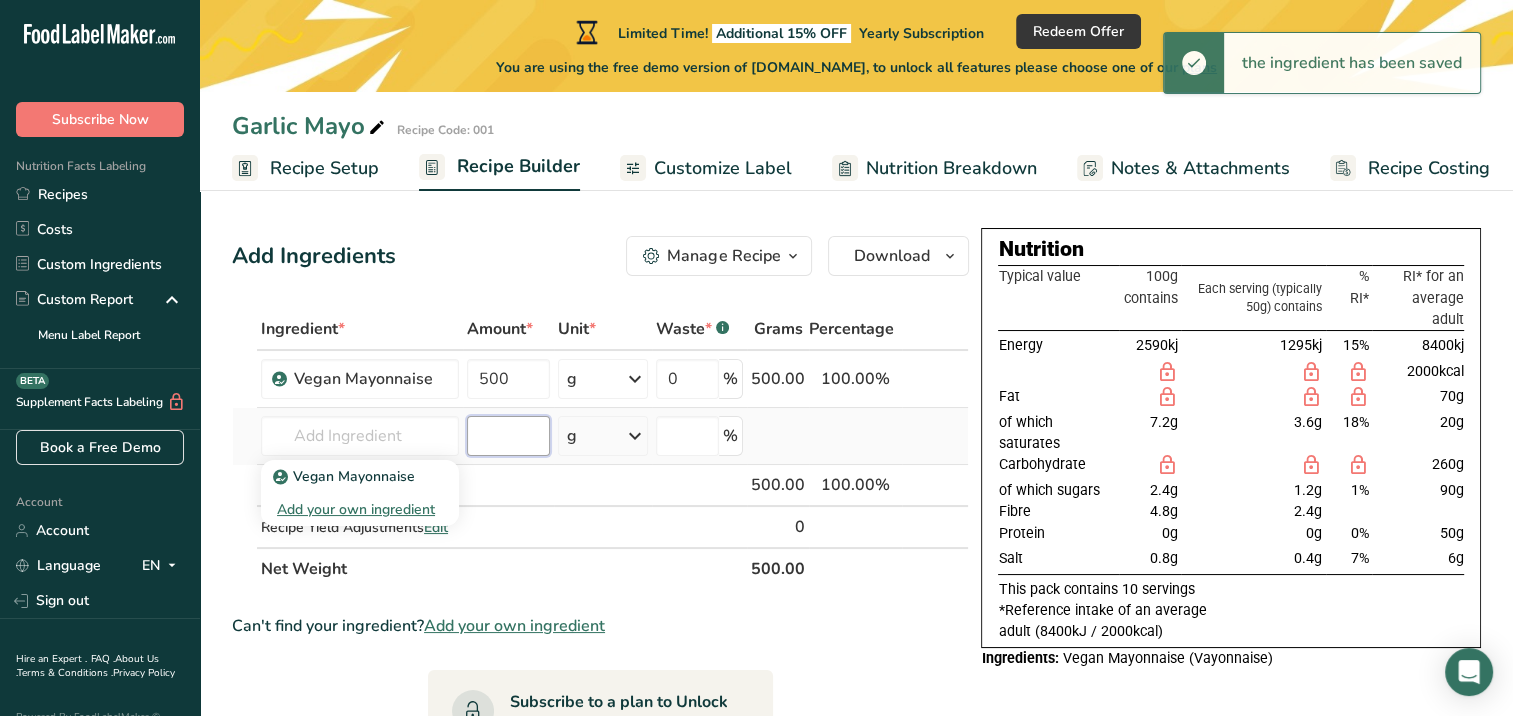 click at bounding box center [509, 436] 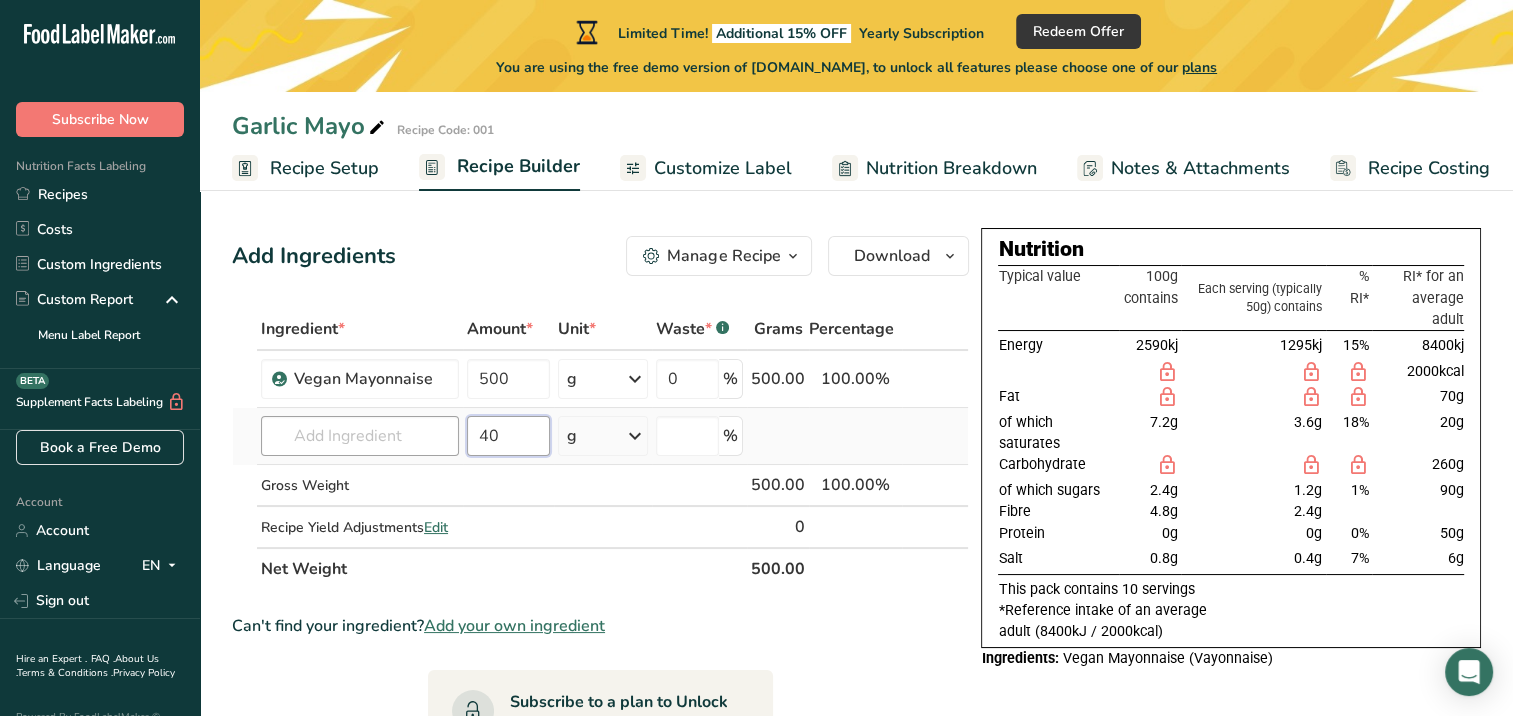 type on "40" 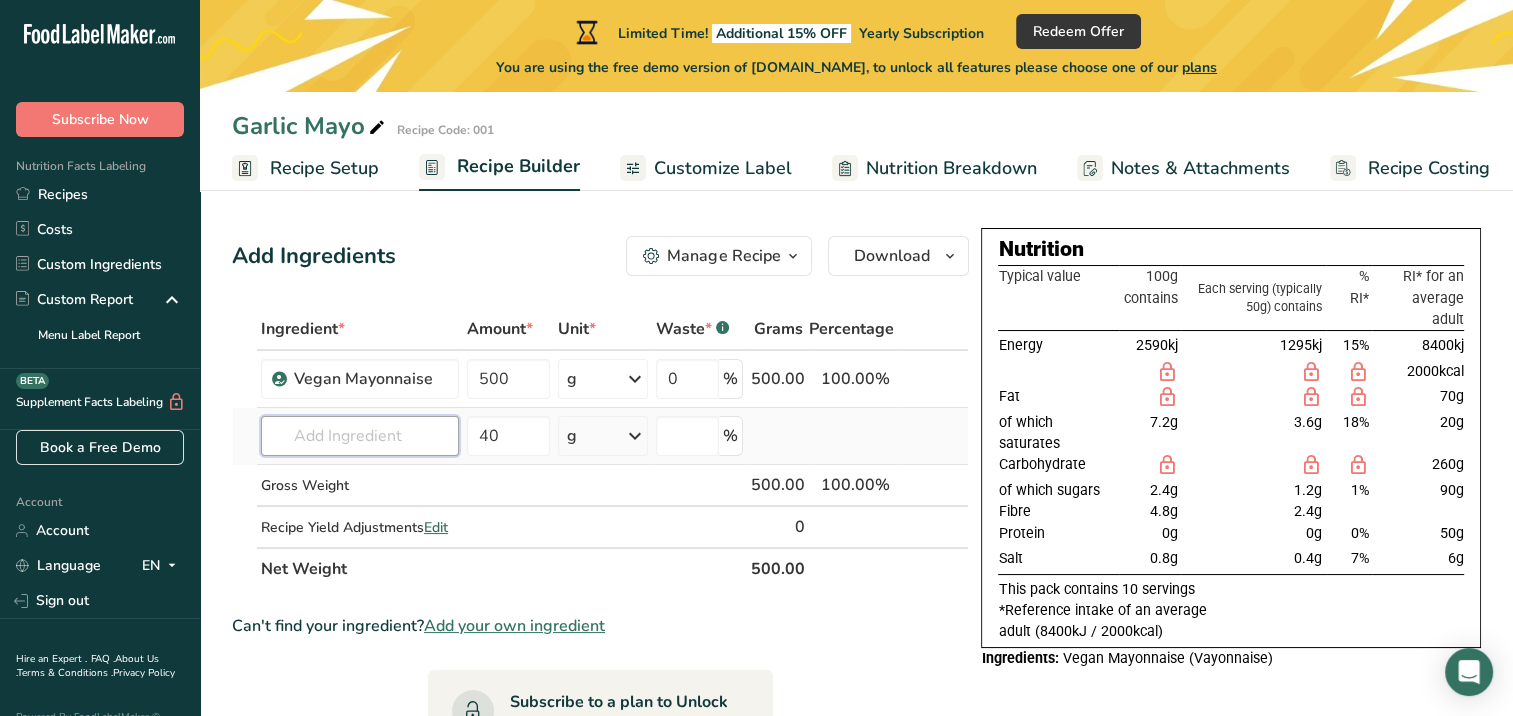 click at bounding box center (360, 436) 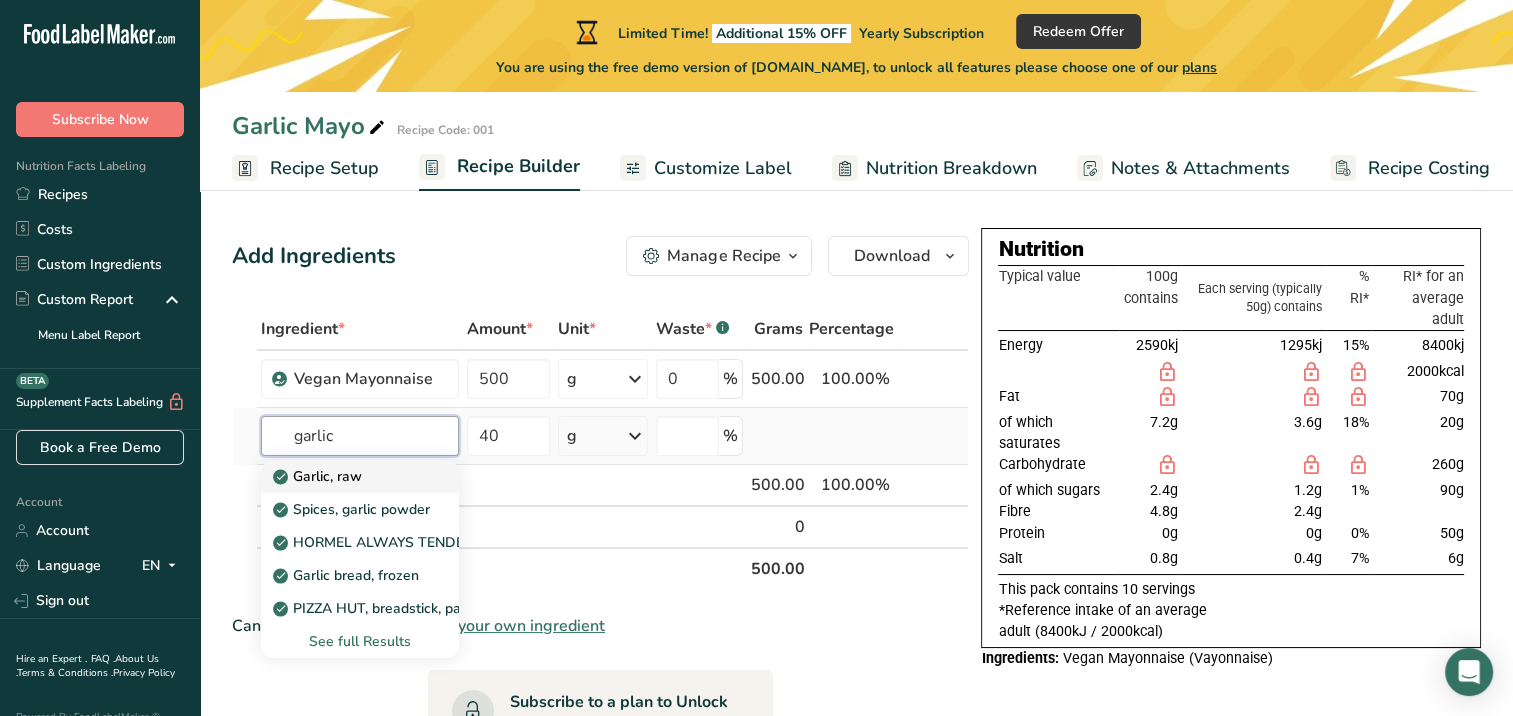 type on "garlic" 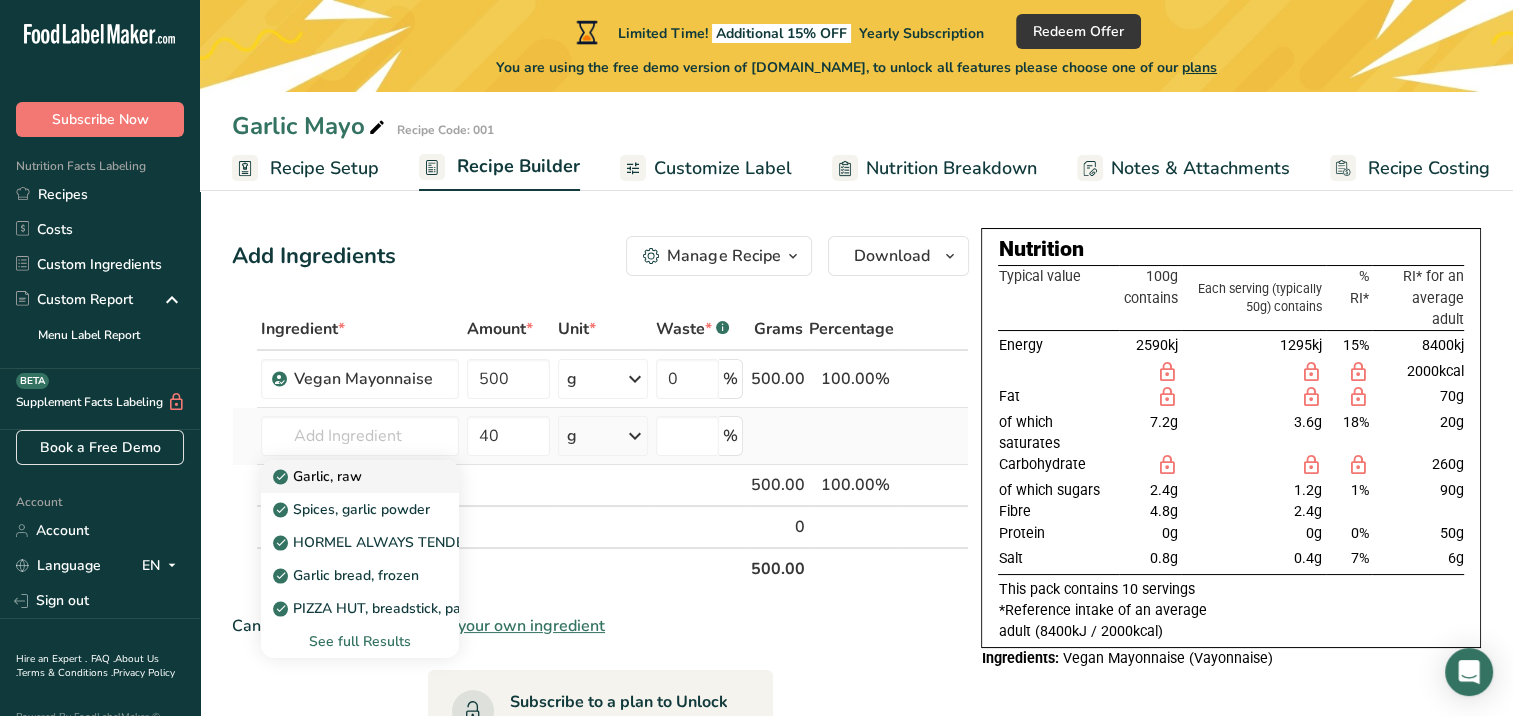 click on "Garlic, raw" at bounding box center (319, 476) 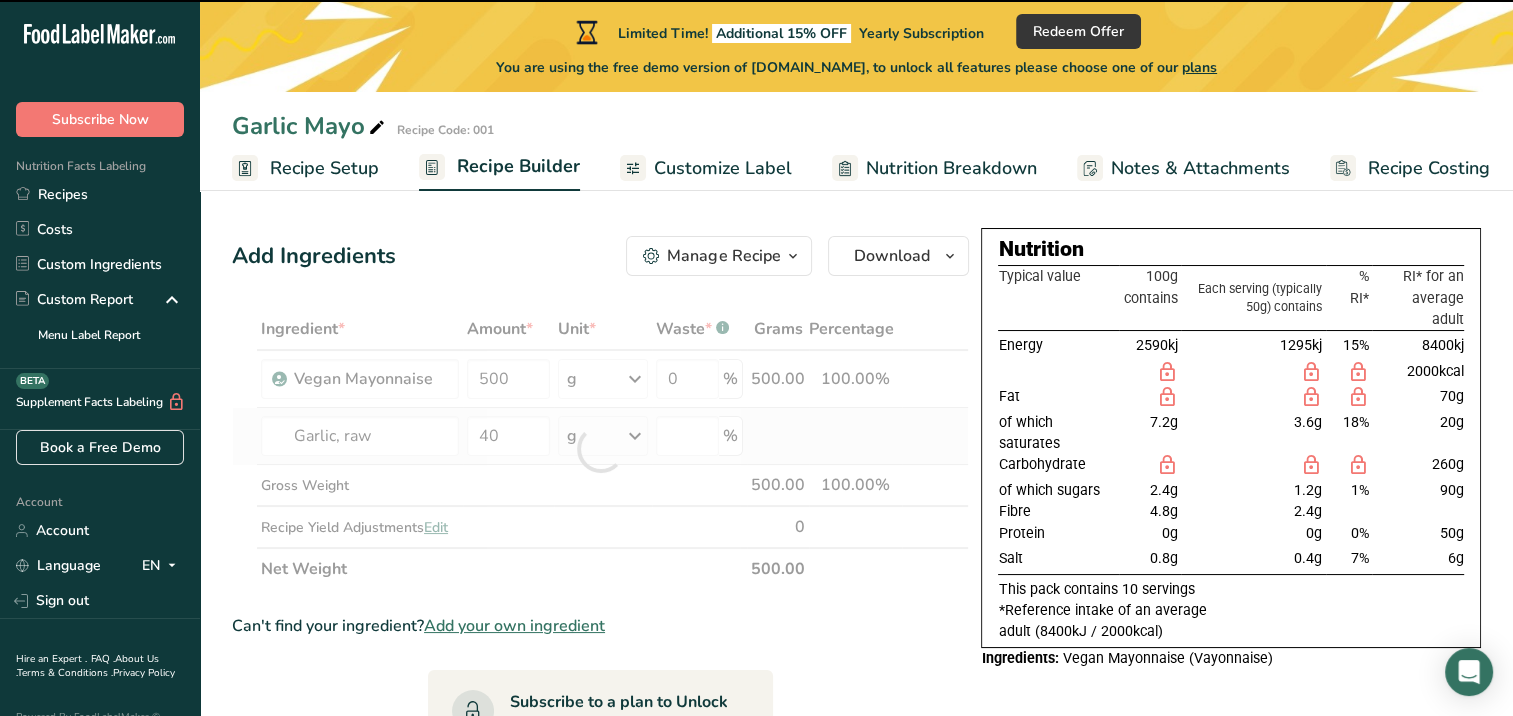 type on "0" 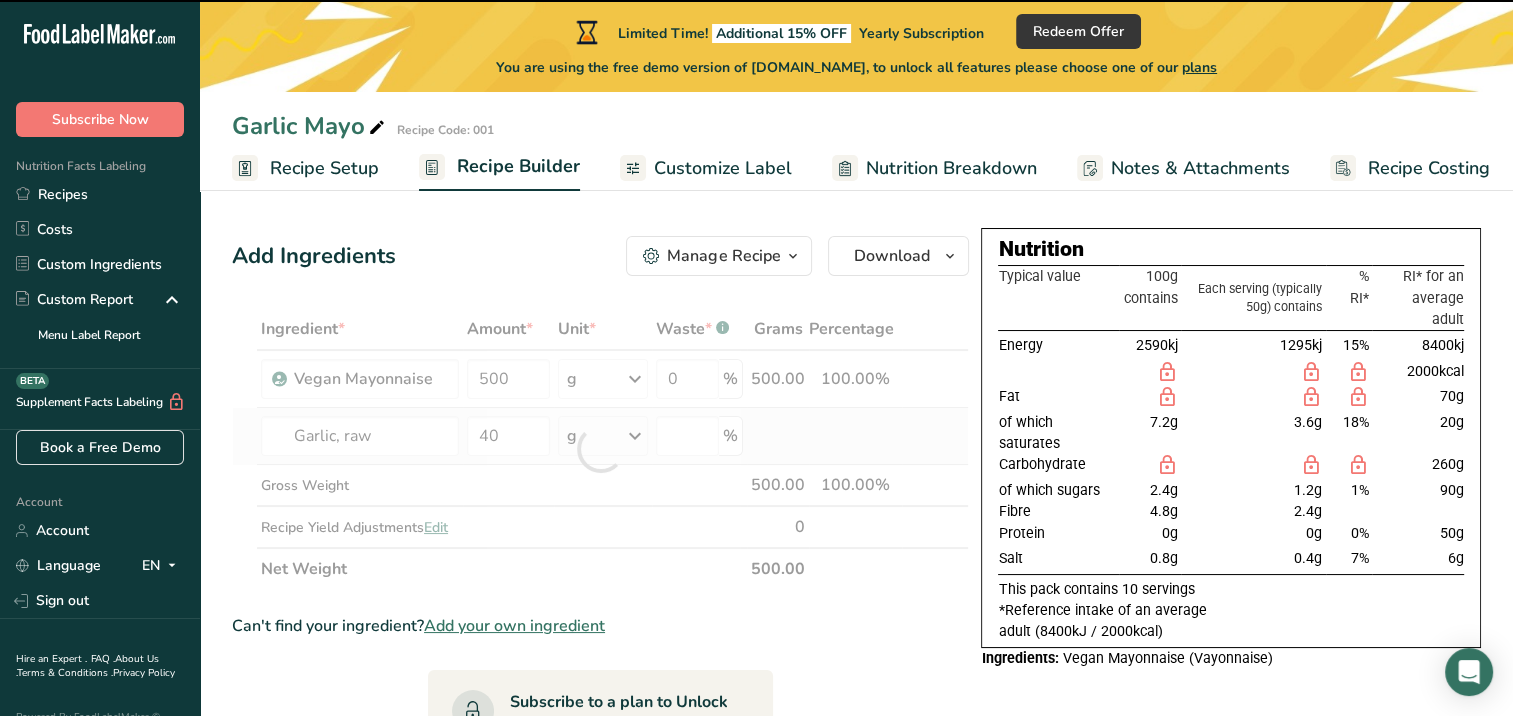 type on "0" 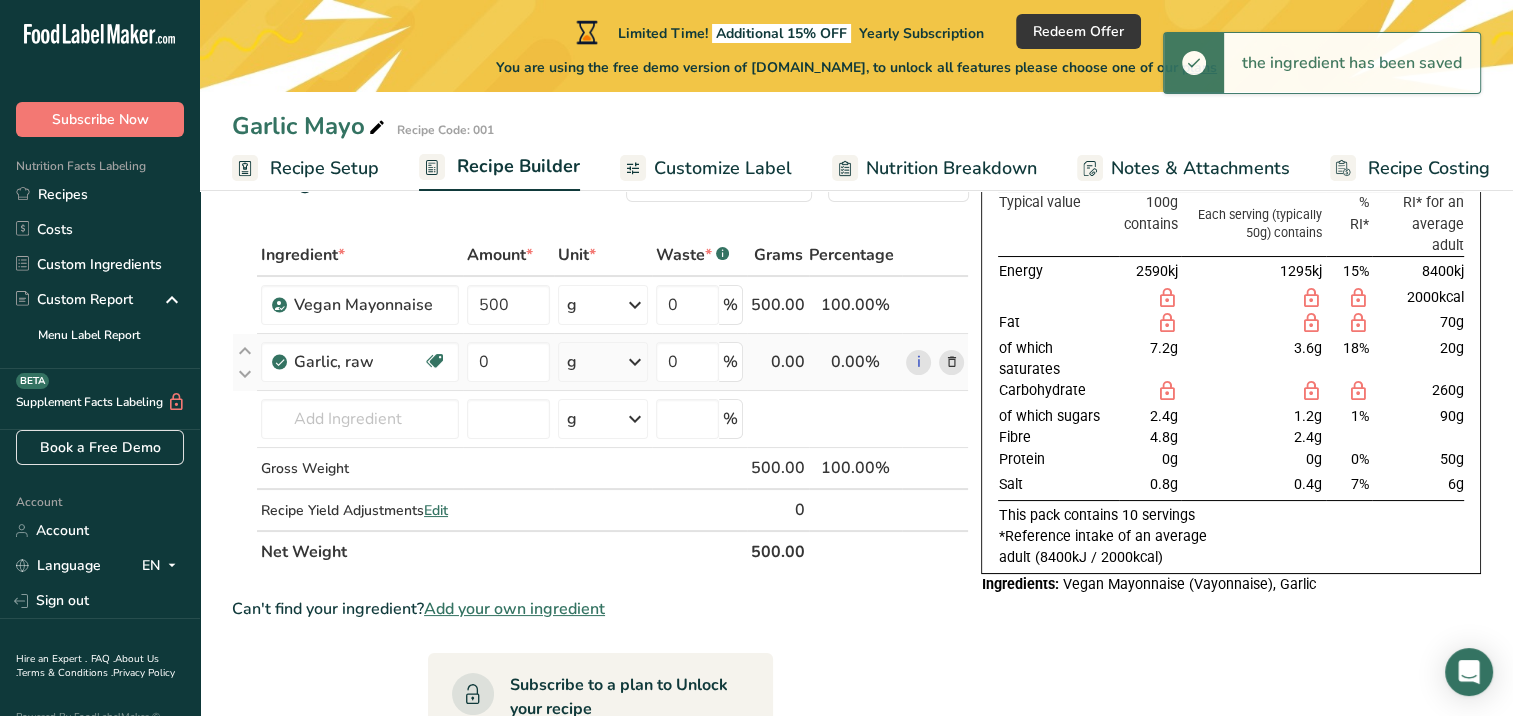 scroll, scrollTop: 75, scrollLeft: 0, axis: vertical 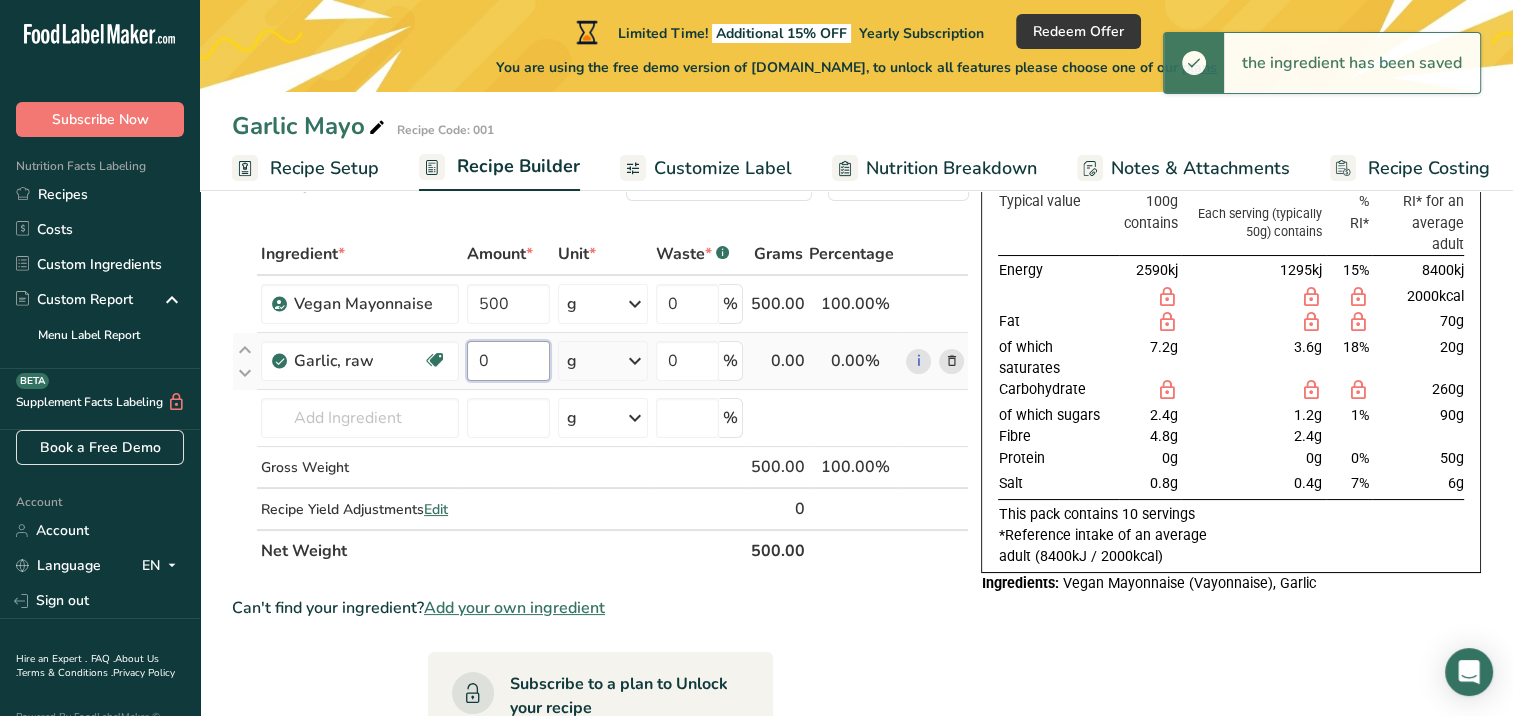 click on "0" at bounding box center [509, 361] 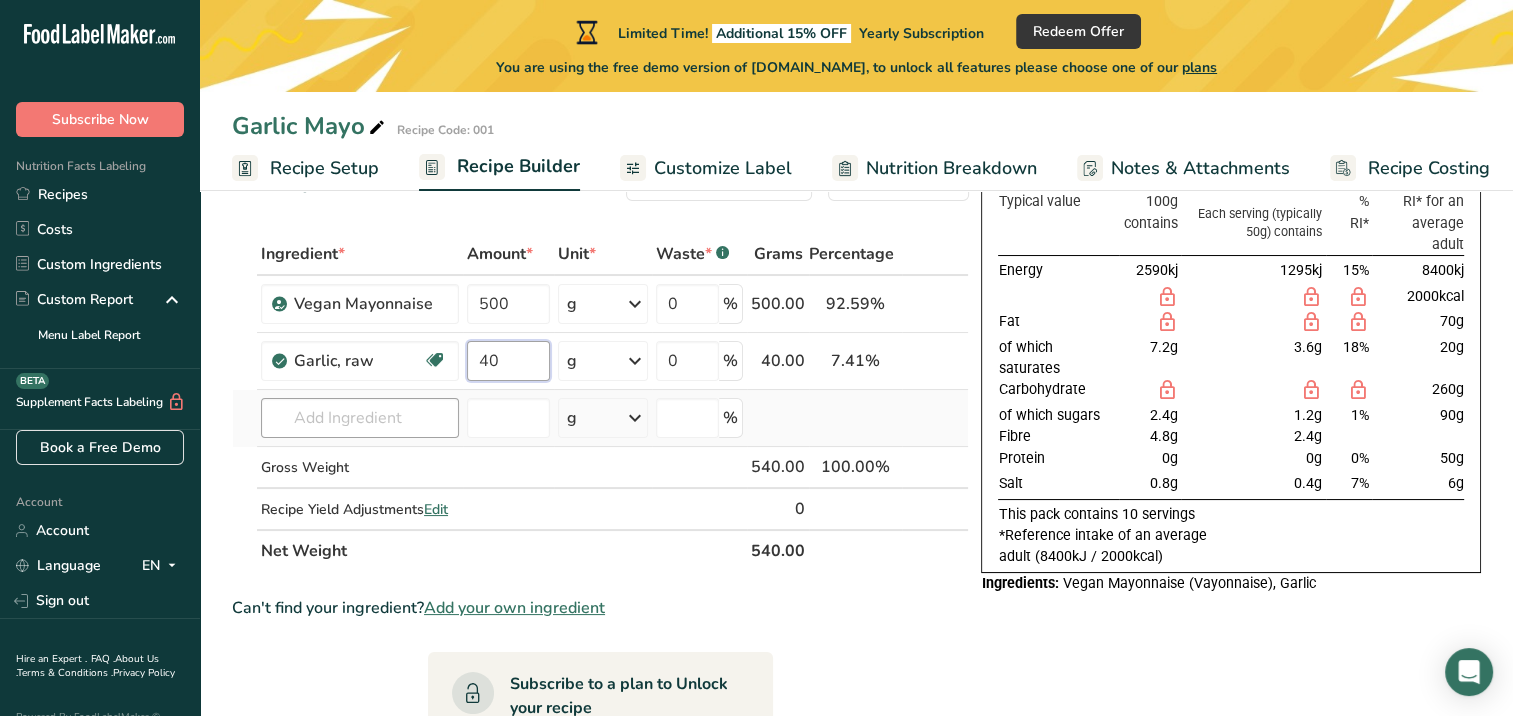 type on "40" 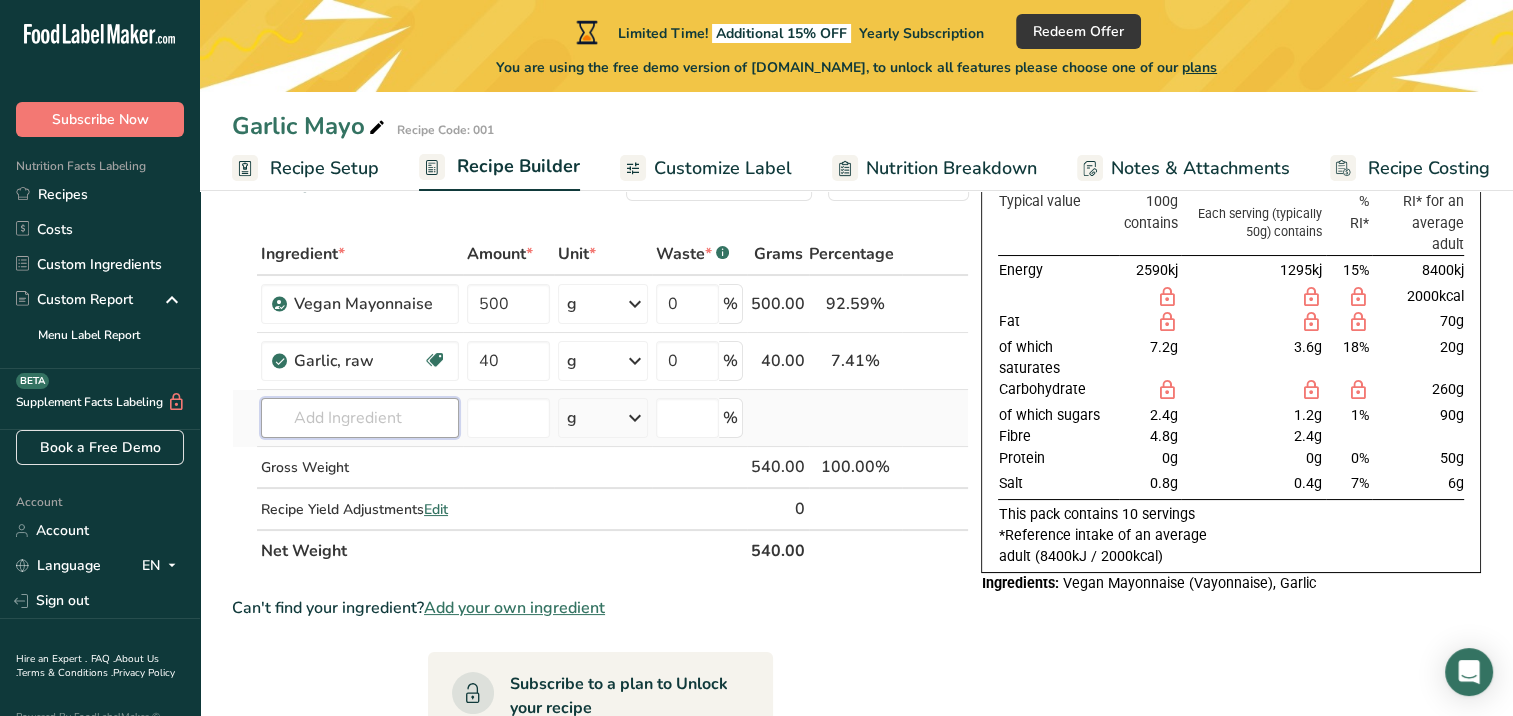 click on "Ingredient *
Amount *
Unit *
Waste *   .a-a{fill:#347362;}.b-a{fill:#fff;}          Grams
Percentage
Vegan Mayonnaise
500
g
Weight Units
g
kg
mg
See more
Volume Units
l
Volume units require a density conversion. If you know your ingredient's density enter it below. Otherwise, click on "RIA" our AI Regulatory bot - she will be able to help you
lb/ft3
g/cm3
Confirm
mL
Volume units require a density conversion. If you know your ingredient's density enter it below. Otherwise, click on "RIA" our AI Regulatory bot - she will be able to help you
lb/ft3" at bounding box center (600, 402) 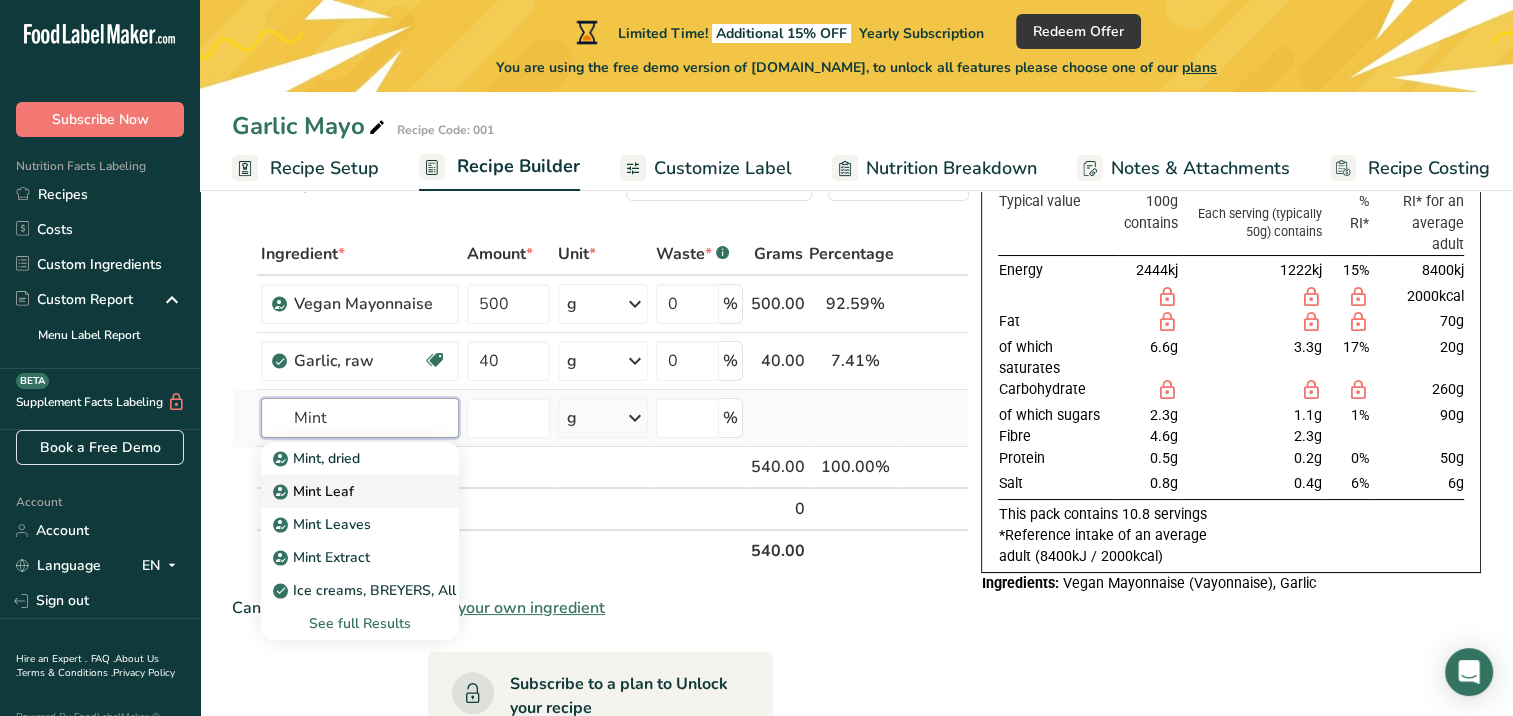 type on "Mint" 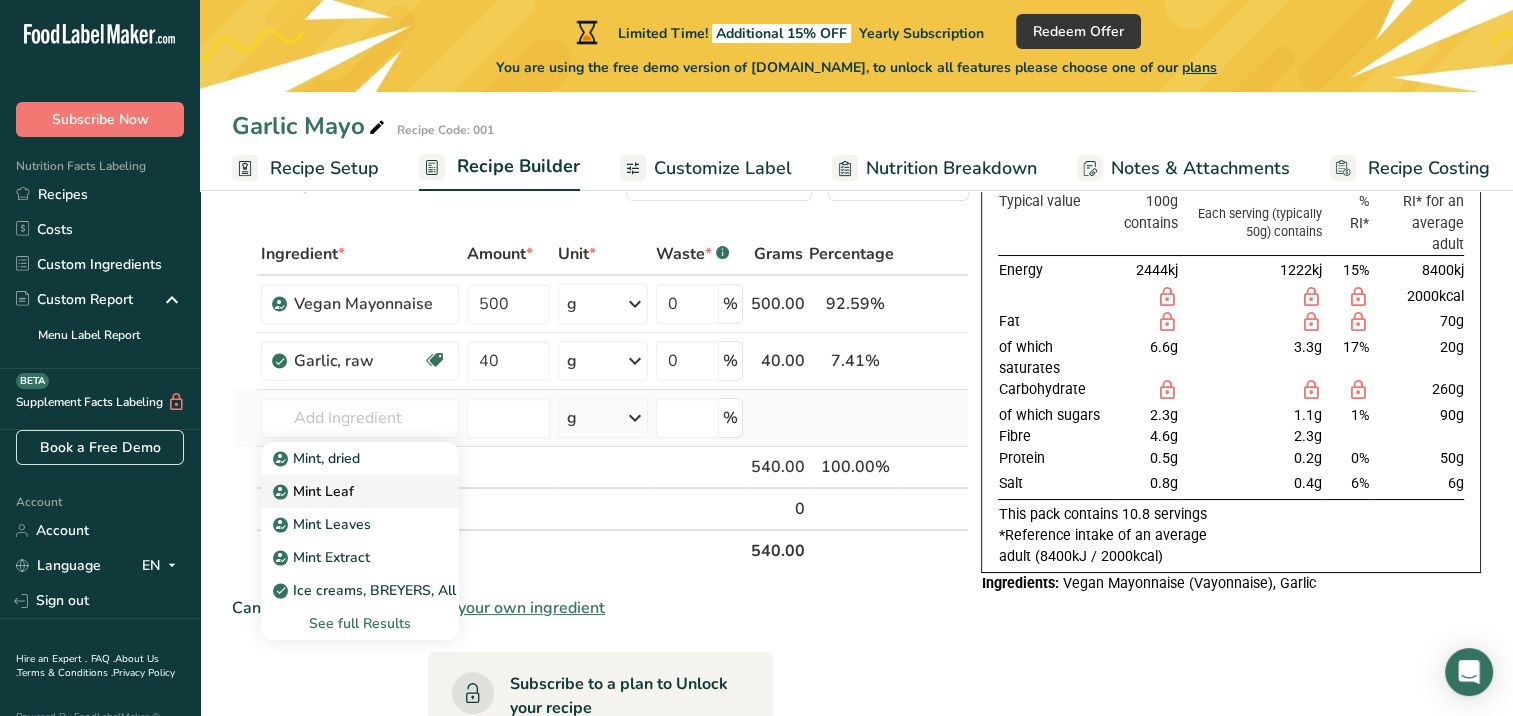 click on "Mint Leaf" at bounding box center [344, 491] 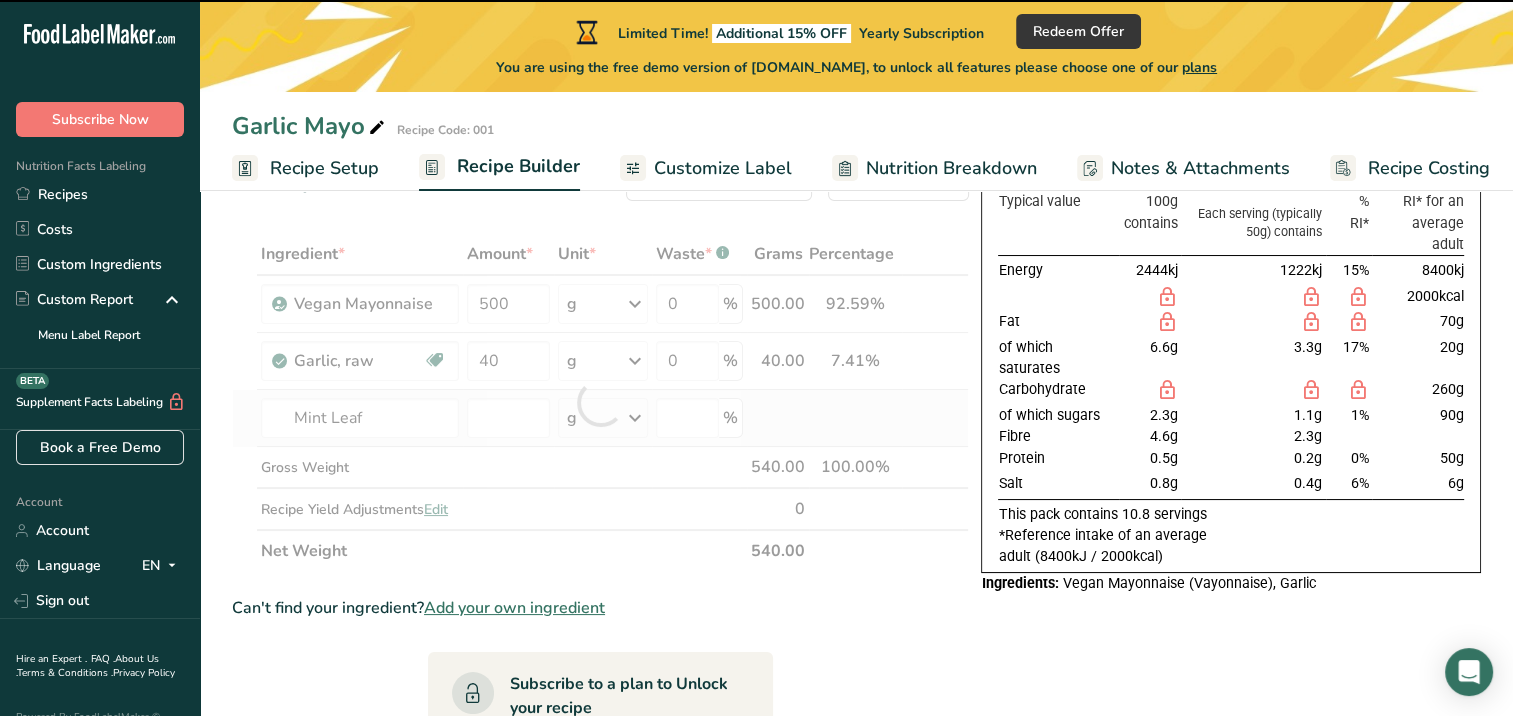 type on "0" 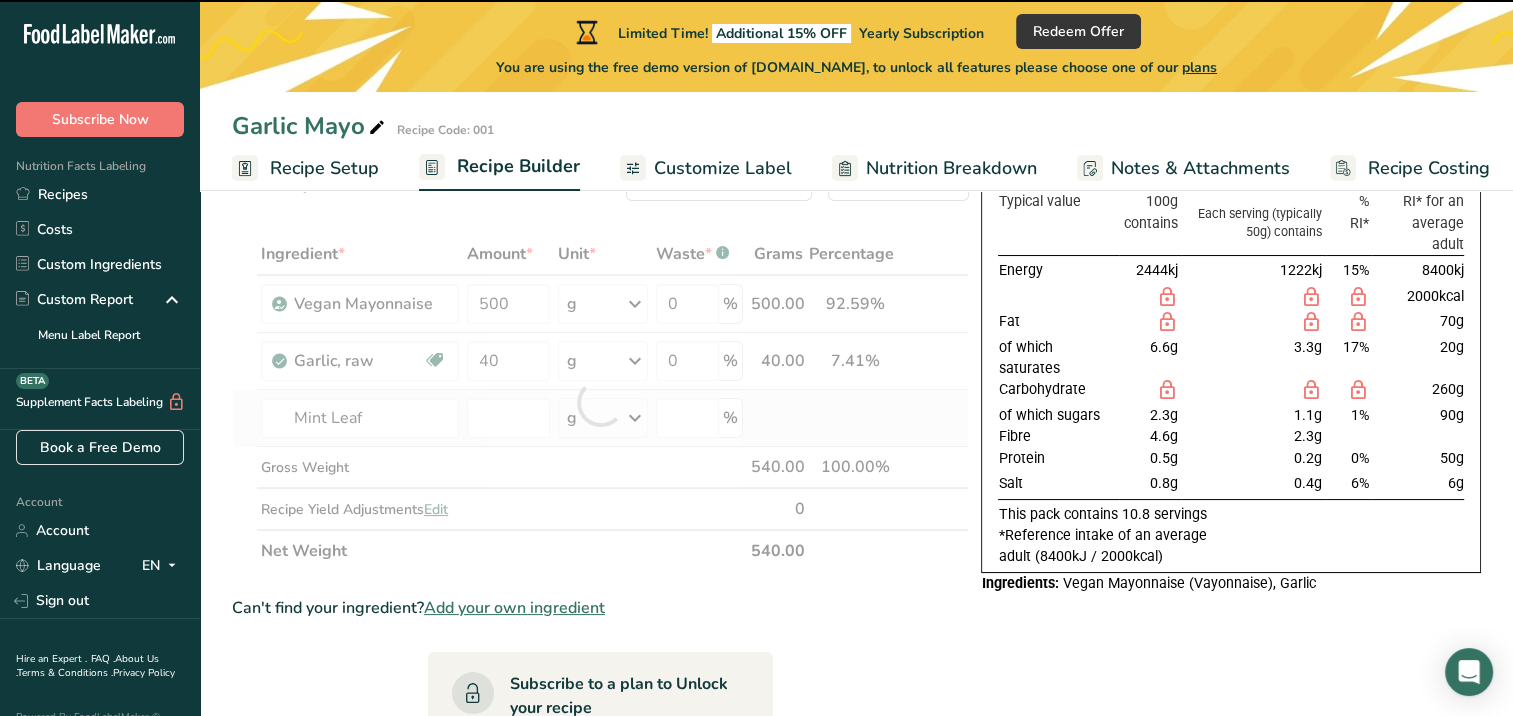 type on "0" 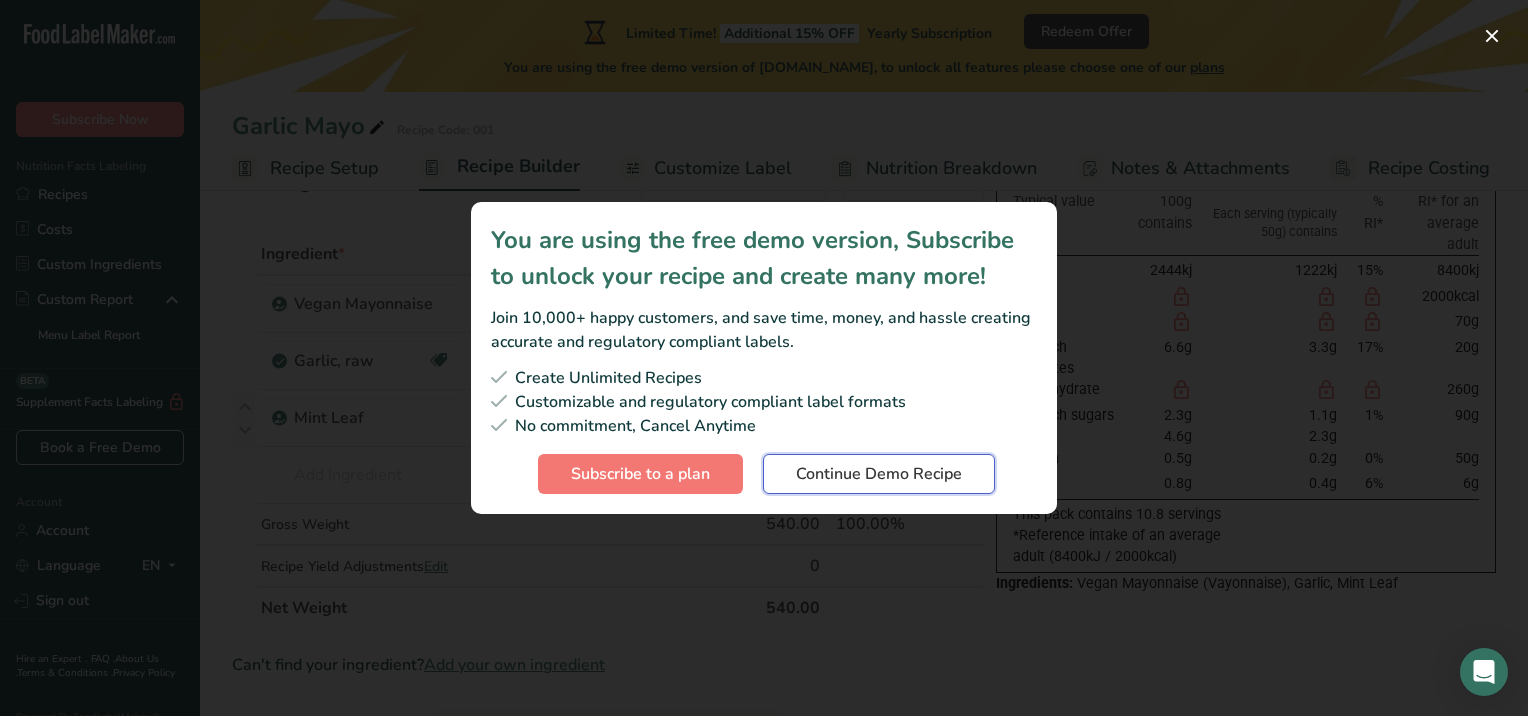 click on "Continue Demo Recipe" at bounding box center [879, 474] 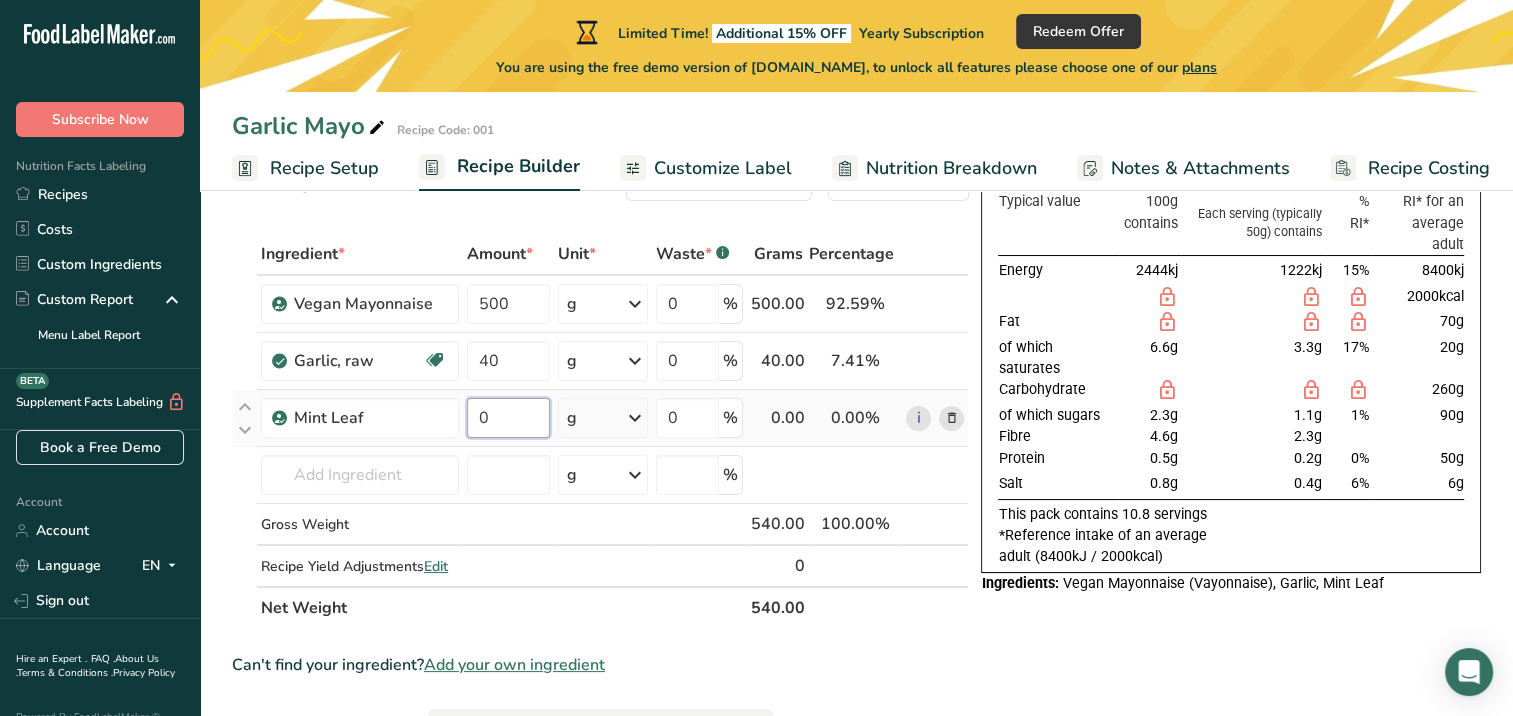 click on "0" at bounding box center [509, 418] 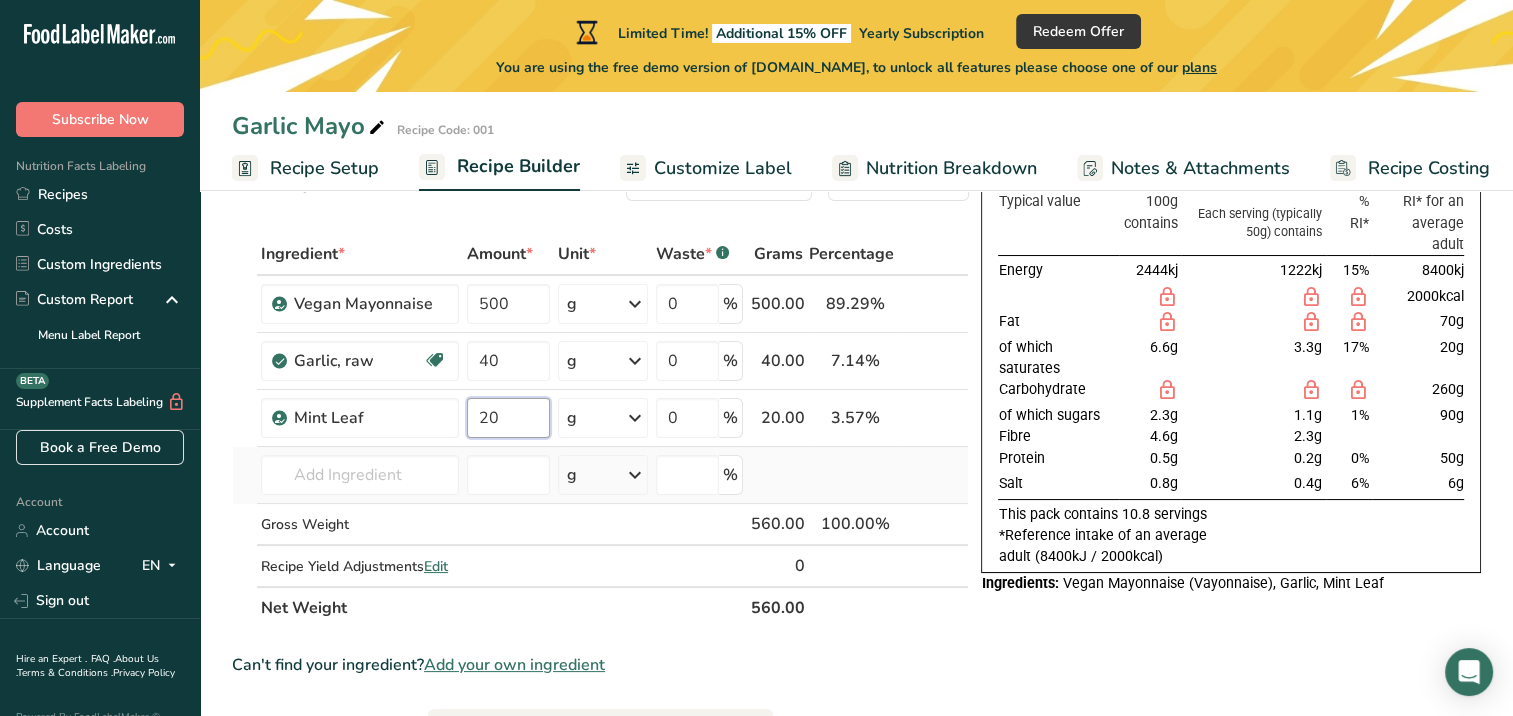 type on "20" 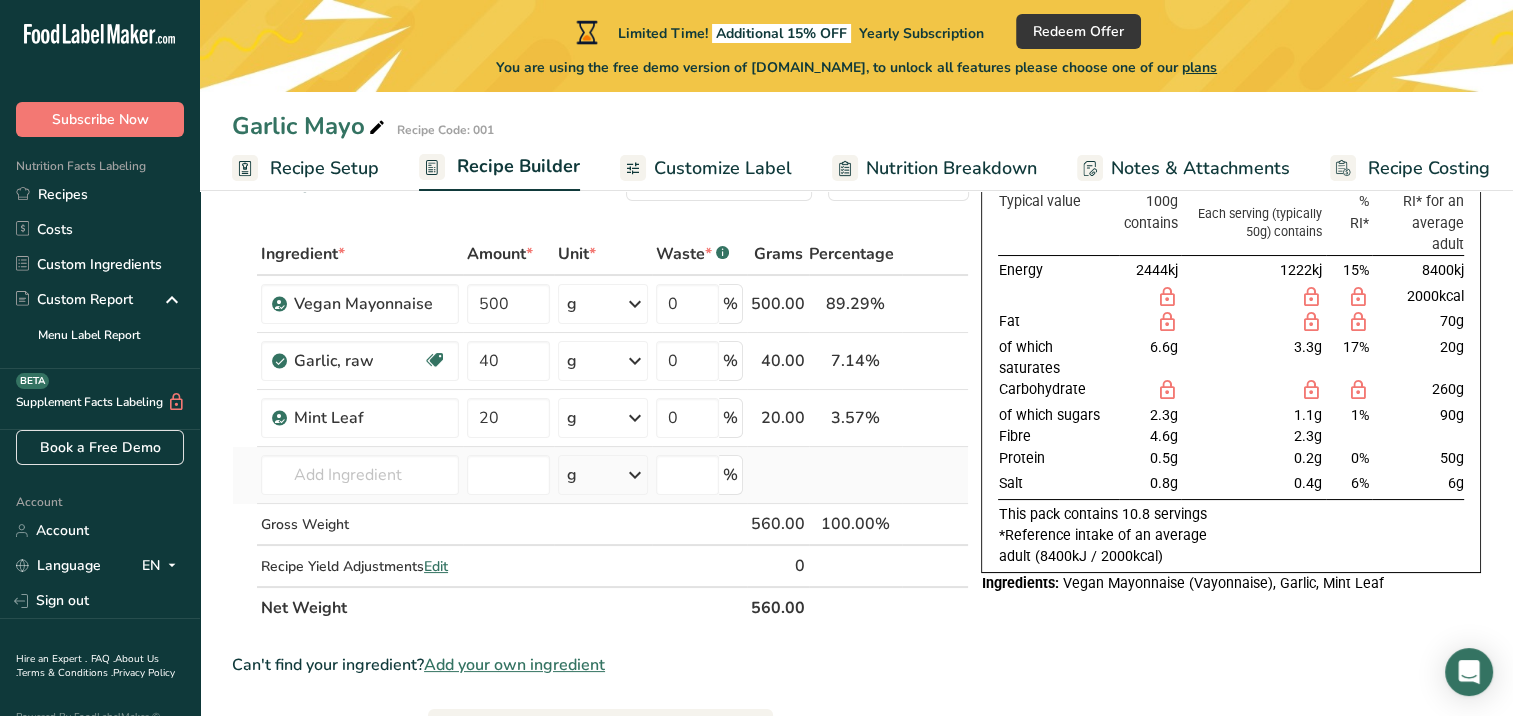 click on "Ingredient *
Amount *
Unit *
Waste *   .a-a{fill:#347362;}.b-a{fill:#fff;}          Grams
Percentage
Vegan Mayonnaise
500
g
Weight Units
g
kg
mg
See more
Volume Units
l
Volume units require a density conversion. If you know your ingredient's density enter it below. Otherwise, click on "RIA" our AI Regulatory bot - she will be able to help you
lb/ft3
g/cm3
Confirm
mL
Volume units require a density conversion. If you know your ingredient's density enter it below. Otherwise, click on "RIA" our AI Regulatory bot - she will be able to help you
lb/ft3" at bounding box center [600, 431] 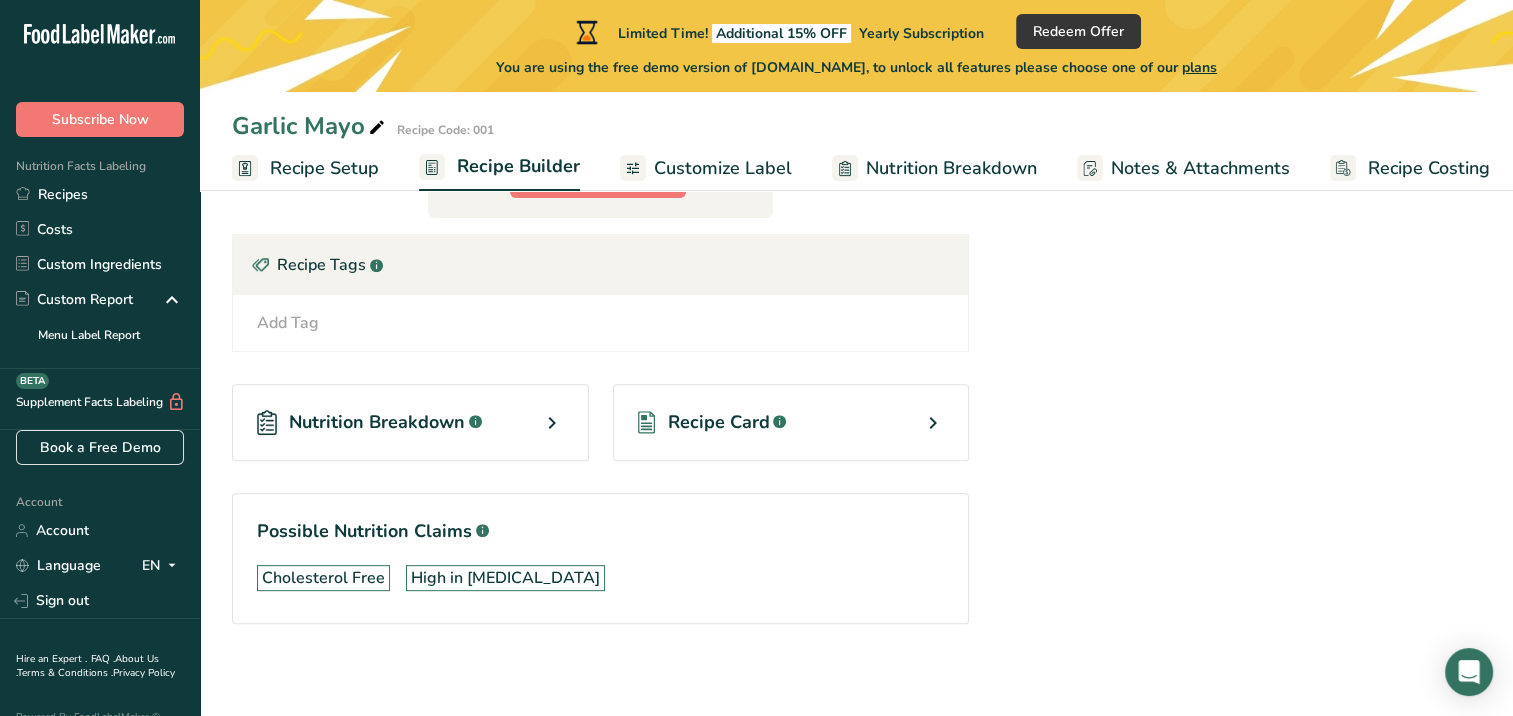 scroll, scrollTop: 0, scrollLeft: 0, axis: both 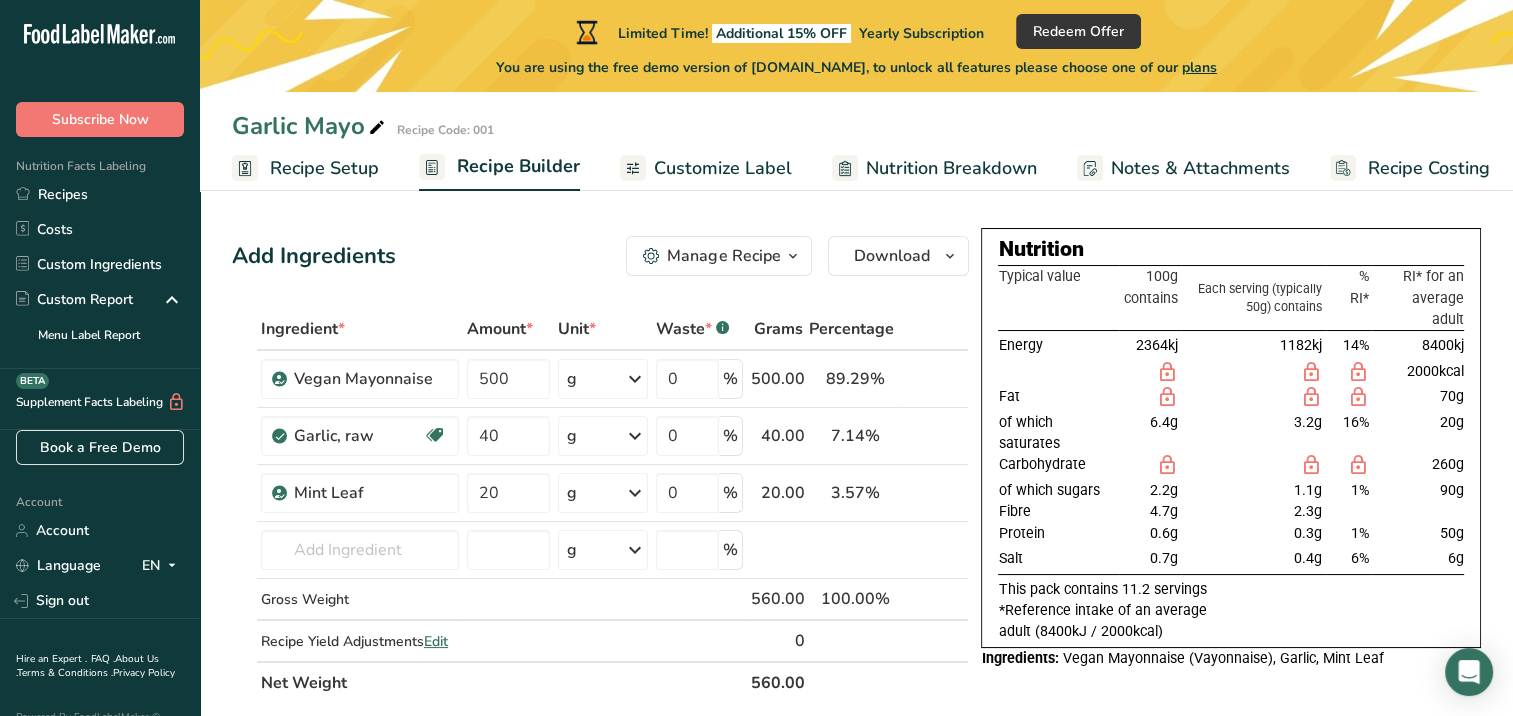 click on "Garlic Mayo
Recipe Code: 001" at bounding box center (856, 126) 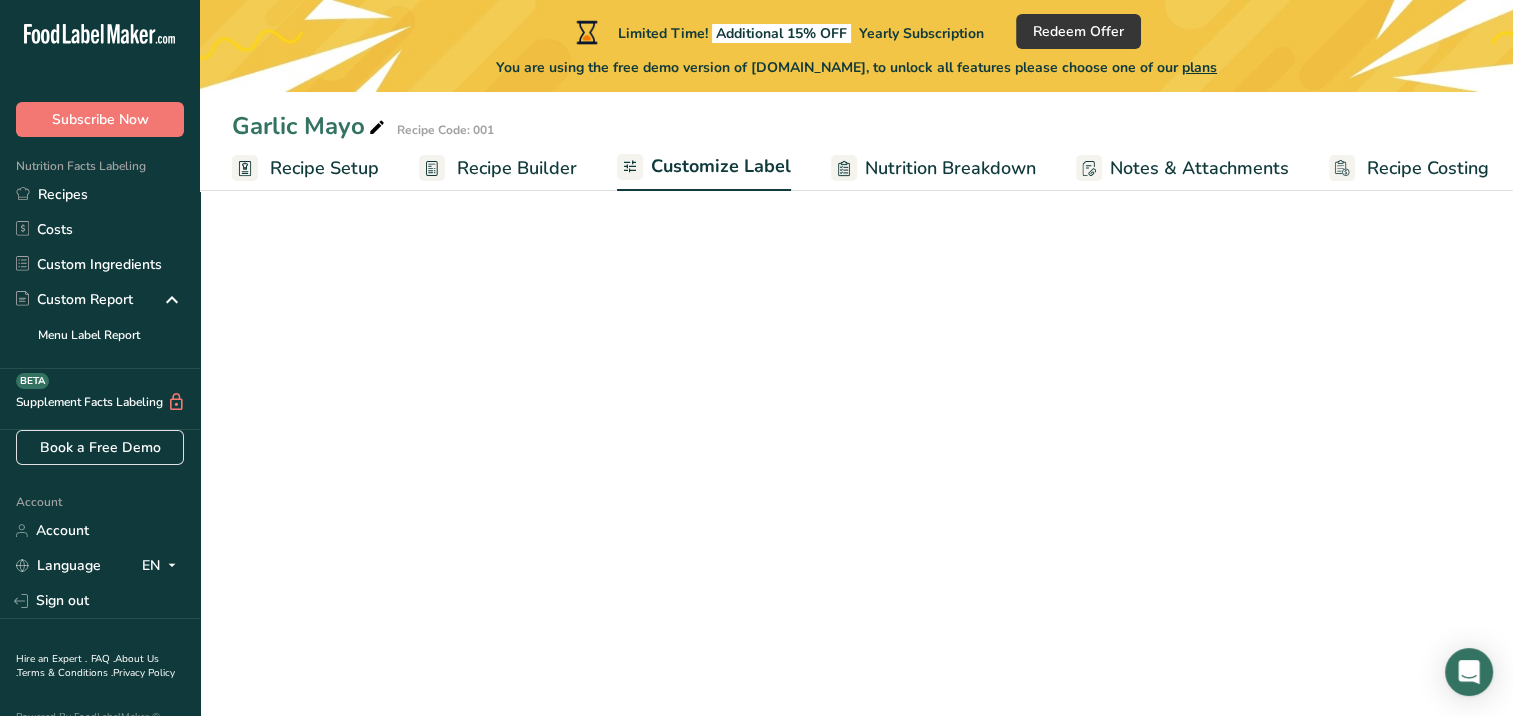 scroll, scrollTop: 0, scrollLeft: 8, axis: horizontal 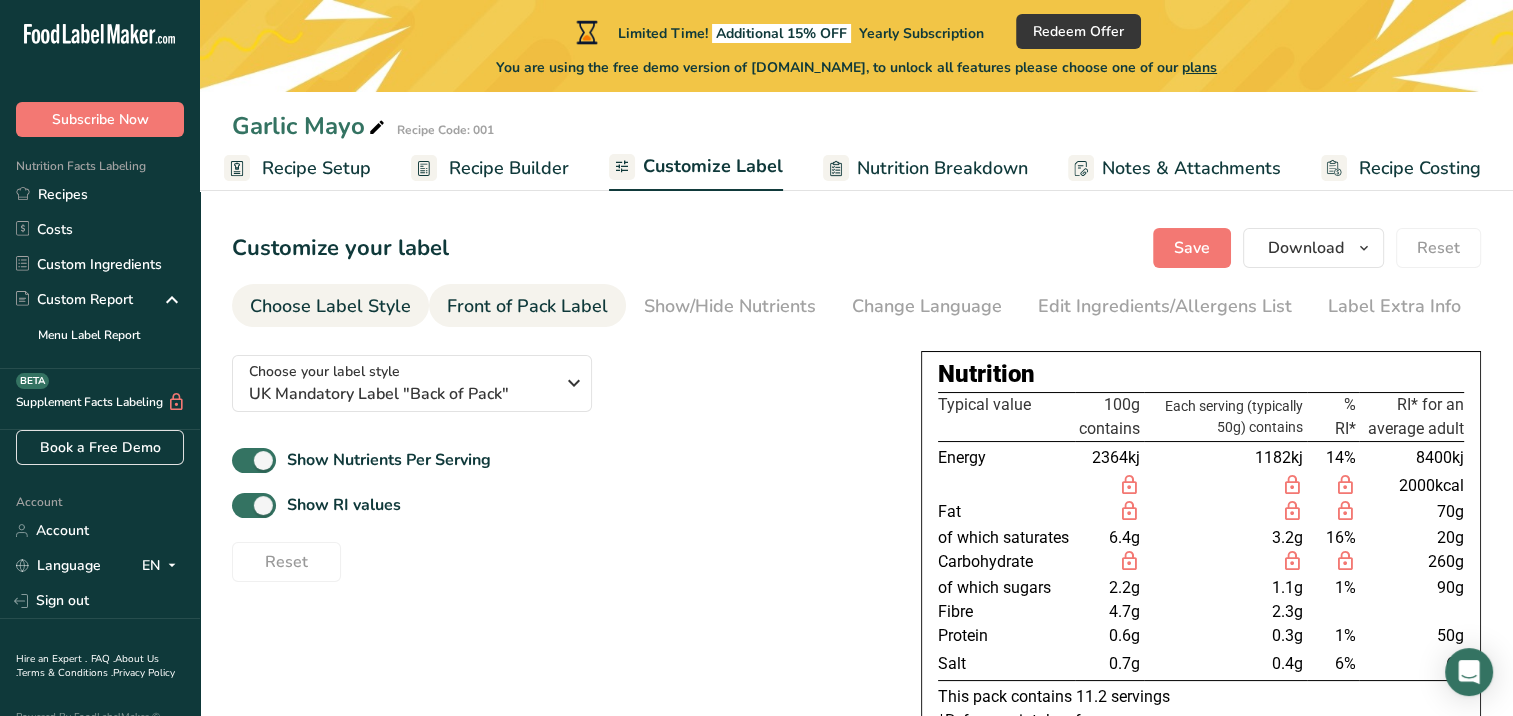 click on "Front of Pack Label" at bounding box center [527, 306] 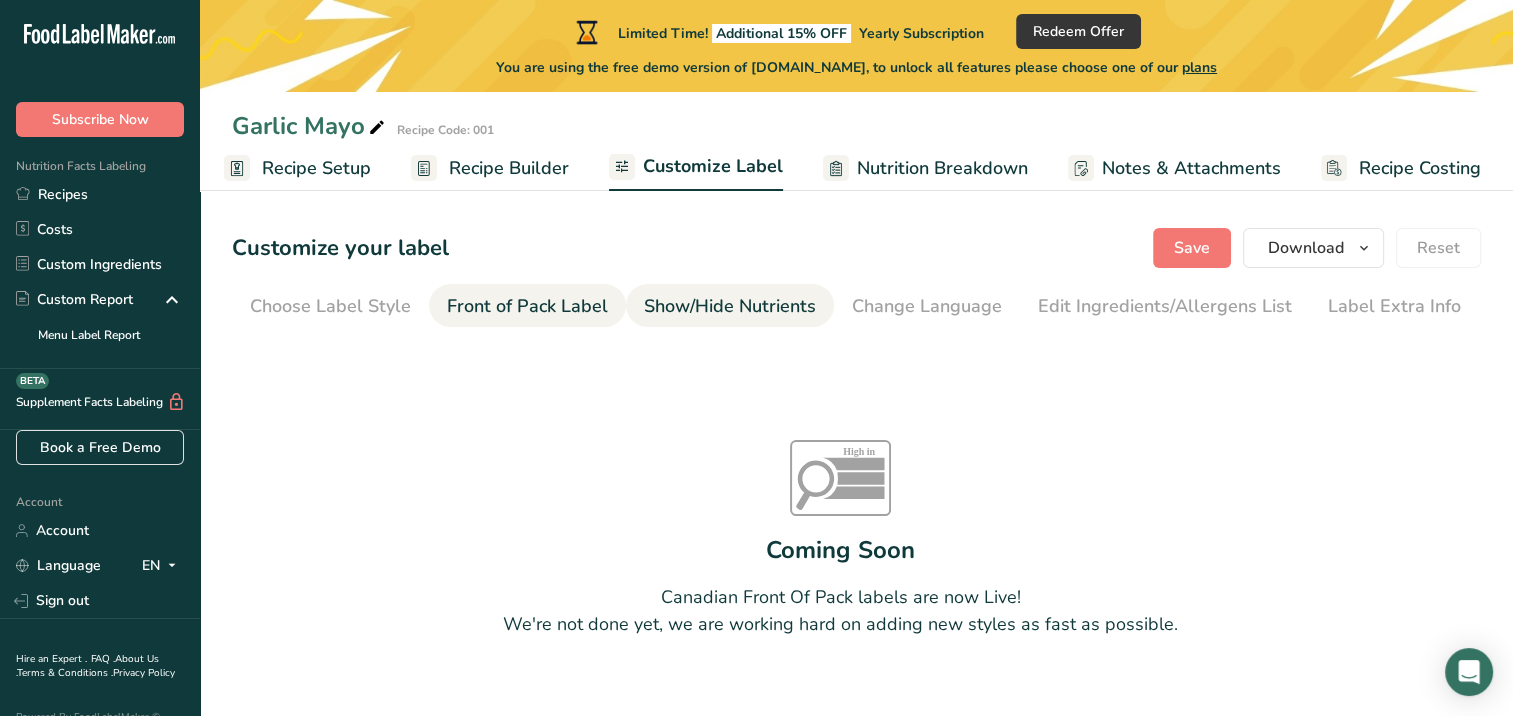 click on "Show/Hide Nutrients" at bounding box center (730, 306) 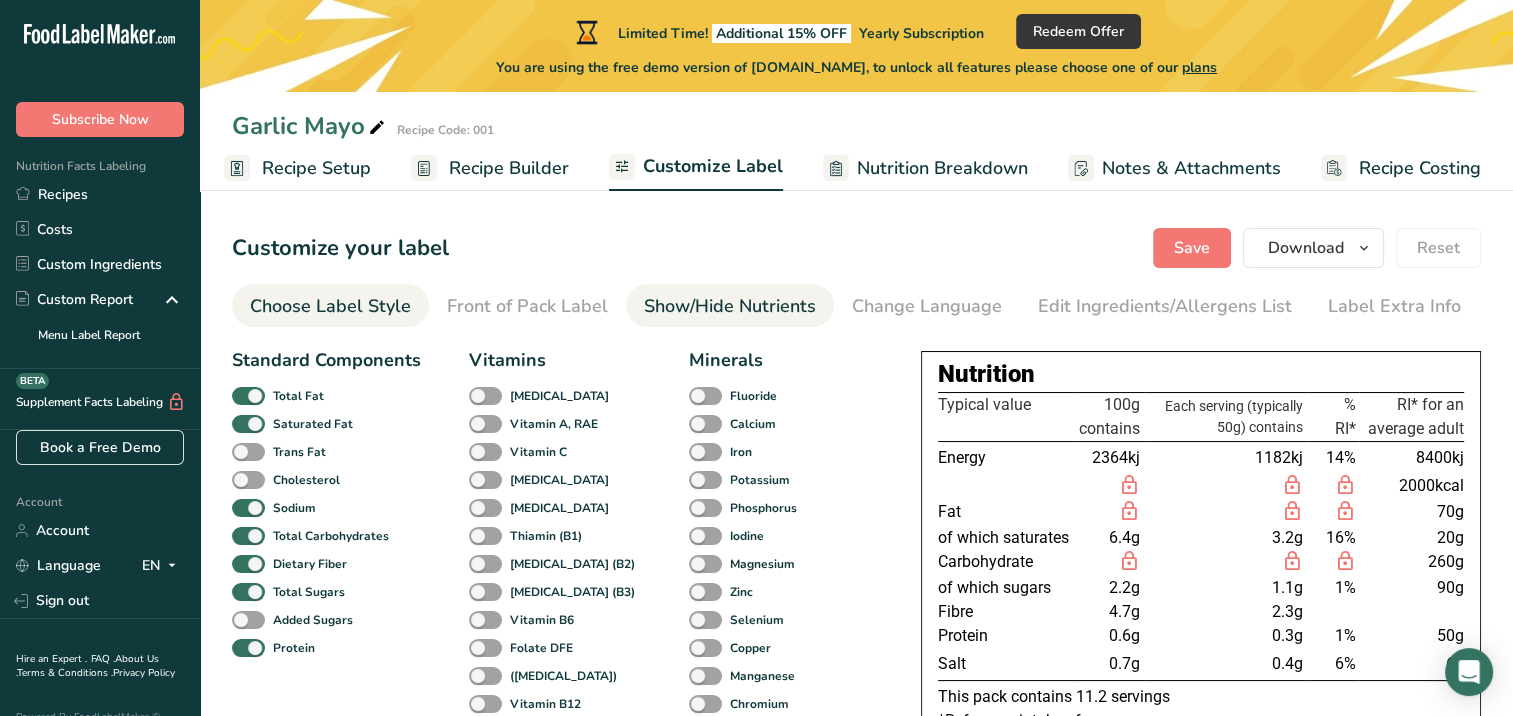 click on "Choose Label Style" at bounding box center (330, 306) 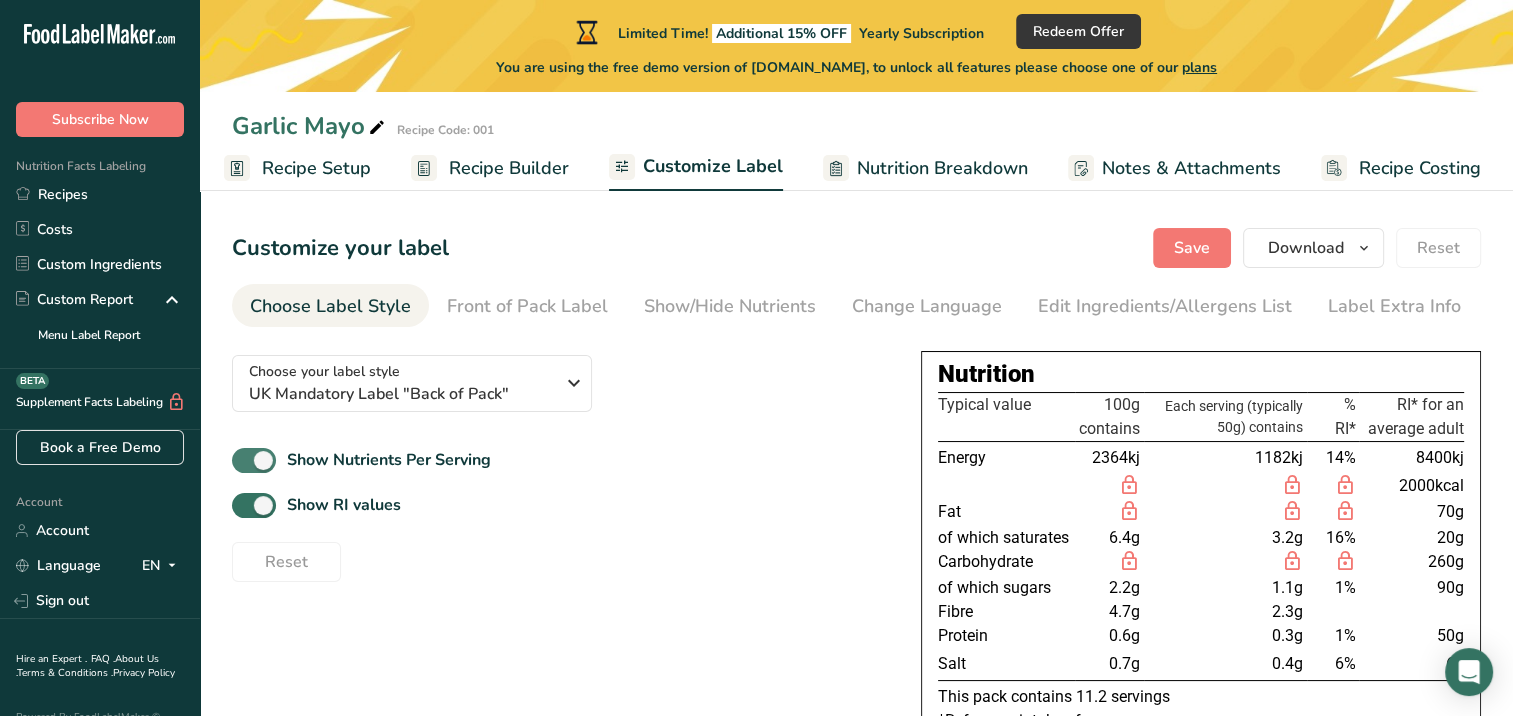 click on "Show Nutrients Per Serving" at bounding box center (389, 460) 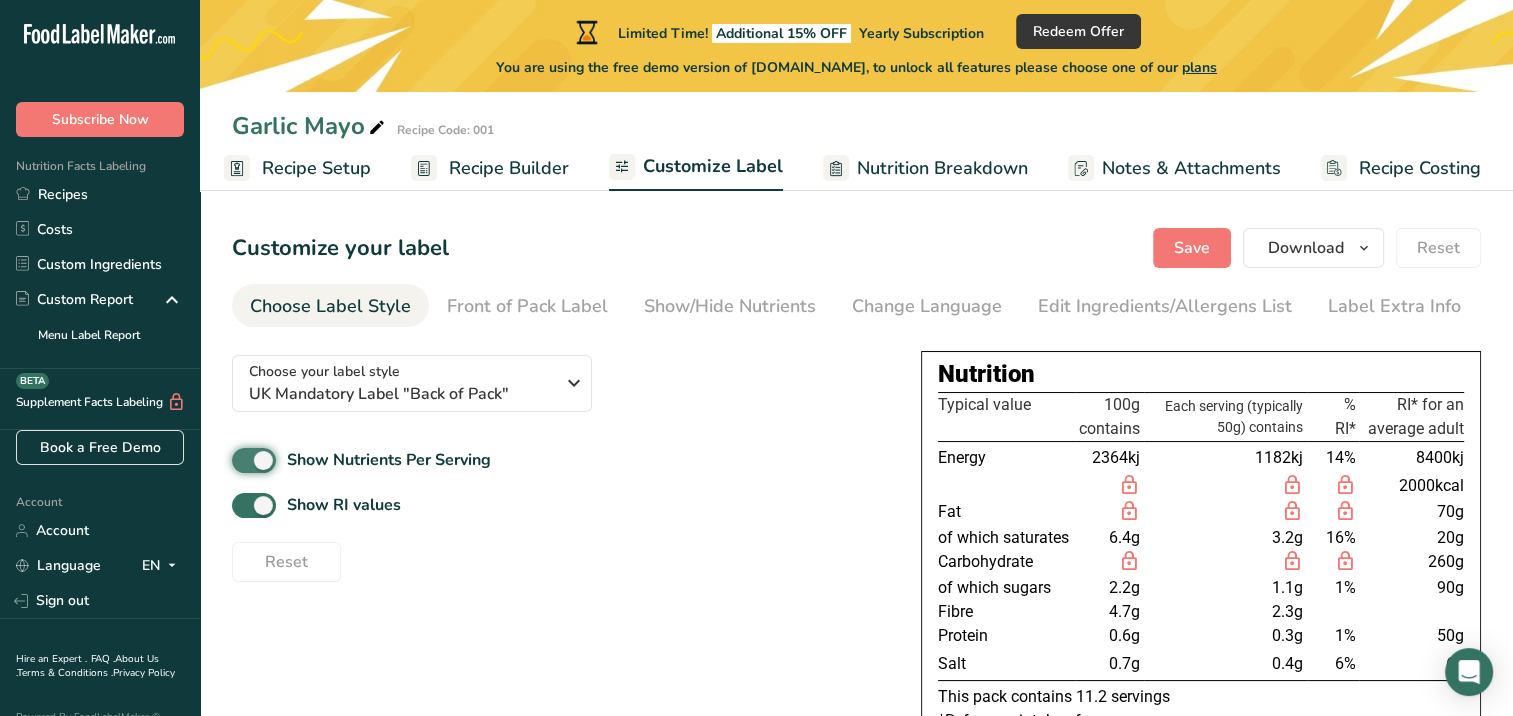 click on "Show Nutrients Per Serving" at bounding box center (238, 460) 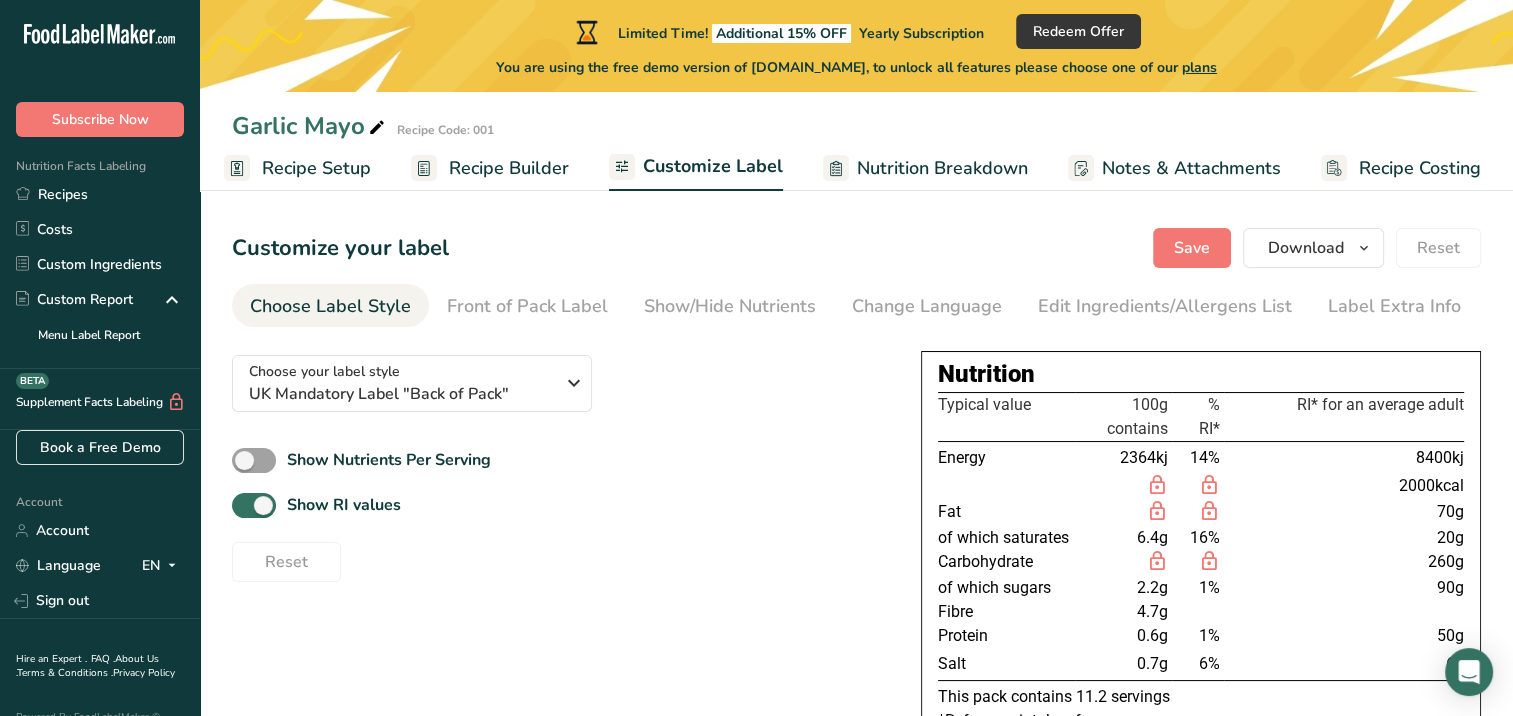 click on "Show RI values" at bounding box center (560, 505) 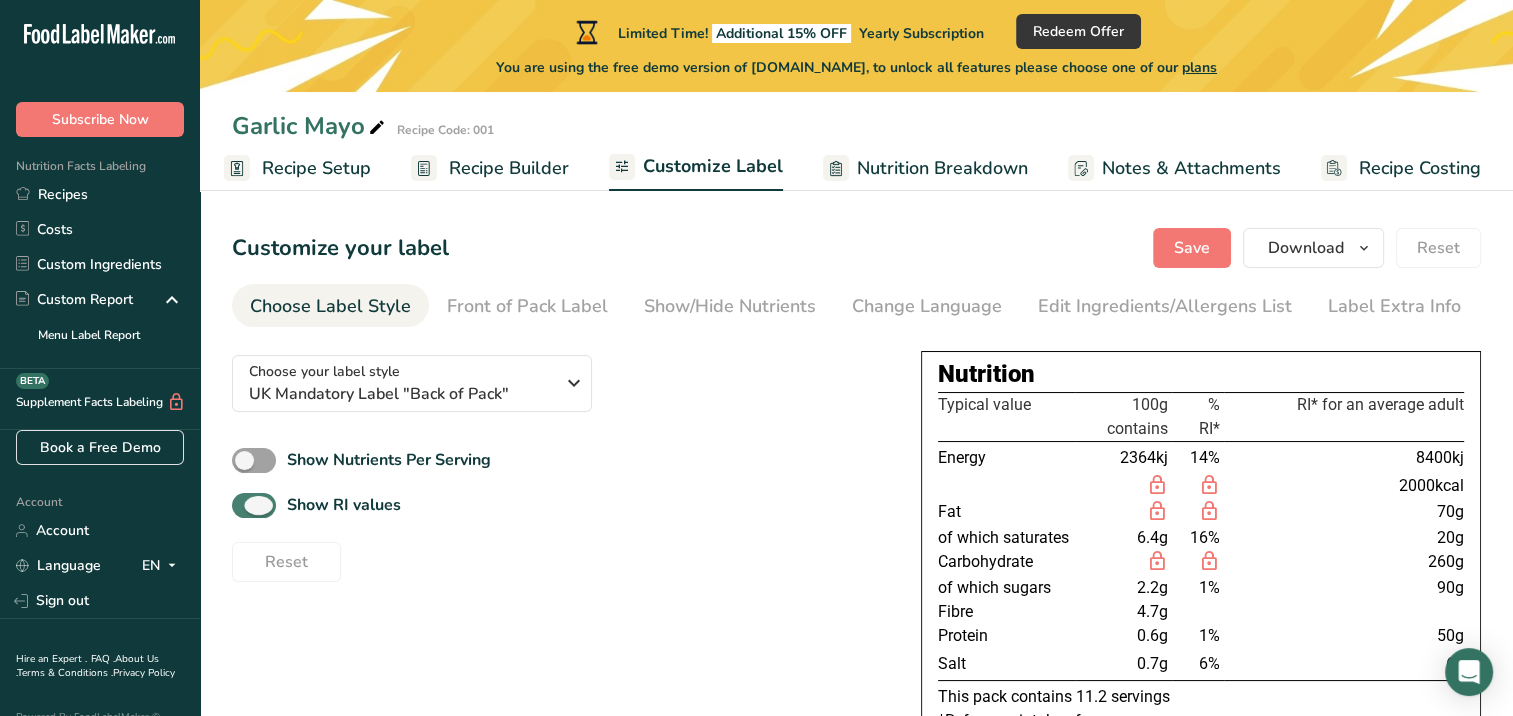 click on "Show RI values" at bounding box center [344, 505] 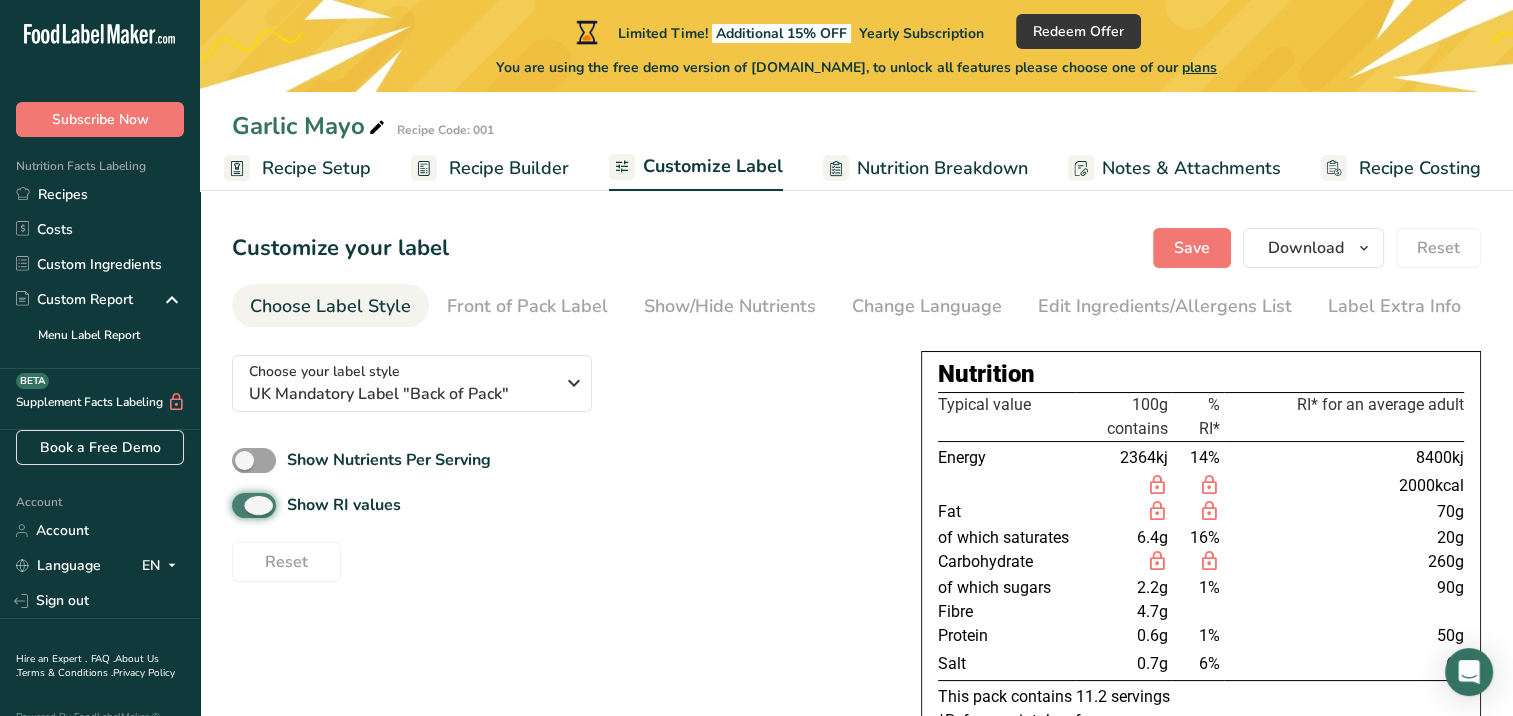 click on "Show RI values" at bounding box center [238, 505] 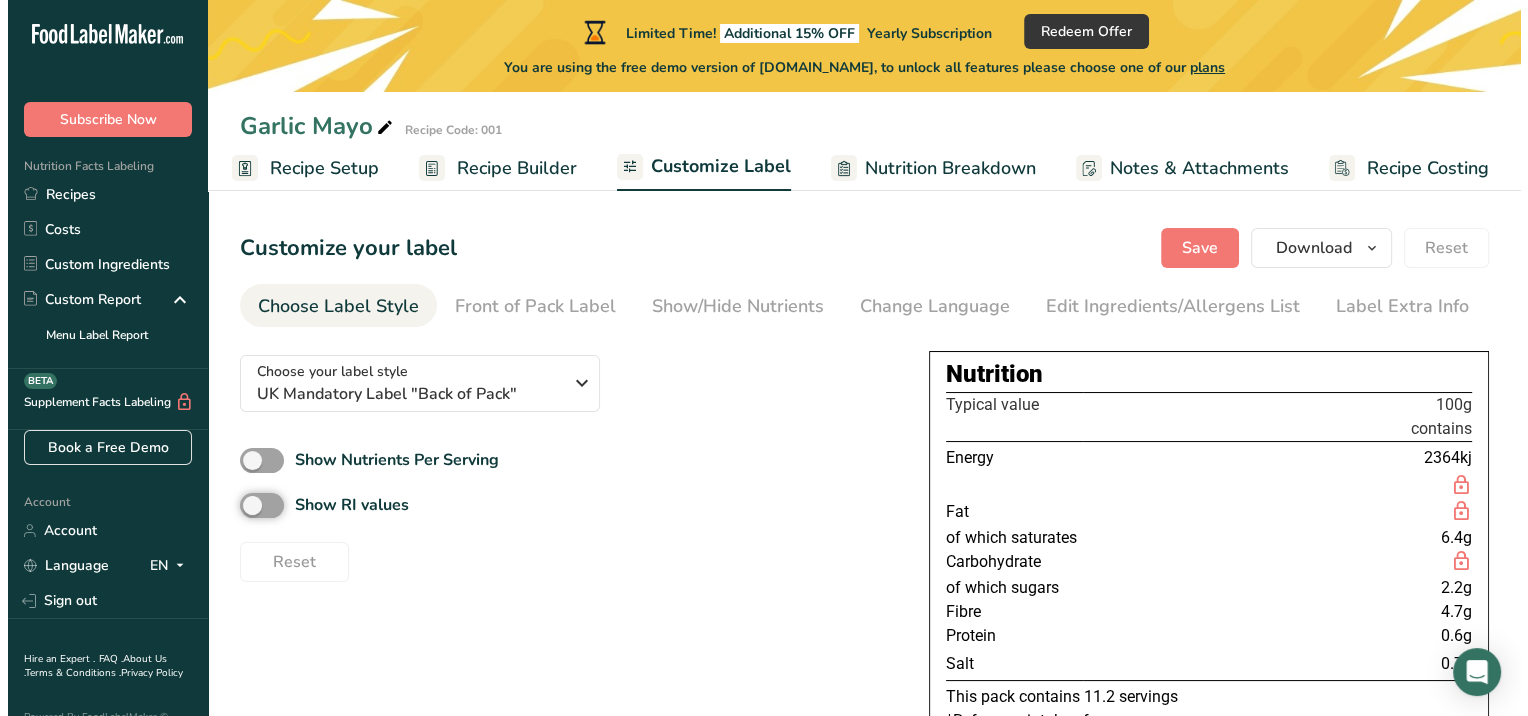 scroll, scrollTop: 109, scrollLeft: 0, axis: vertical 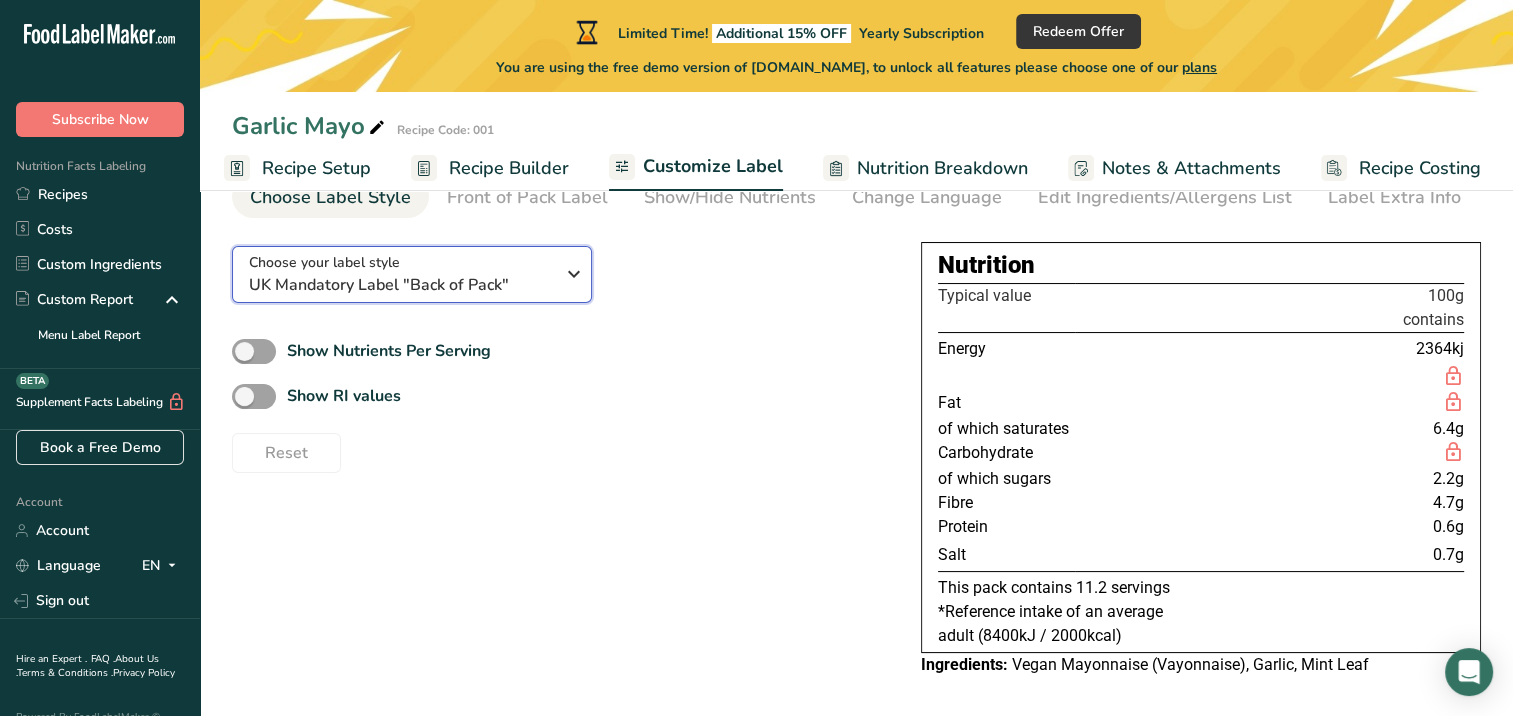 click at bounding box center (574, 274) 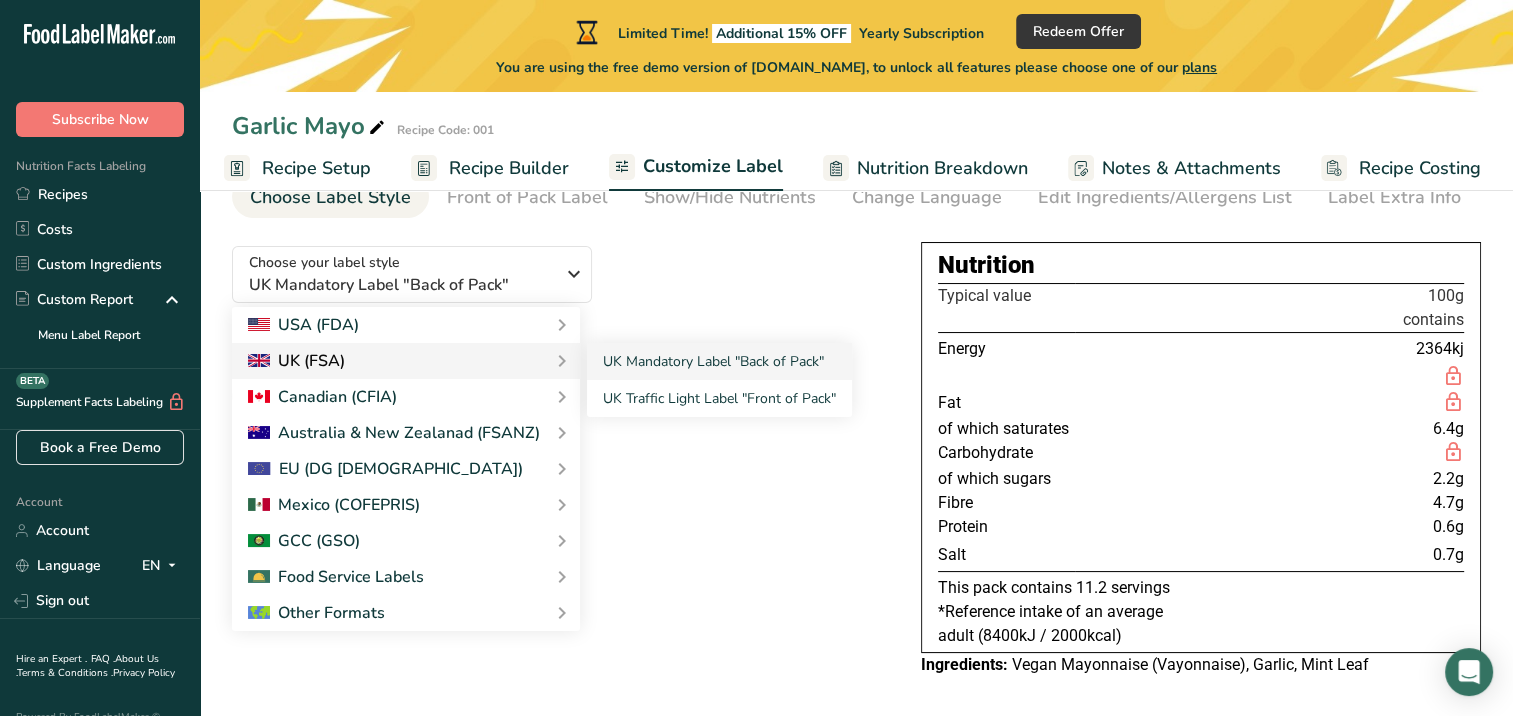 click on "UK (FSA)" at bounding box center [406, 361] 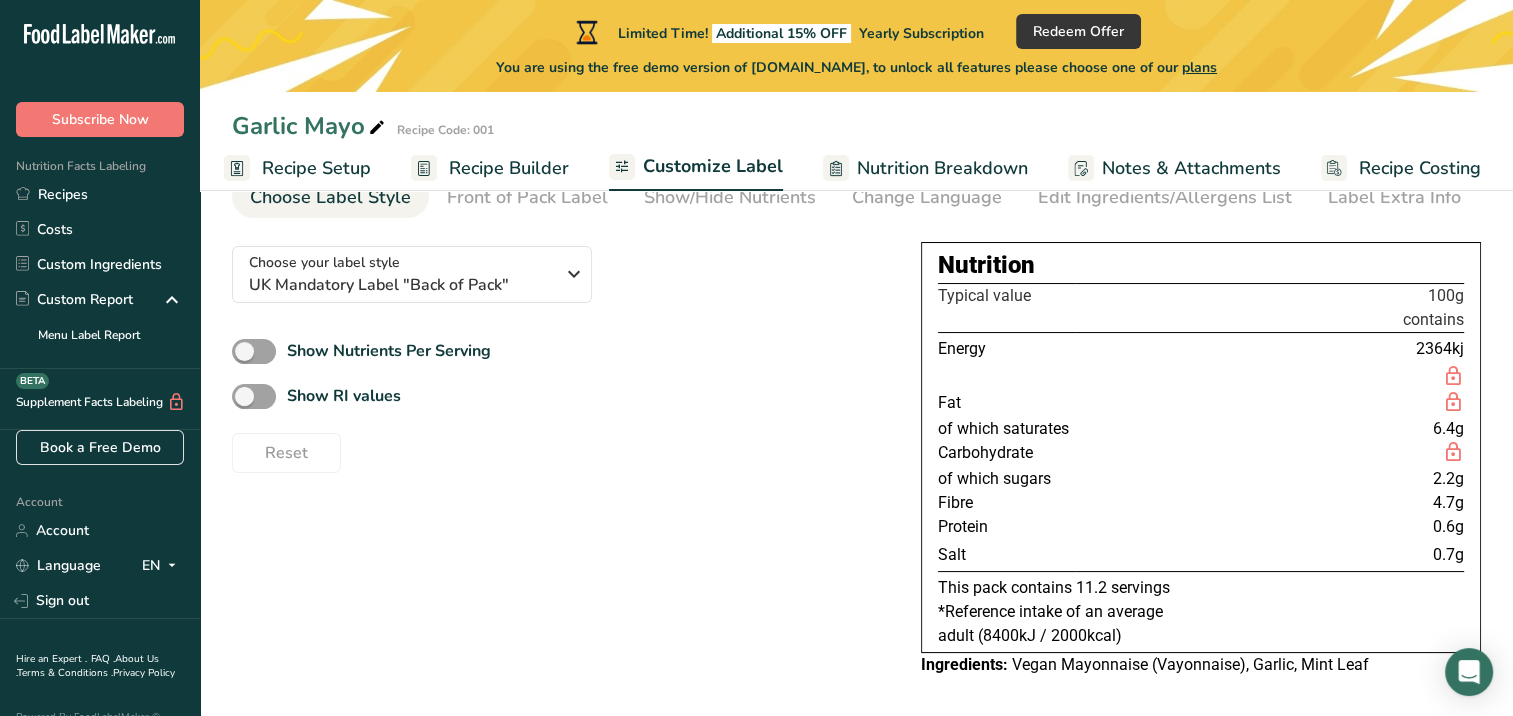 click on "Choose your label style
UK Mandatory Label "Back of Pack"
USA (FDA)
Standard FDA label
Tabular FDA label
Linear FDA label
Simplified FDA label
Dual Column FDA label (Per Serving/Per Container)
Dual Column FDA label (As Sold/As Prepared)
Aggregate Standard FDA label
Standard FDA label with Micronutrients listed side-by-side
UK (FSA)
UK Mandatory Label "Back of Pack"
UK Traffic Light Label  "Front of Pack"
Canadian (CFIA)
Canadian Standard label
Canadian Dual Column label" at bounding box center [856, 459] 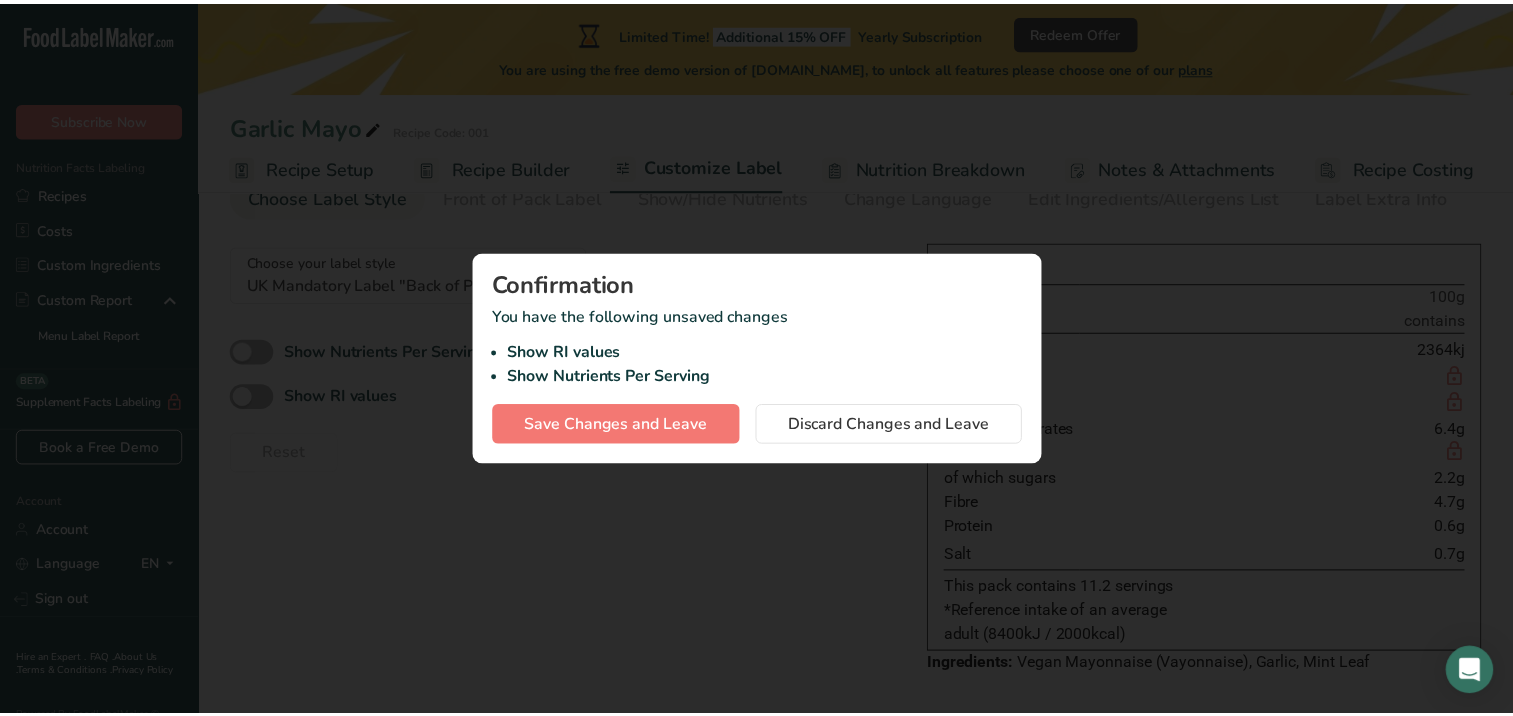 scroll, scrollTop: 0, scrollLeft: 0, axis: both 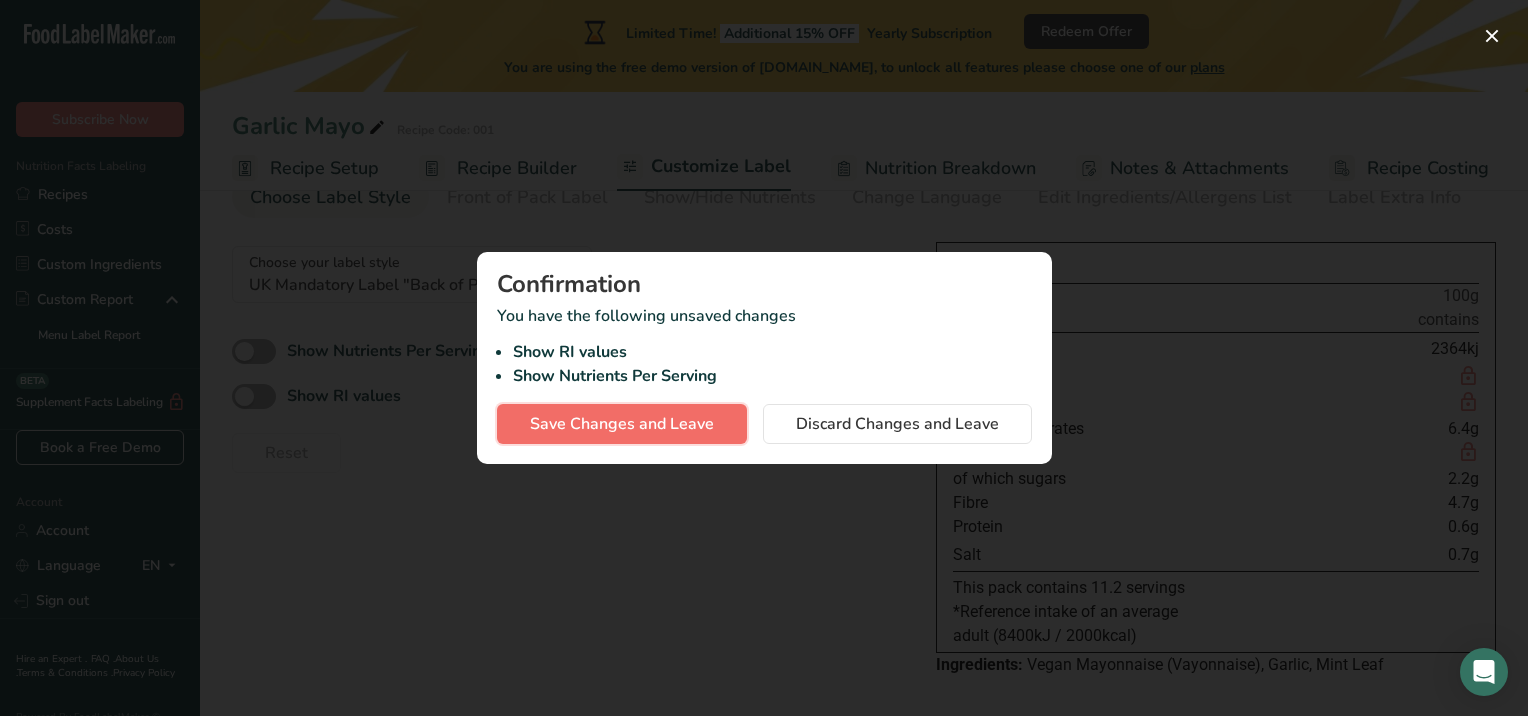 click on "Save Changes and Leave" at bounding box center [622, 424] 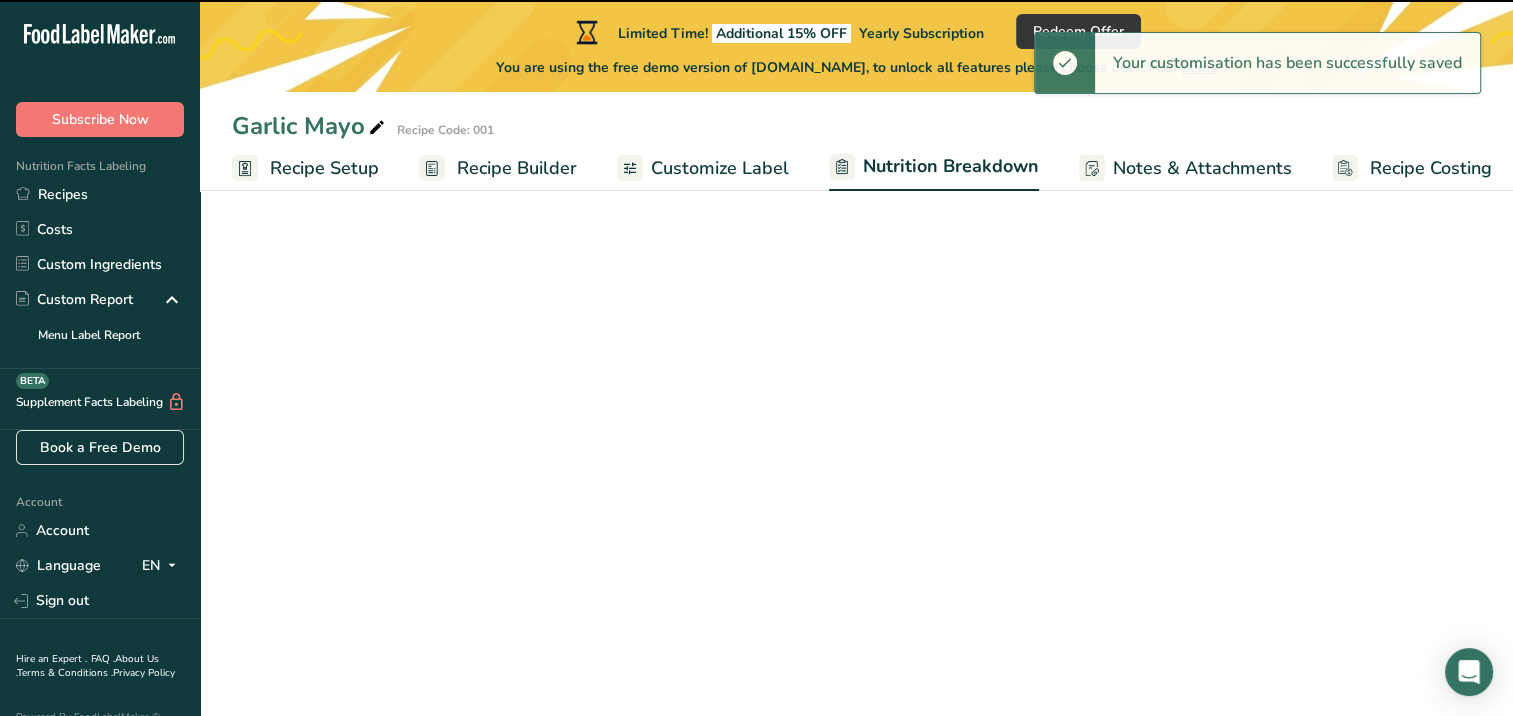 select on "Calories" 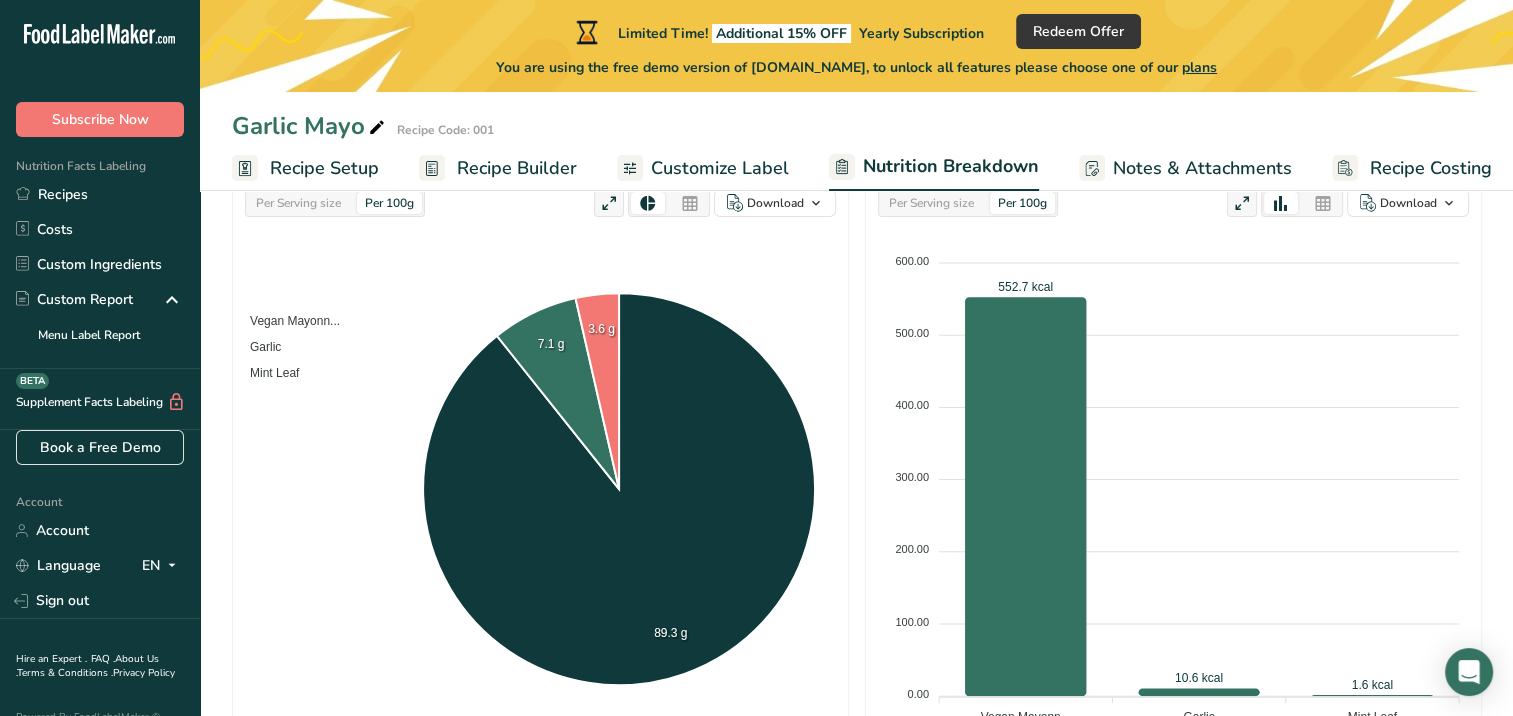 scroll, scrollTop: 0, scrollLeft: 0, axis: both 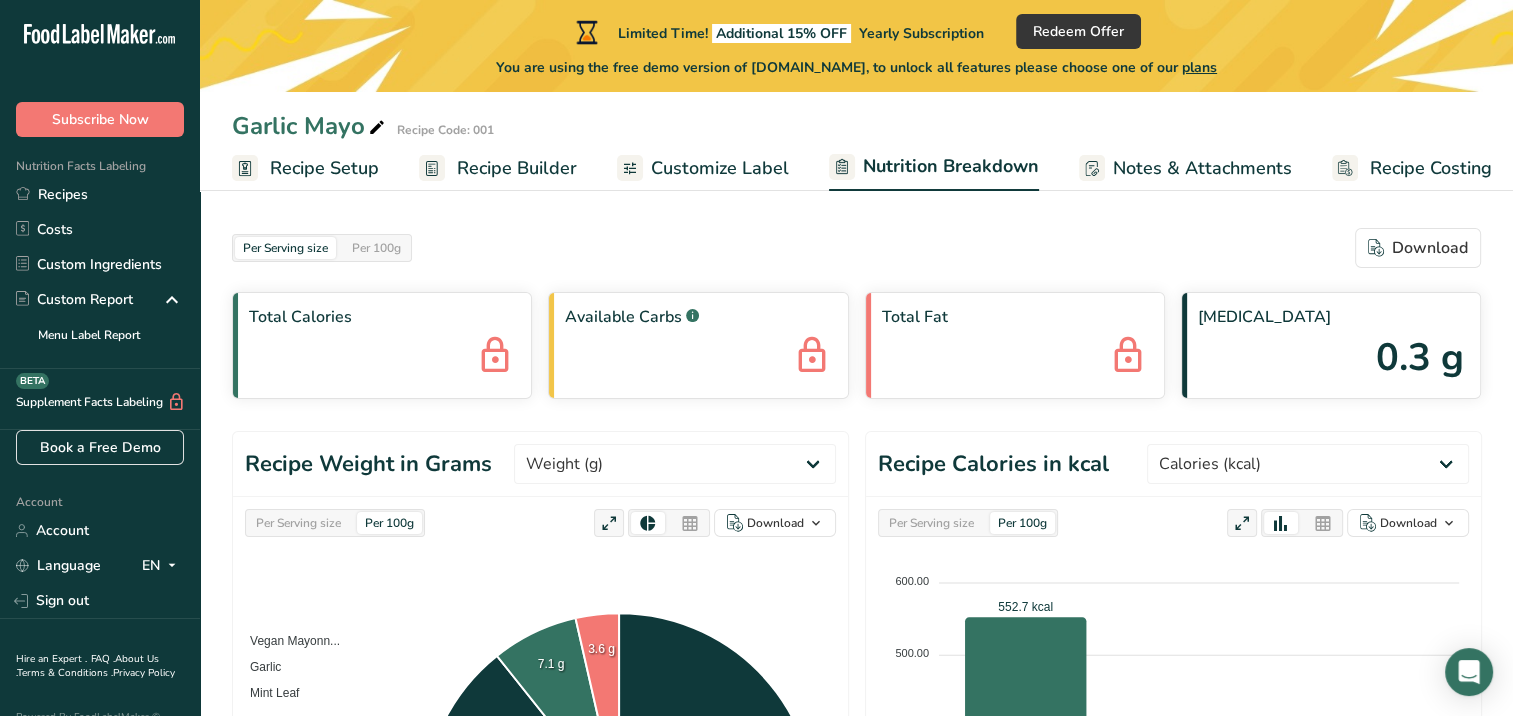 click on "Notes & Attachments" at bounding box center [1202, 168] 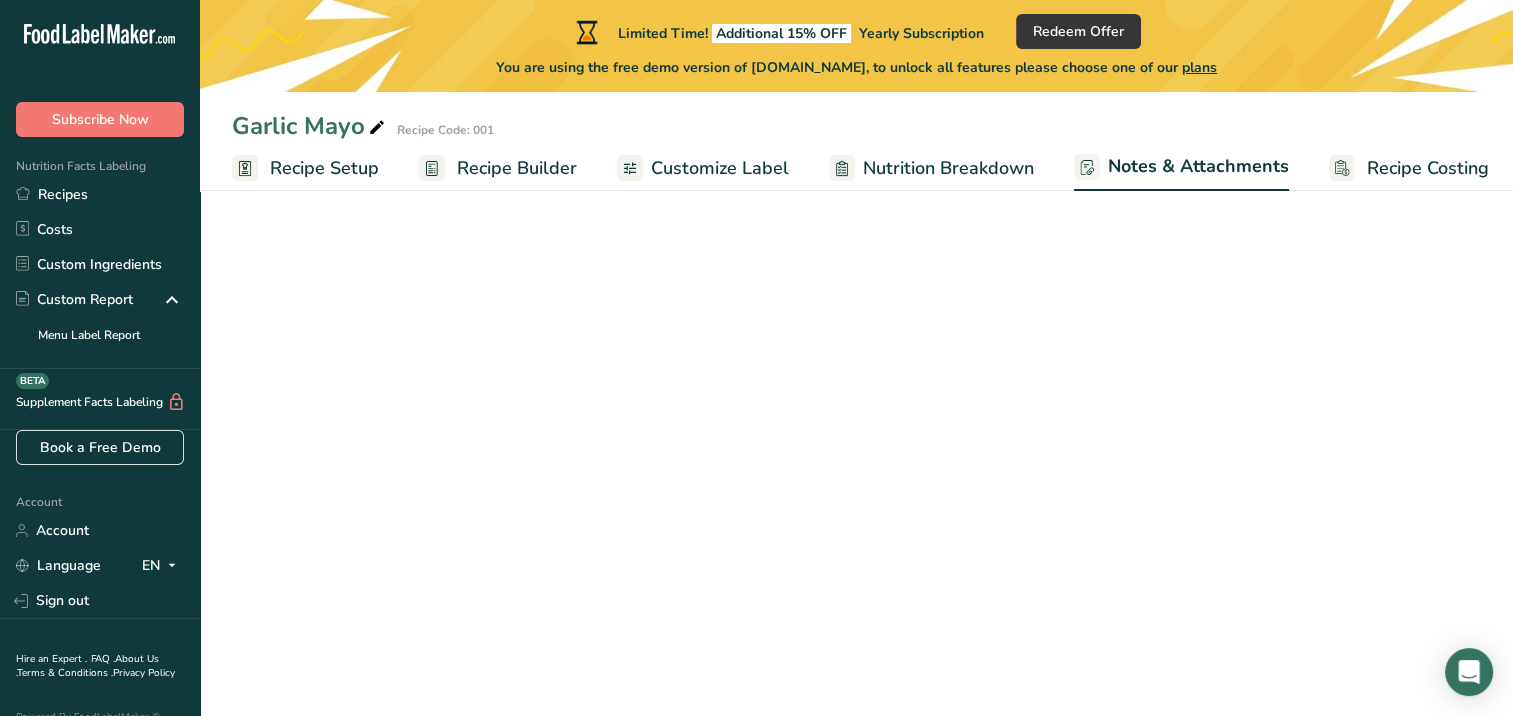 scroll, scrollTop: 0, scrollLeft: 9, axis: horizontal 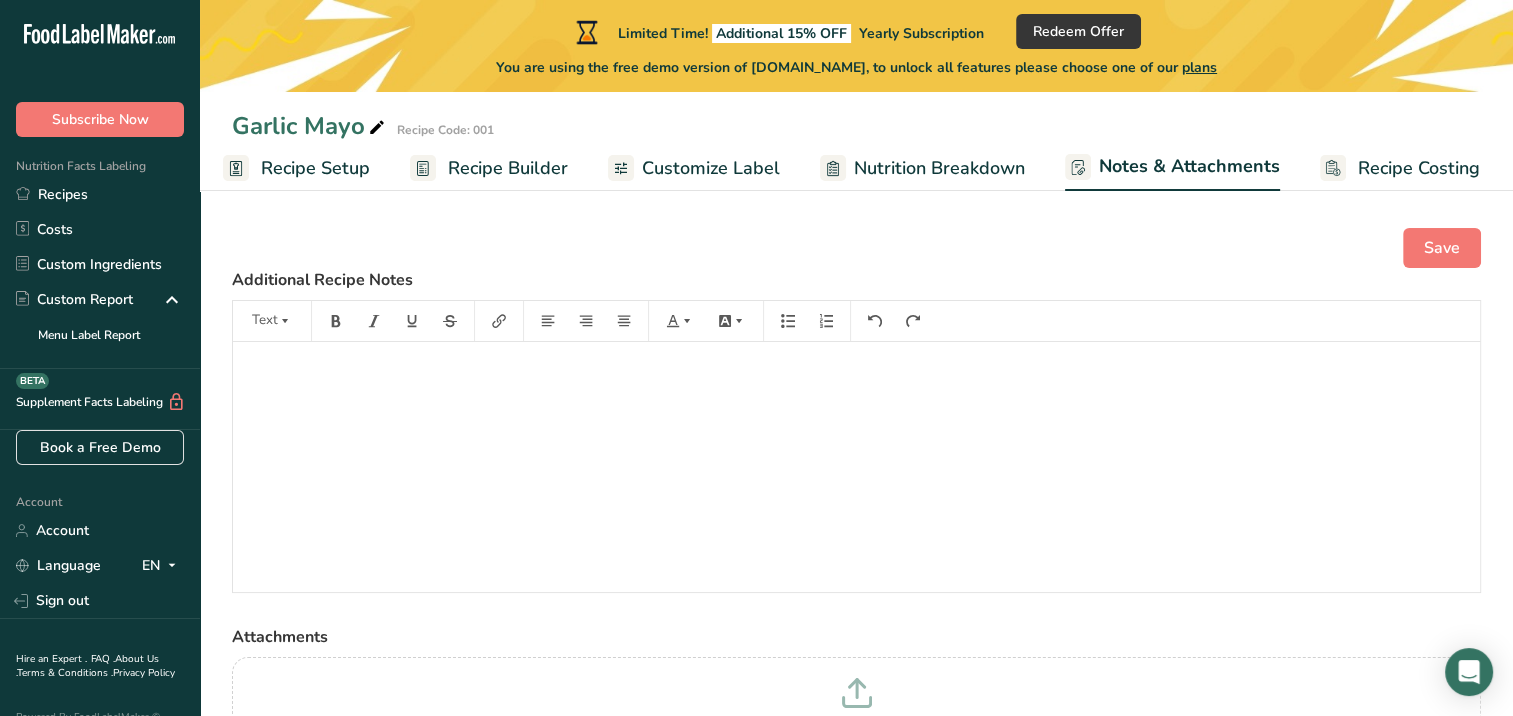 click on "Recipe Builder" at bounding box center [508, 168] 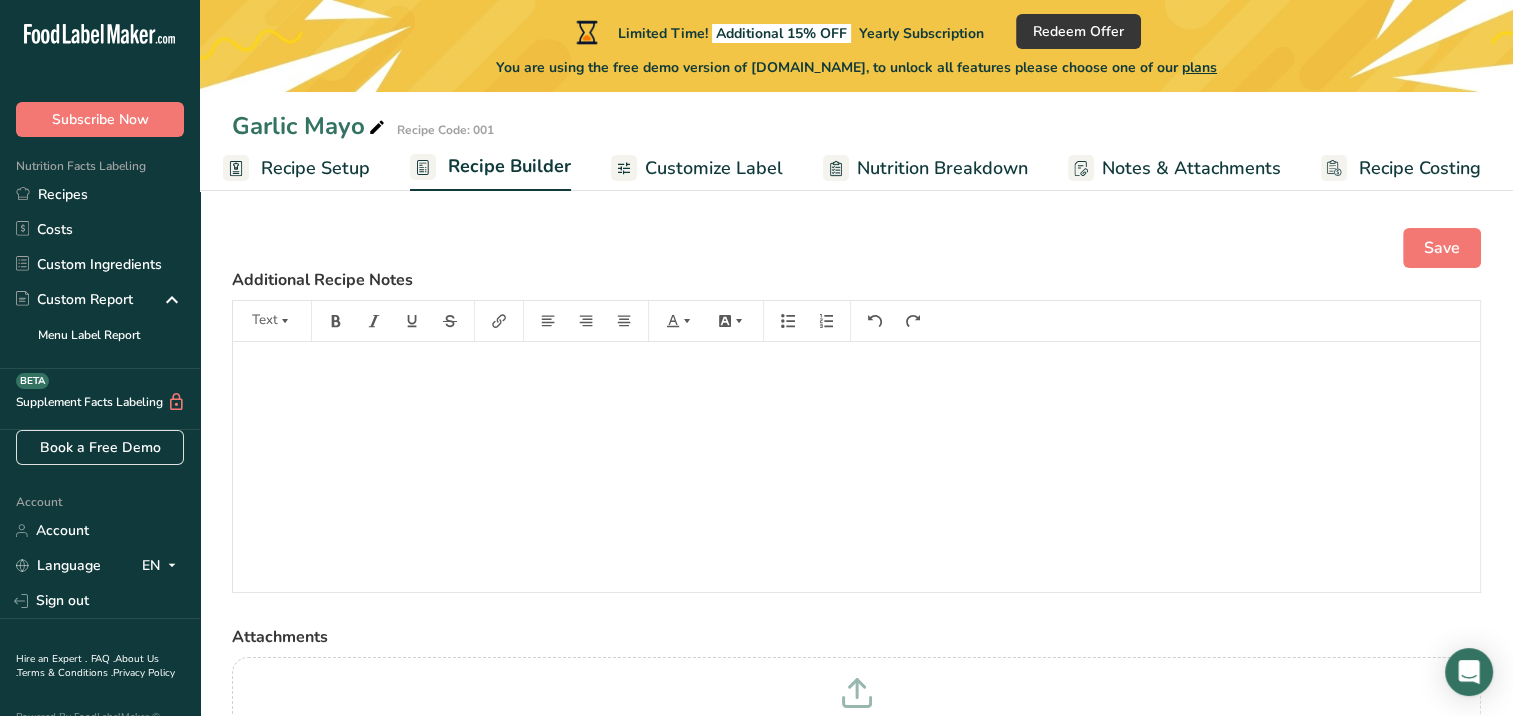 scroll, scrollTop: 0, scrollLeft: 8, axis: horizontal 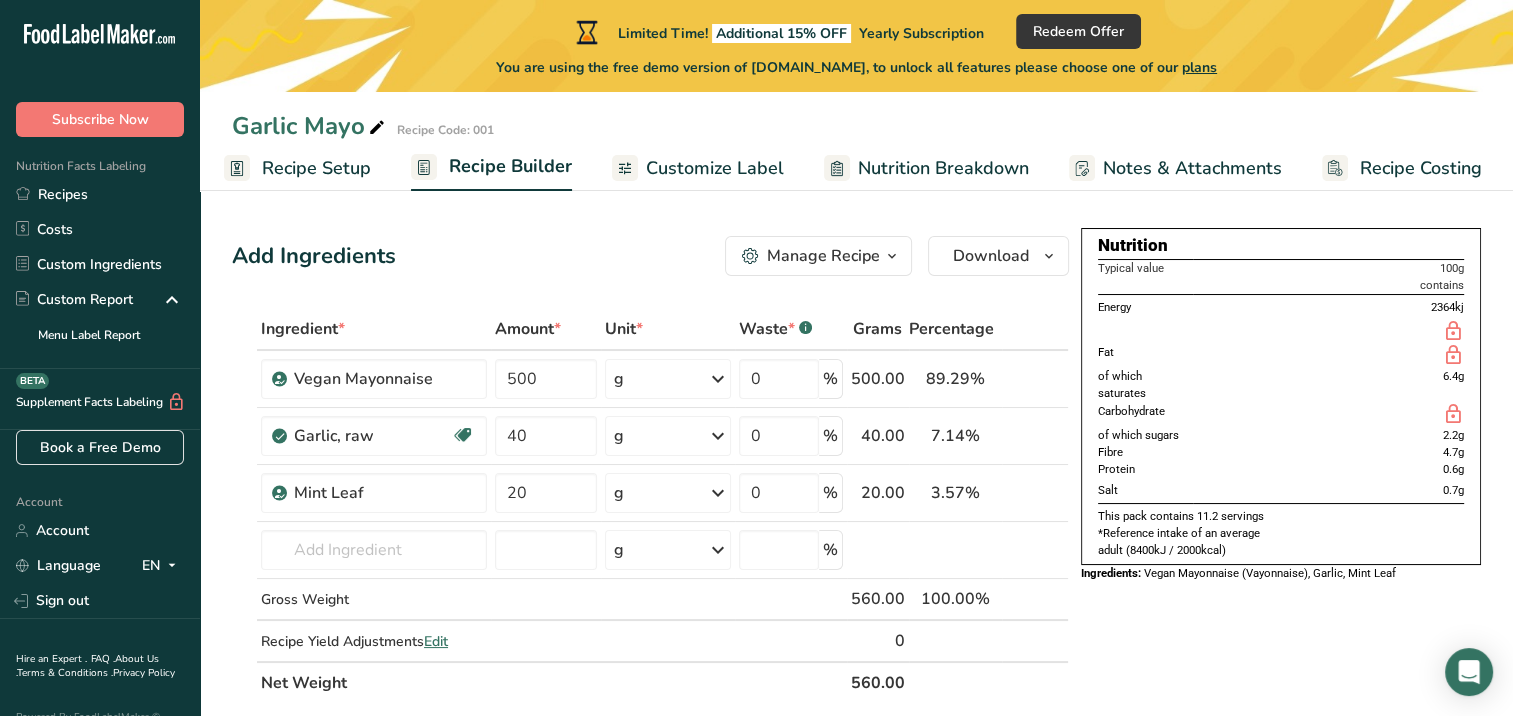 click on "Vegan Mayonnaise (Vayonnaise), Garlic, Mint Leaf" at bounding box center (1270, 573) 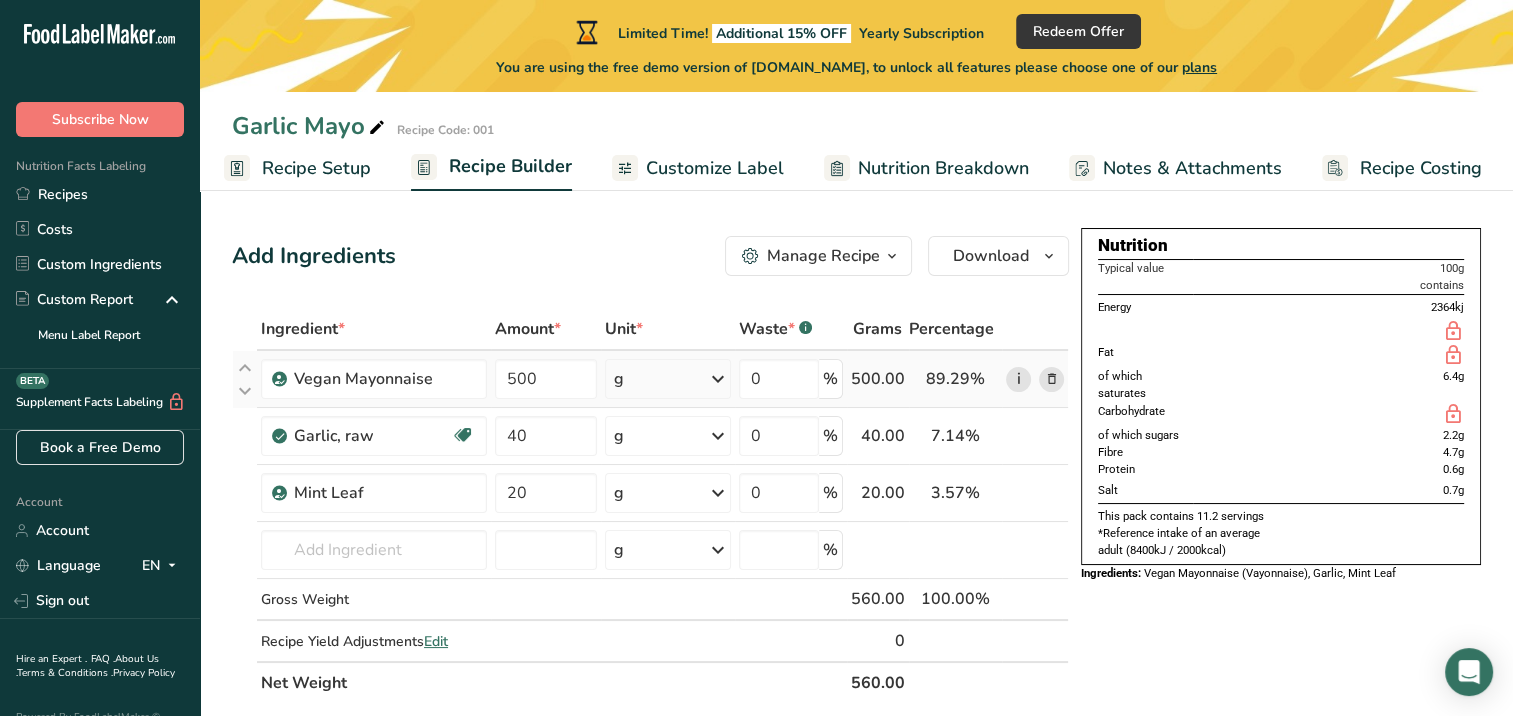 click on "i" at bounding box center (1018, 379) 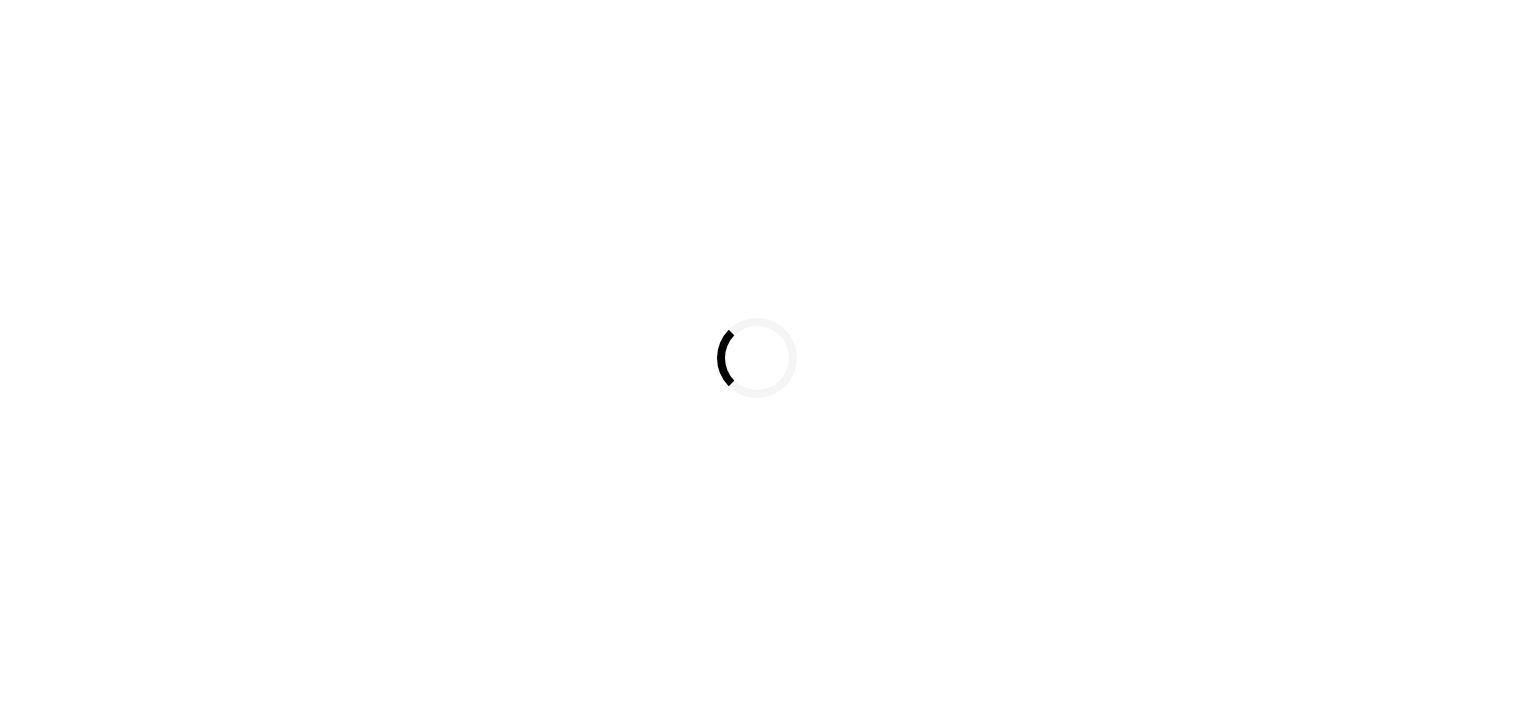 scroll, scrollTop: 0, scrollLeft: 0, axis: both 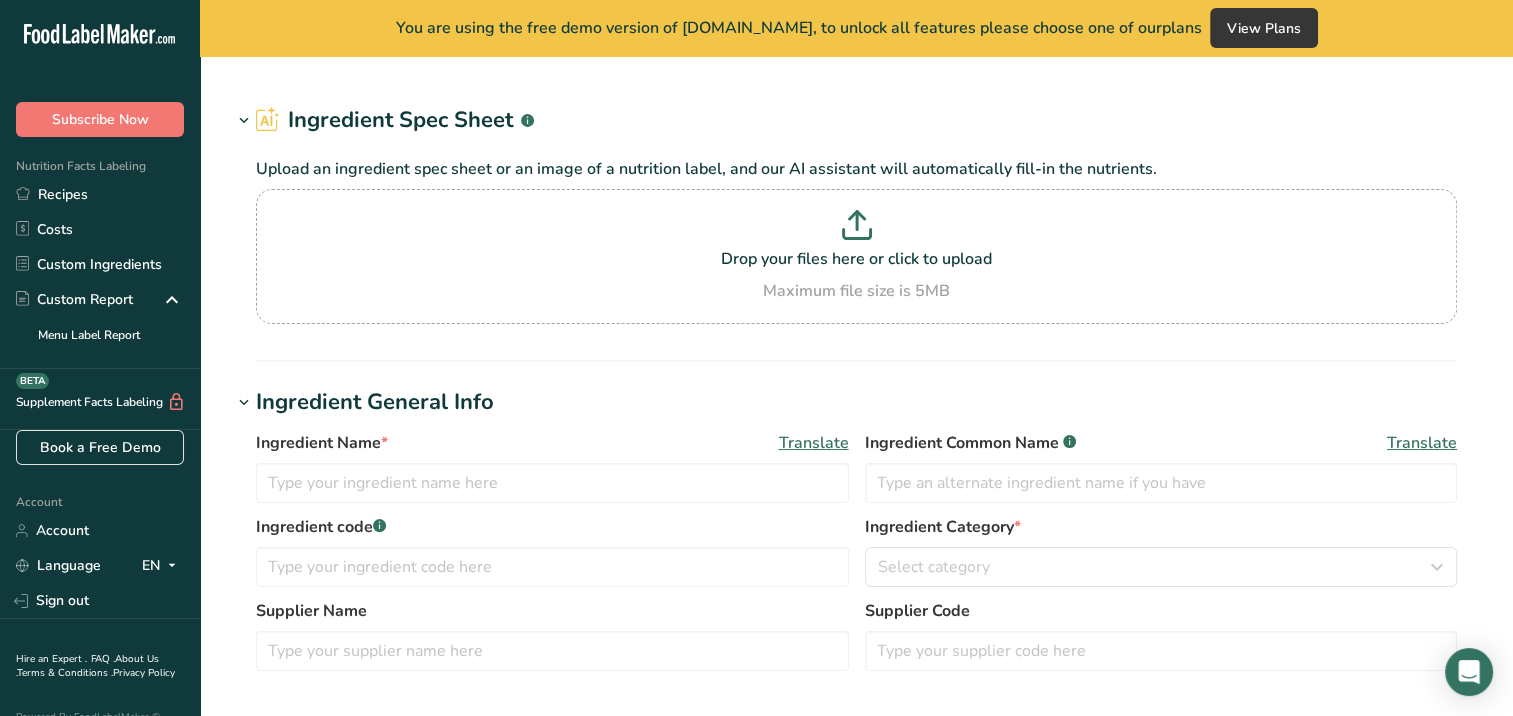type on "Vegan Mayonnaise" 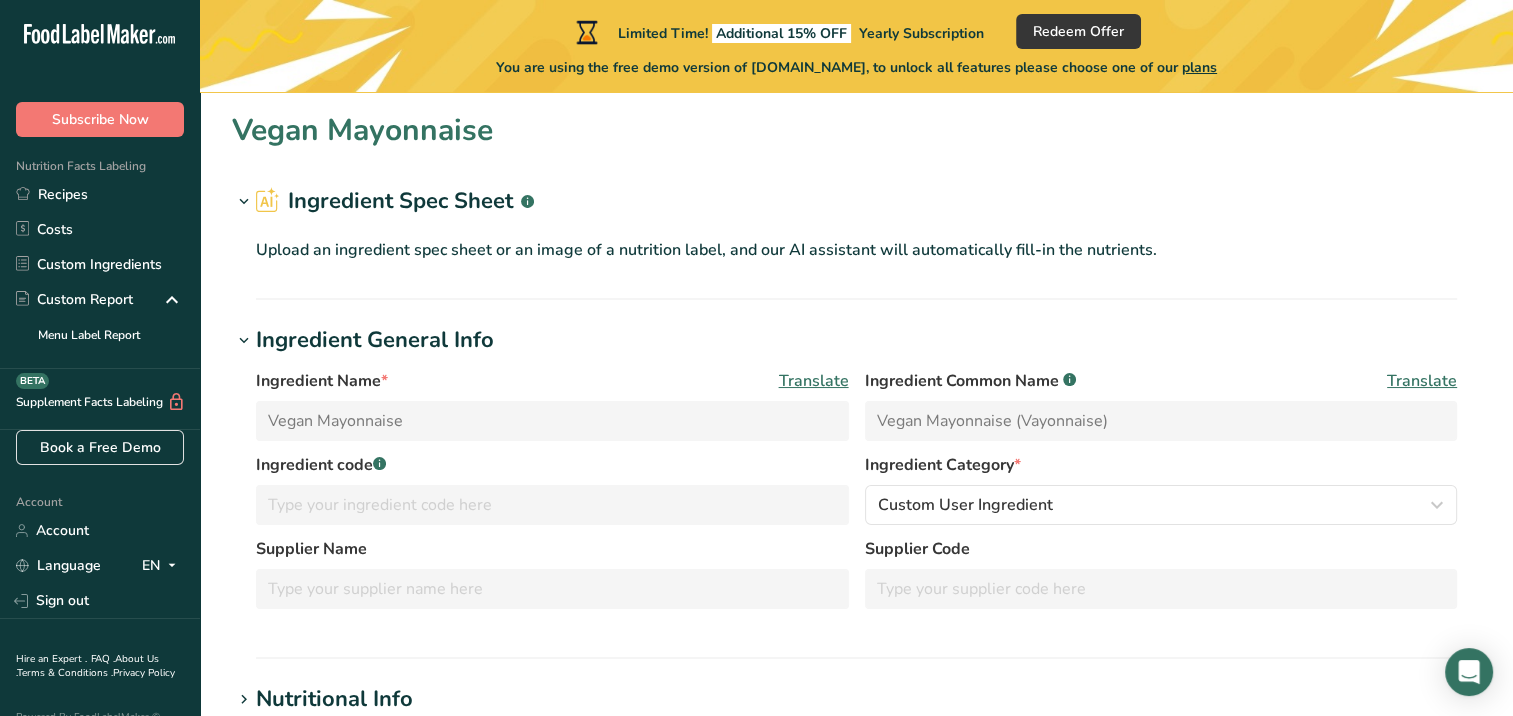 type on "619" 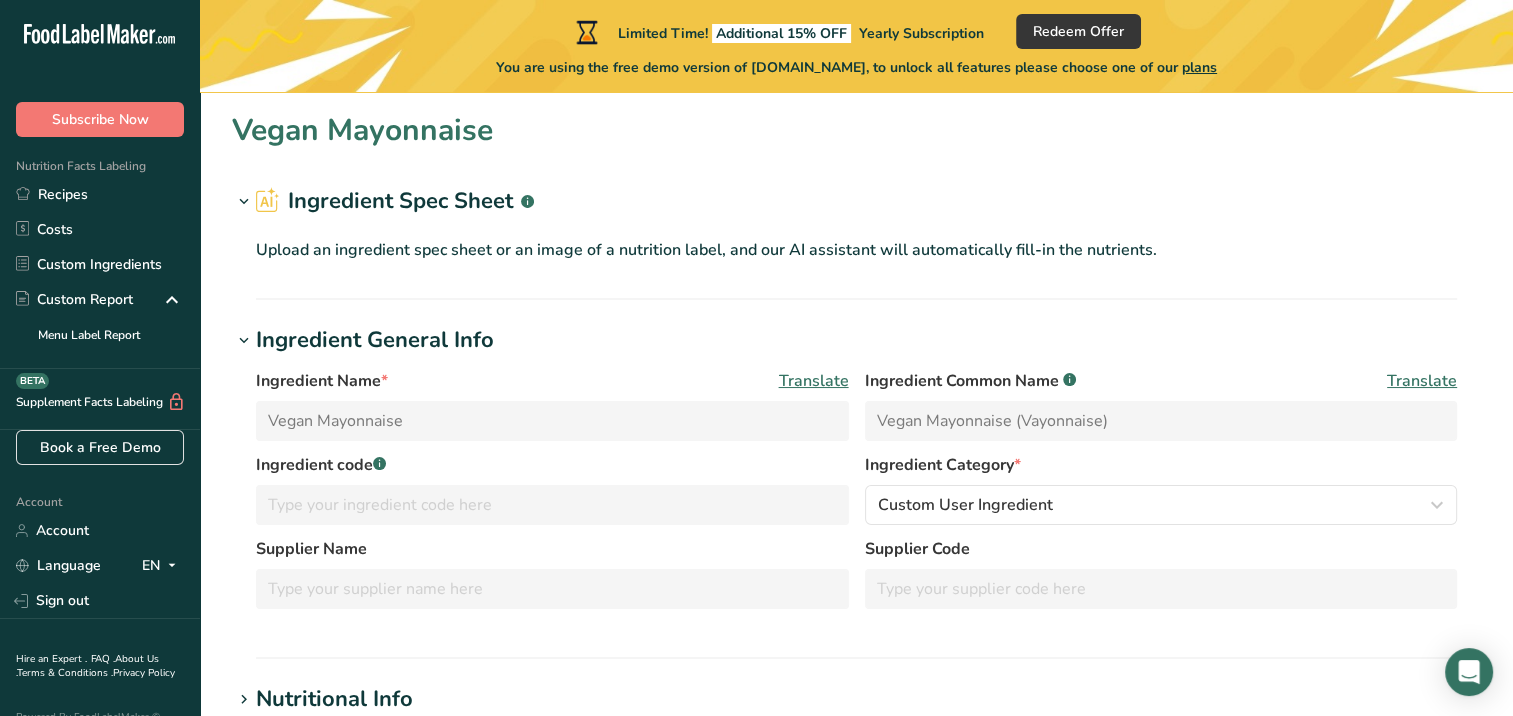 type on "2589.9" 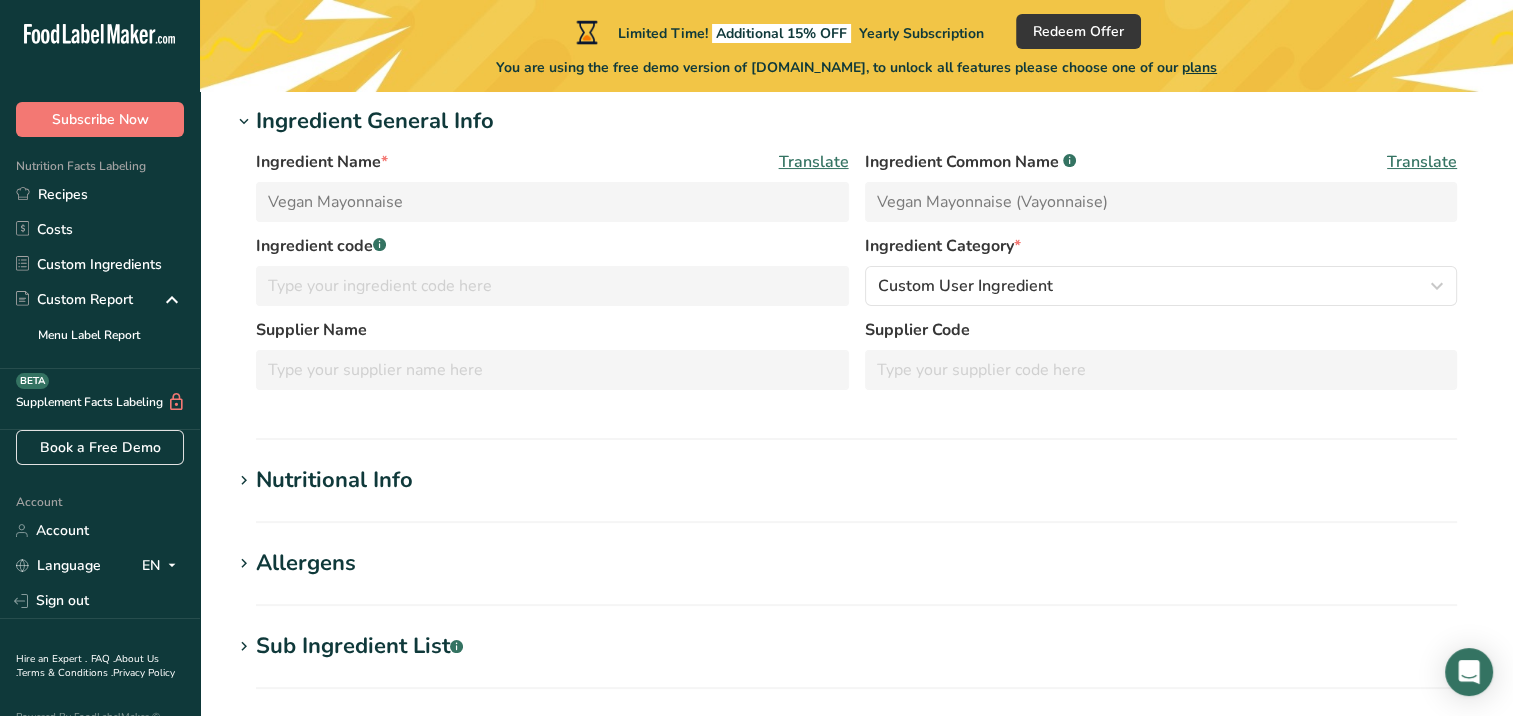 scroll, scrollTop: 220, scrollLeft: 0, axis: vertical 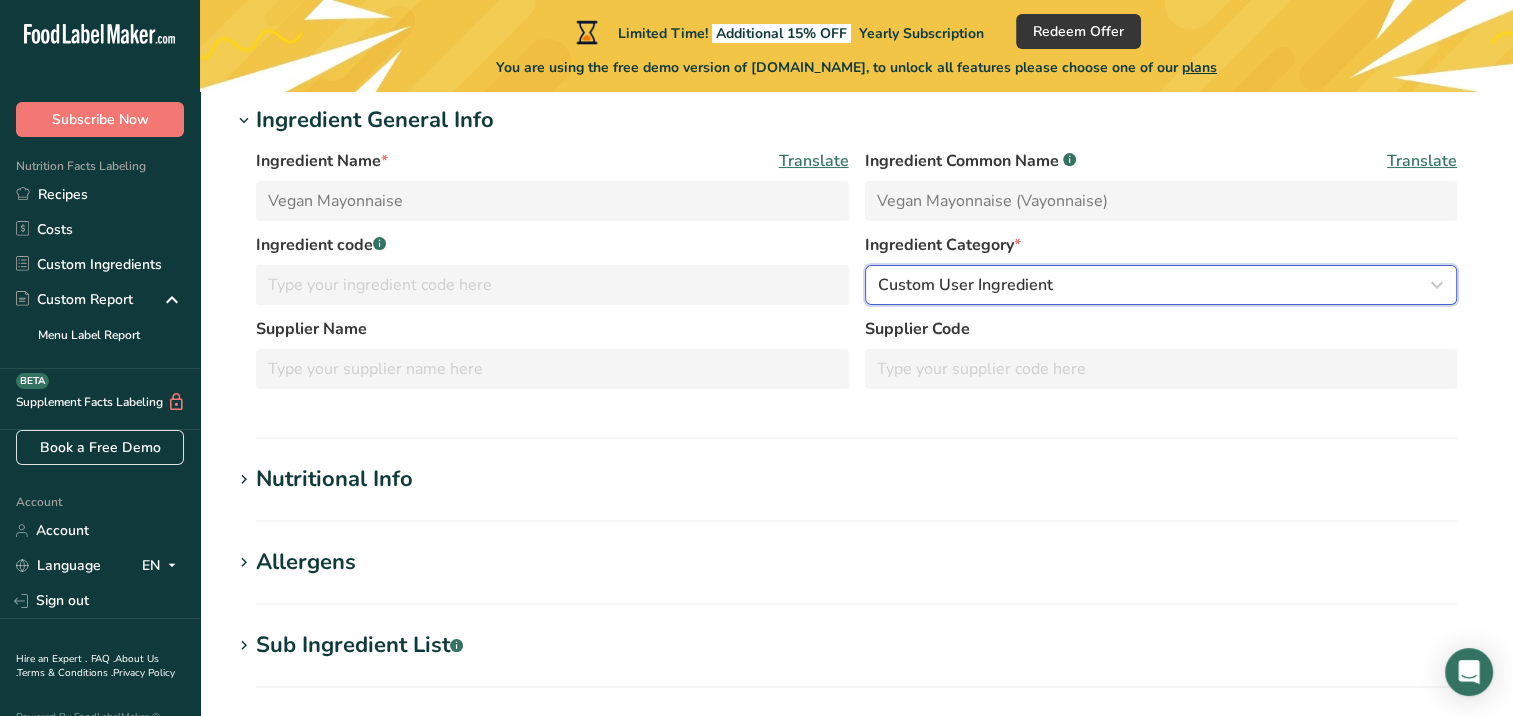 click on "Custom User Ingredient" at bounding box center [1155, 285] 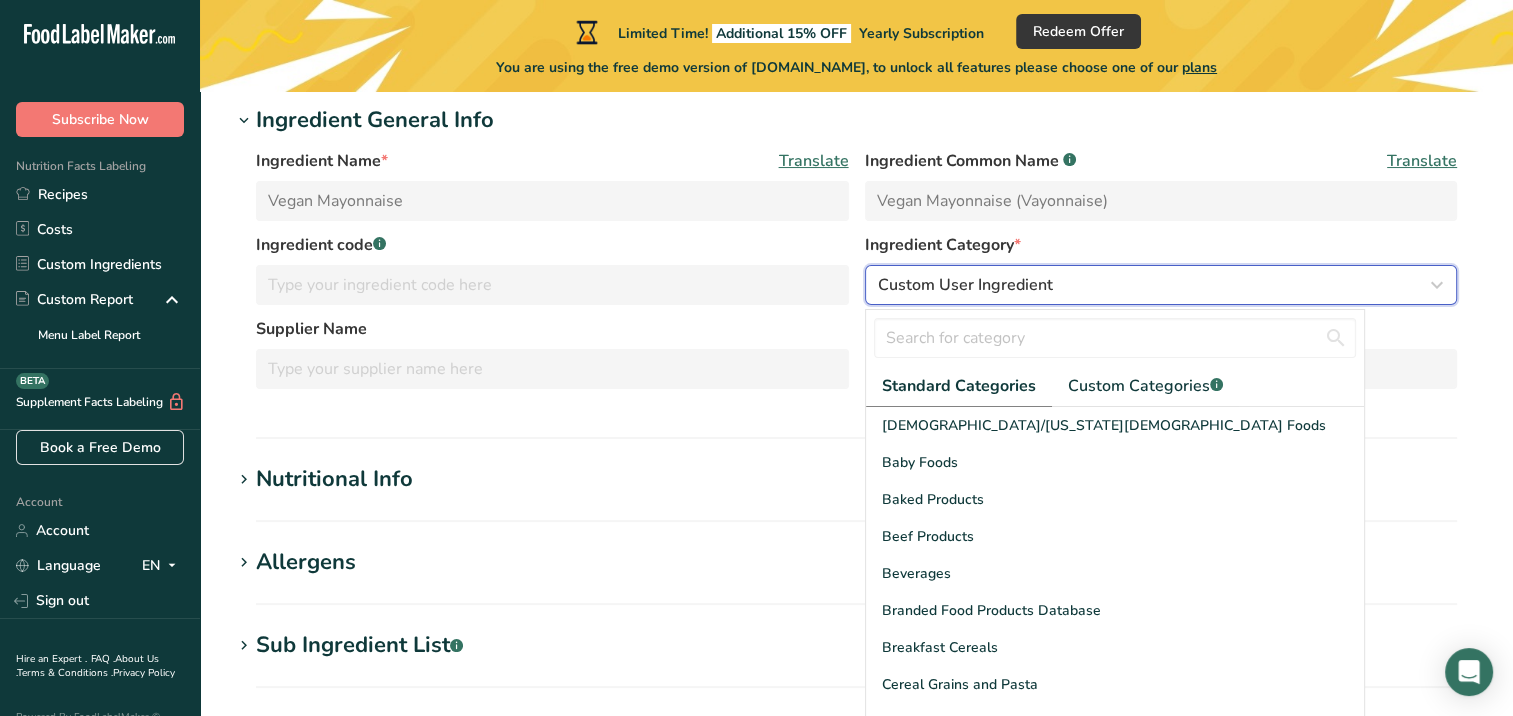 click on "Custom User Ingredient" at bounding box center (1155, 285) 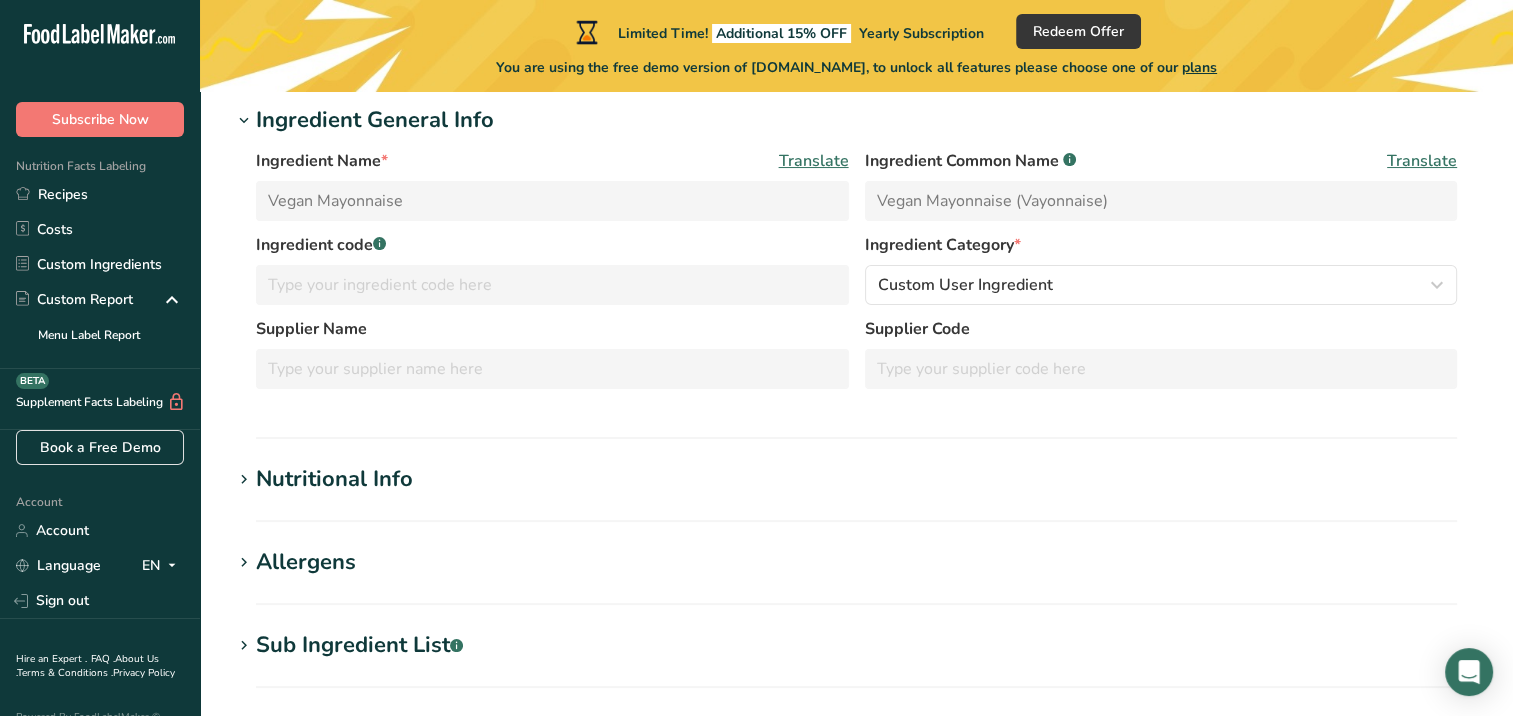 click on "Nutritional Info" at bounding box center (856, 479) 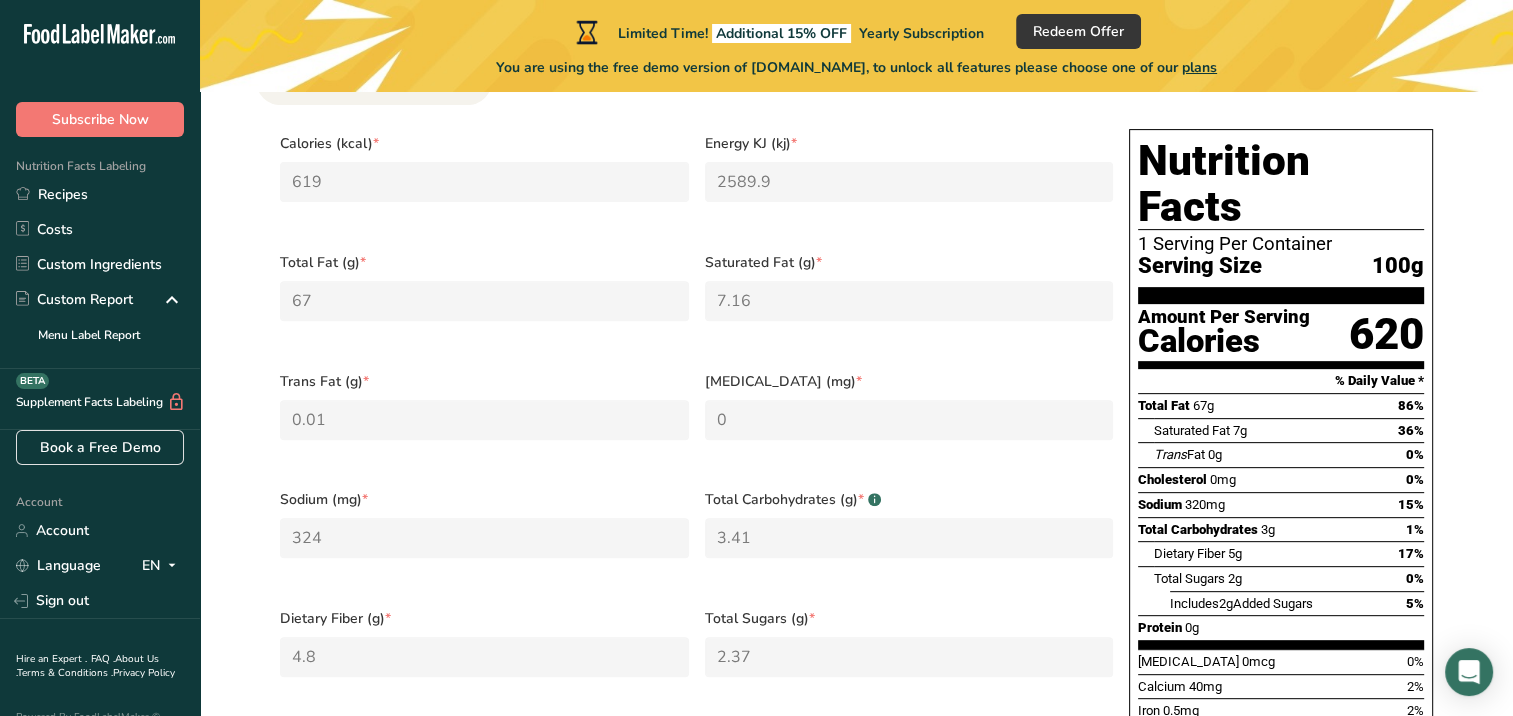 scroll, scrollTop: 1276, scrollLeft: 0, axis: vertical 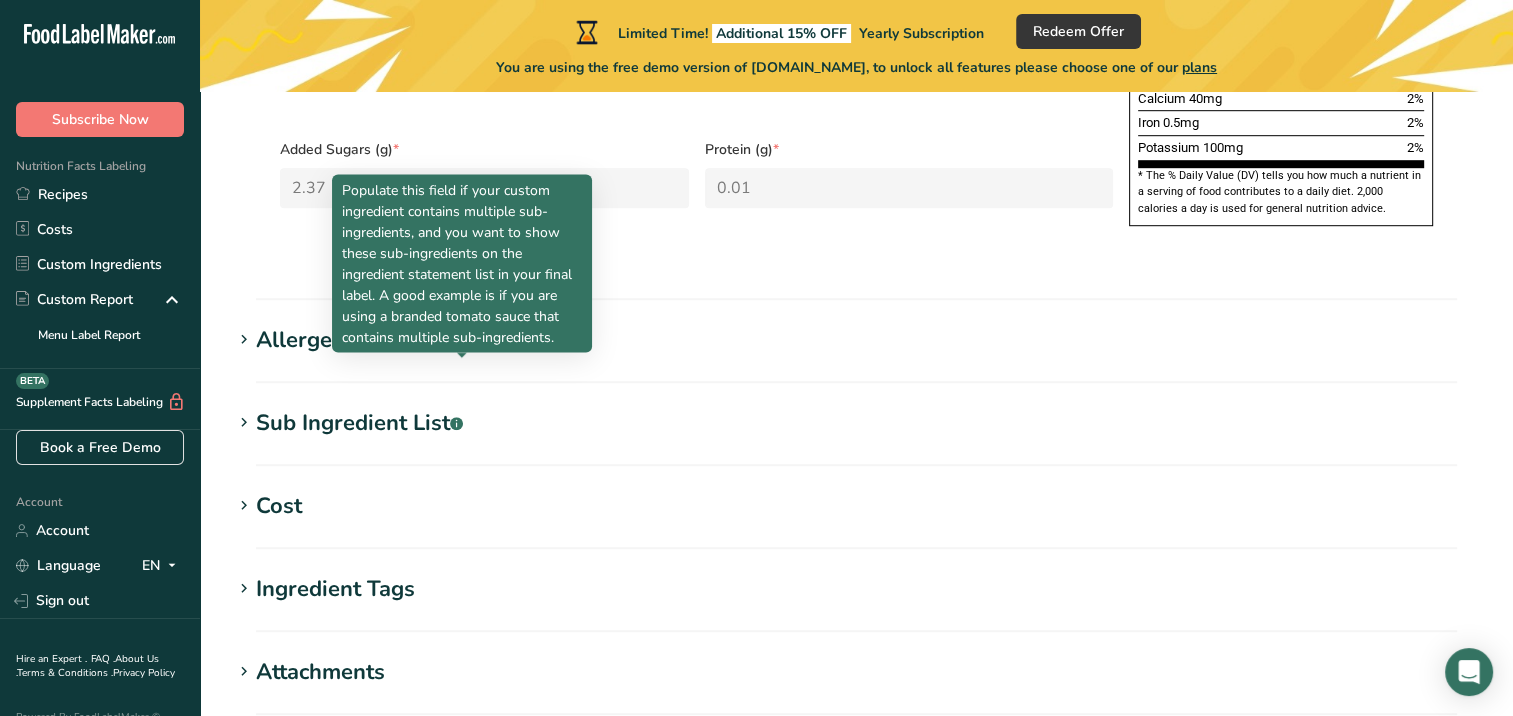 click on "Sub Ingredient List
.a-a{fill:#347362;}.b-a{fill:#fff;}
Translate" at bounding box center [856, 436] 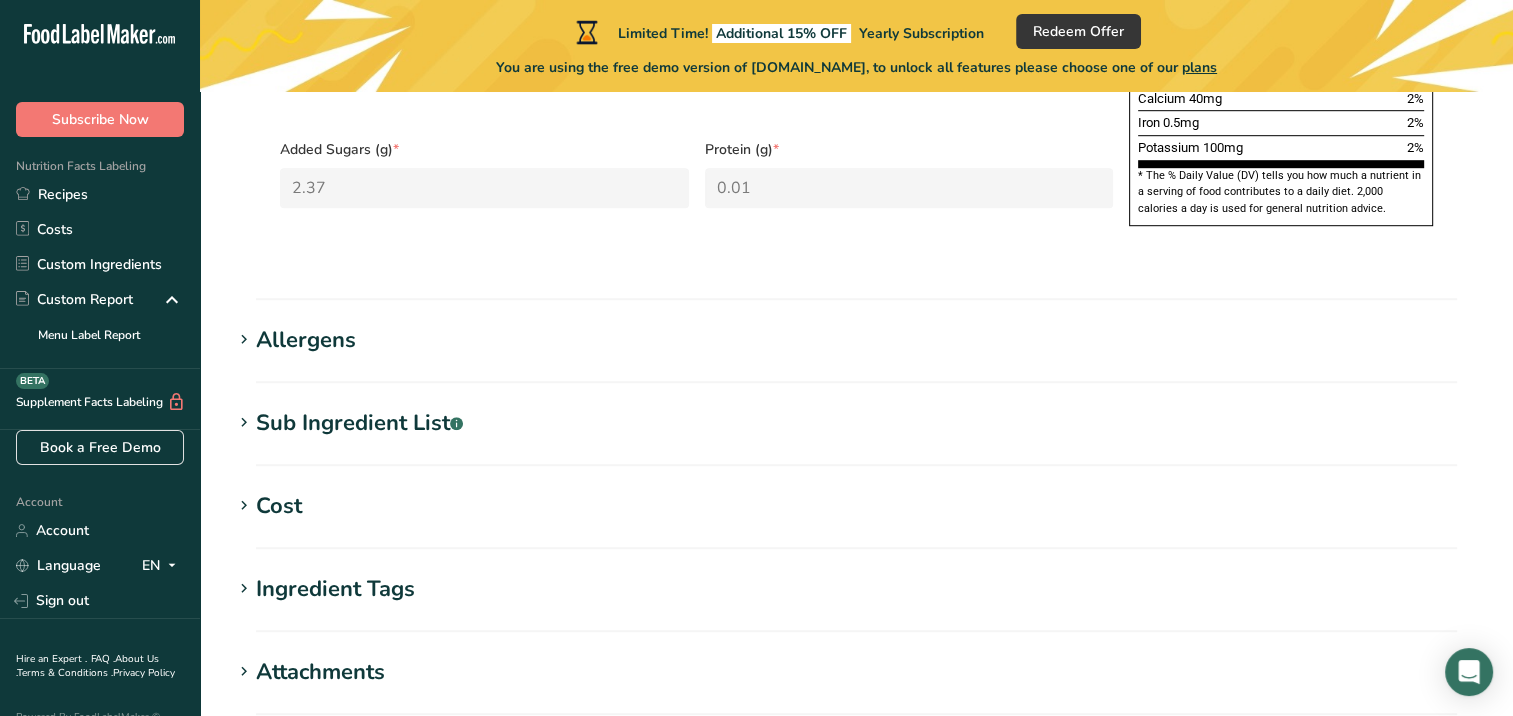 click on "Sub Ingredient List
.a-a{fill:#347362;}.b-a{fill:#fff;}" at bounding box center [359, 423] 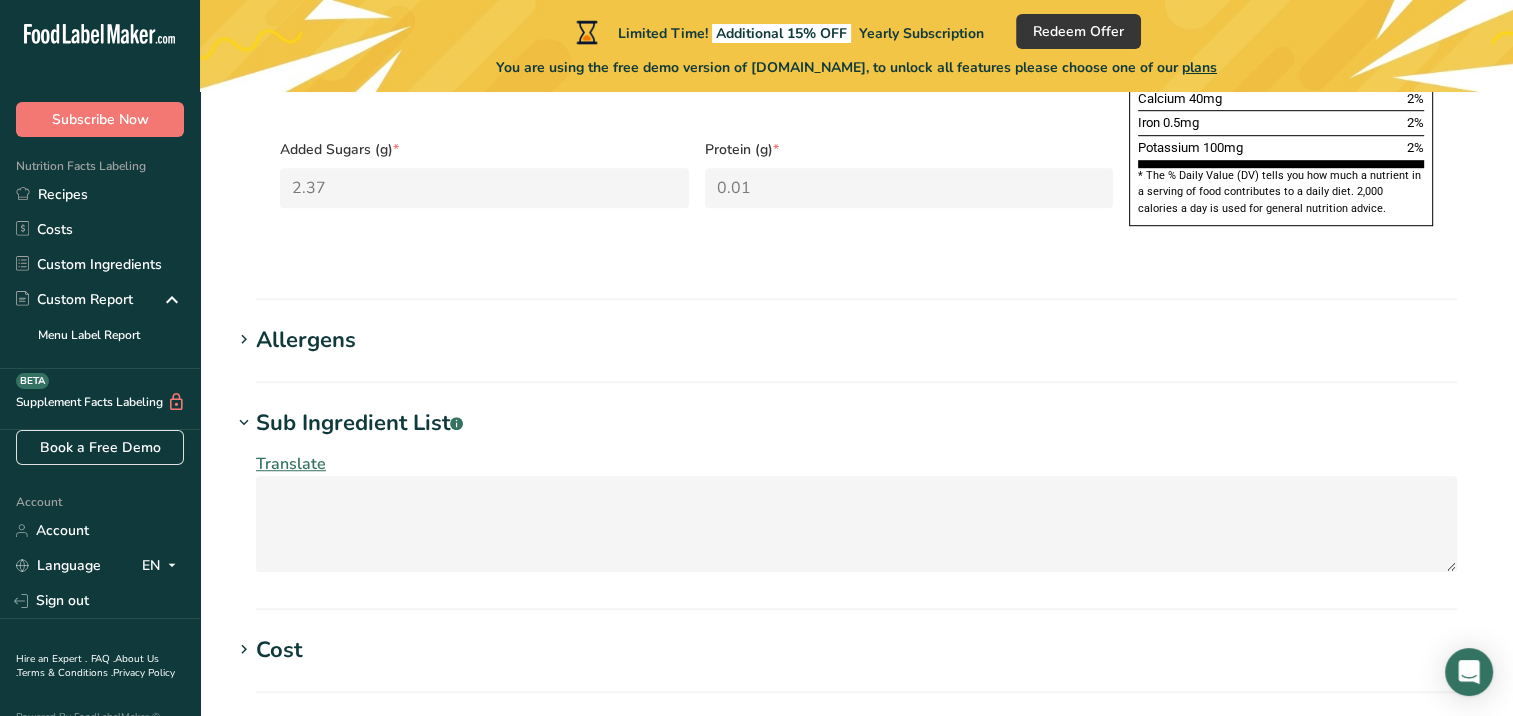 click on "Translate" at bounding box center (856, 512) 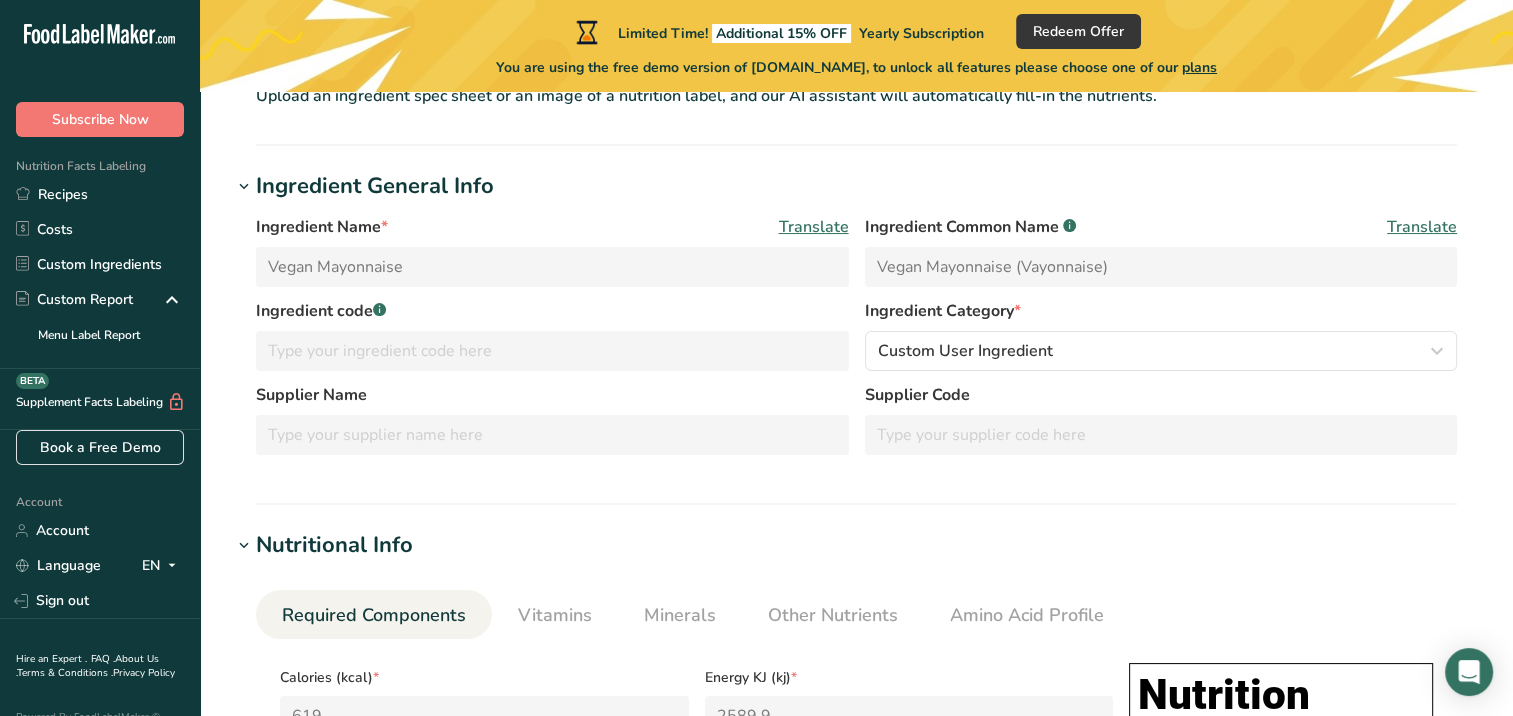 scroll, scrollTop: 0, scrollLeft: 0, axis: both 